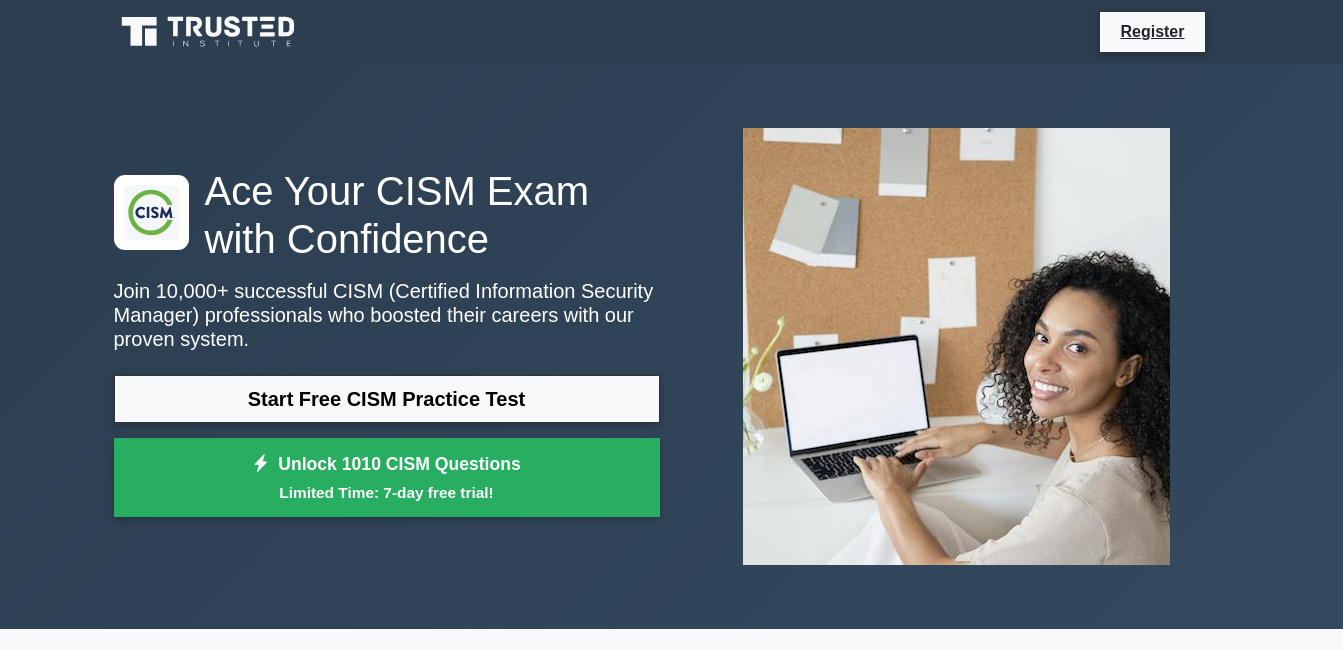scroll, scrollTop: 283, scrollLeft: 0, axis: vertical 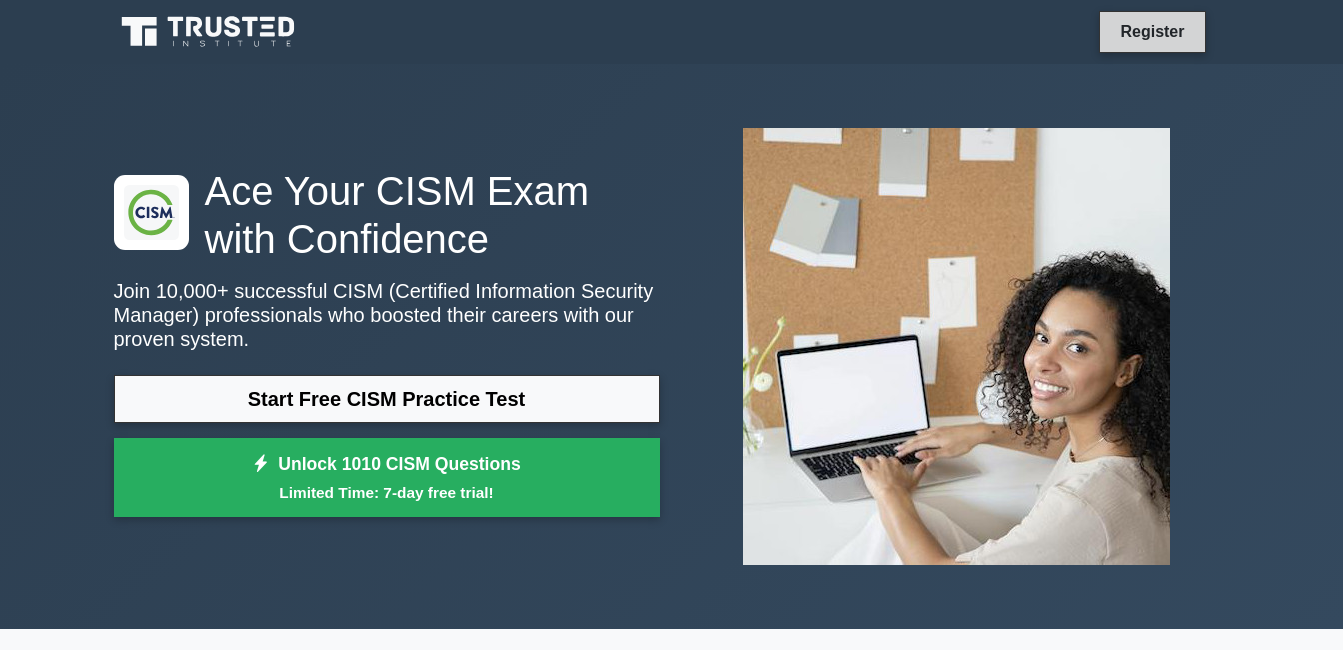 click on "Register" at bounding box center (1152, 31) 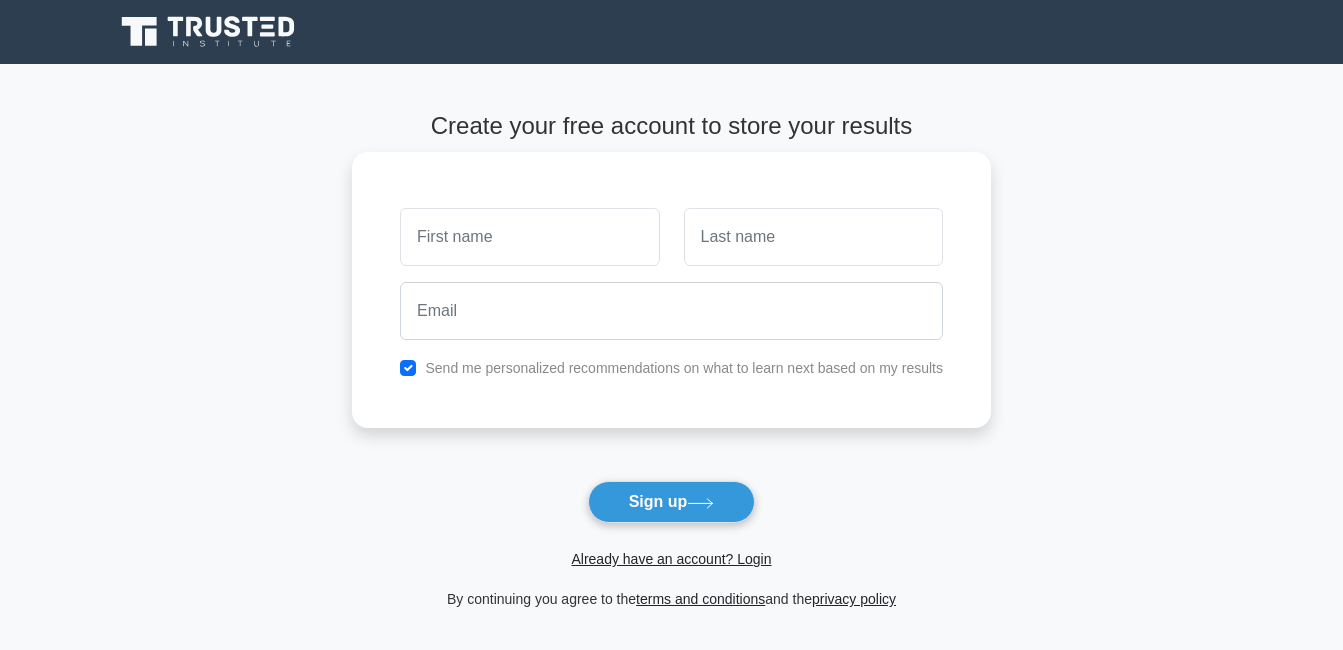 scroll, scrollTop: 0, scrollLeft: 0, axis: both 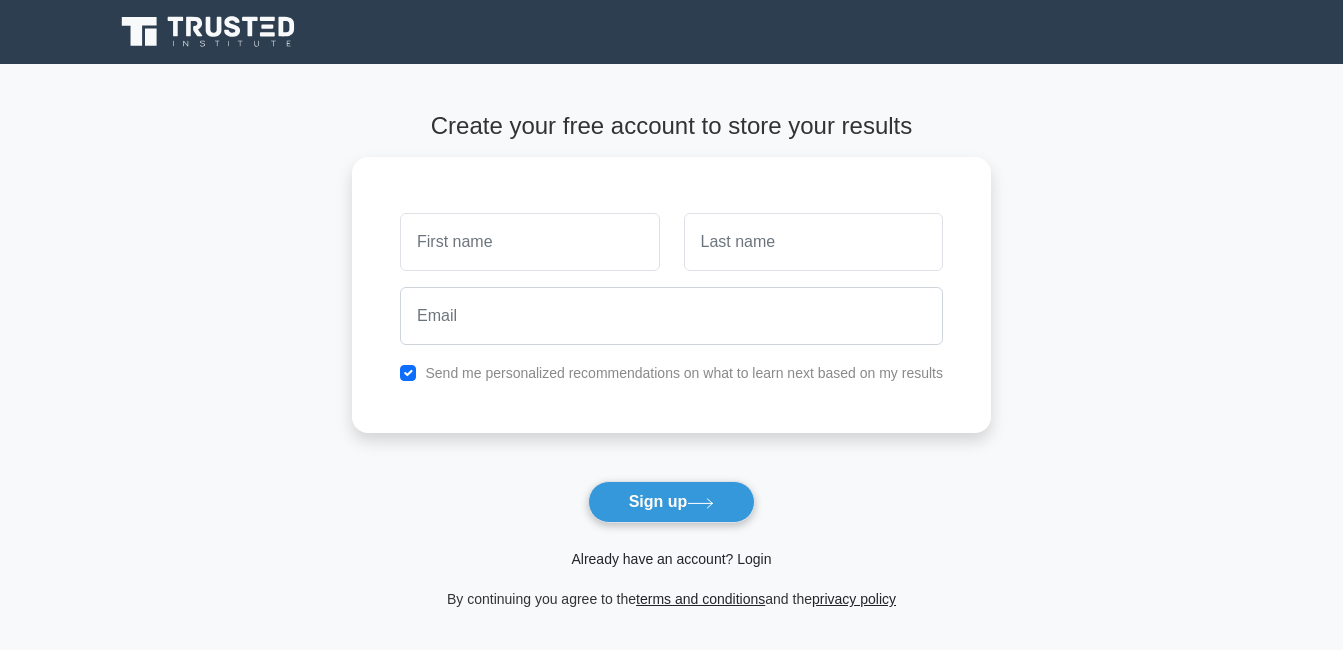 click on "Already have an account? Login" at bounding box center (671, 559) 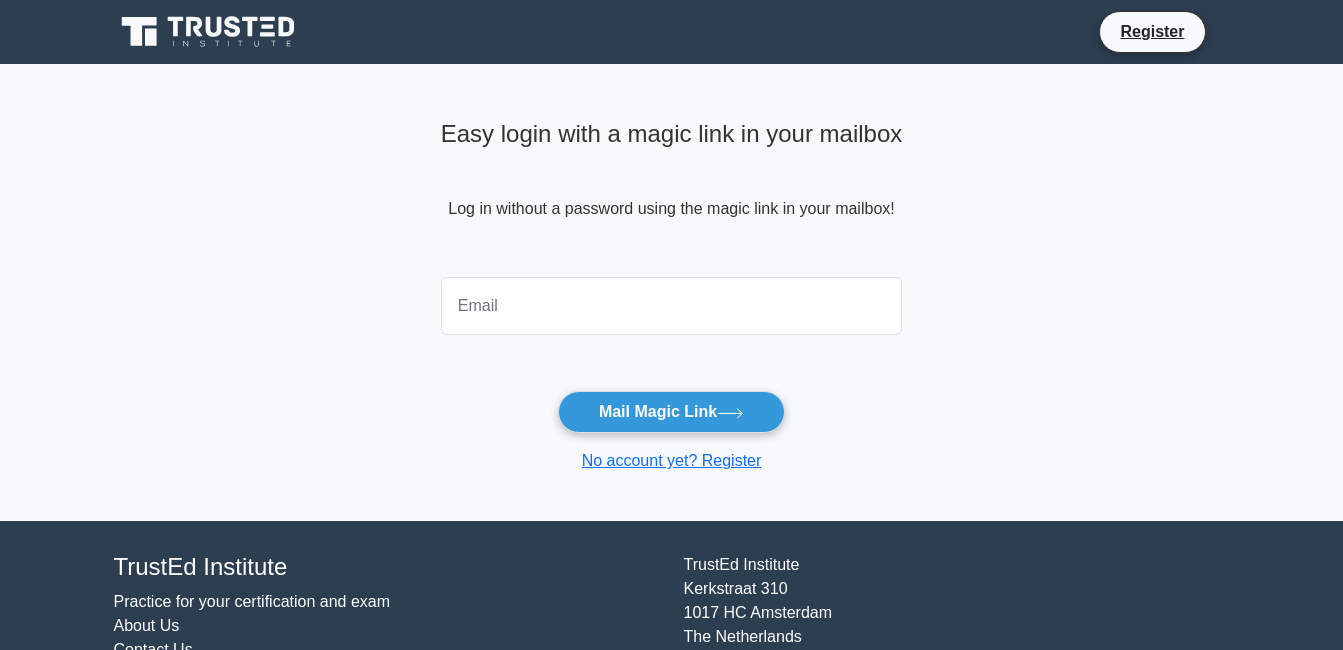 scroll, scrollTop: 0, scrollLeft: 0, axis: both 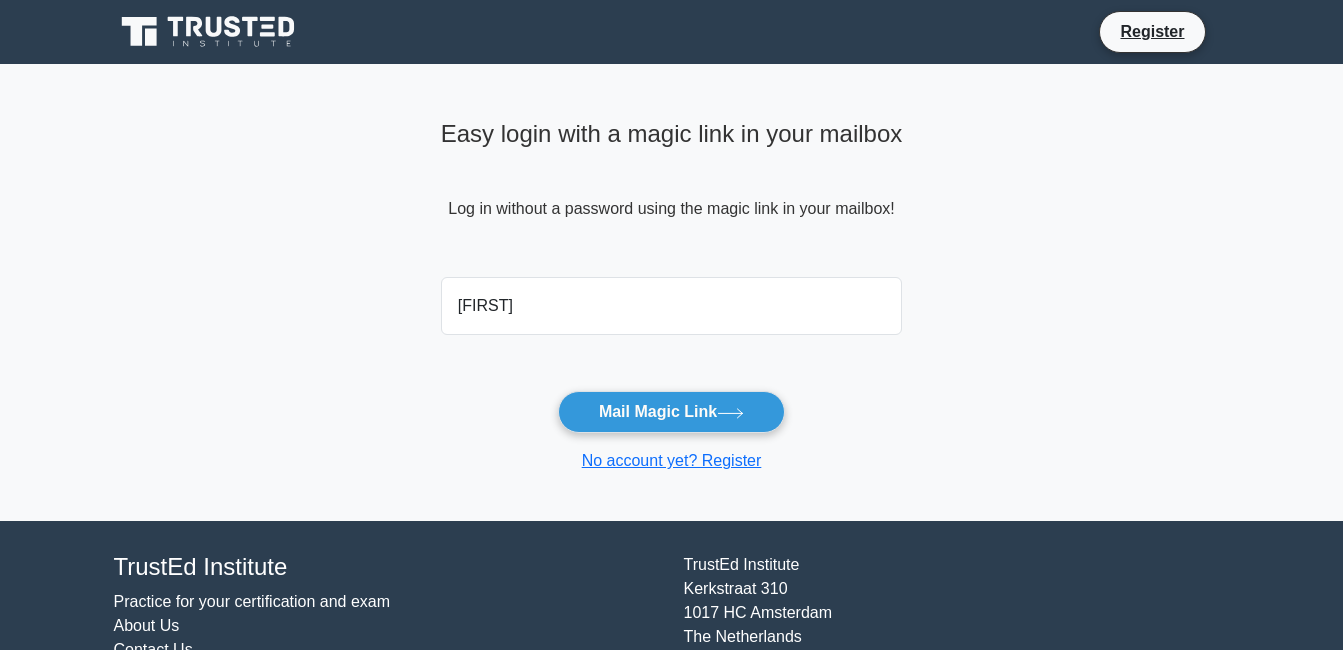 type on "[USERNAME]@[DOMAIN]" 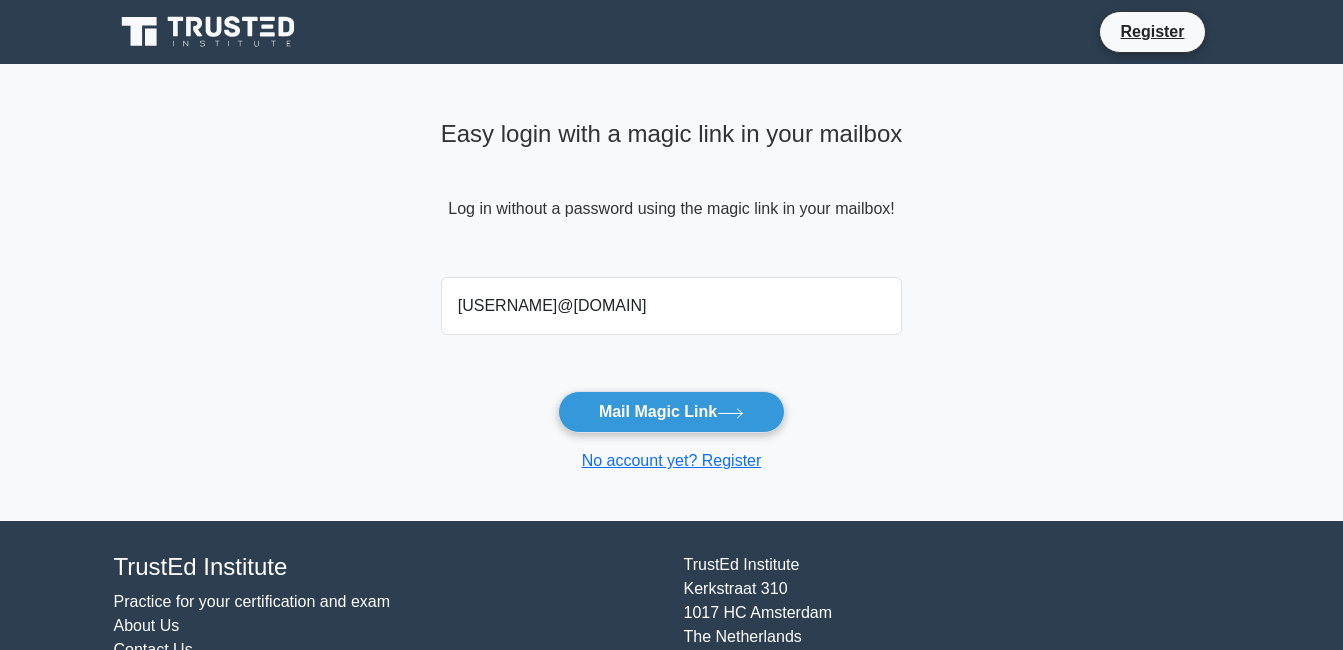 type 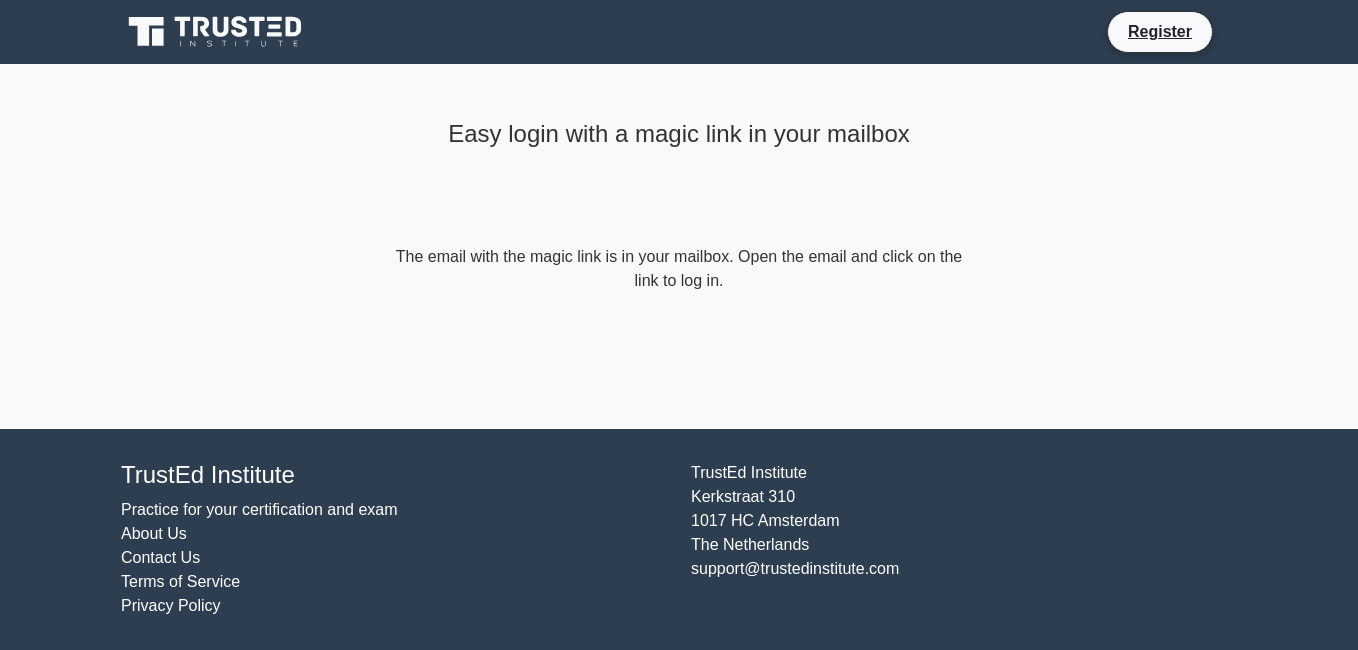 scroll, scrollTop: 0, scrollLeft: 0, axis: both 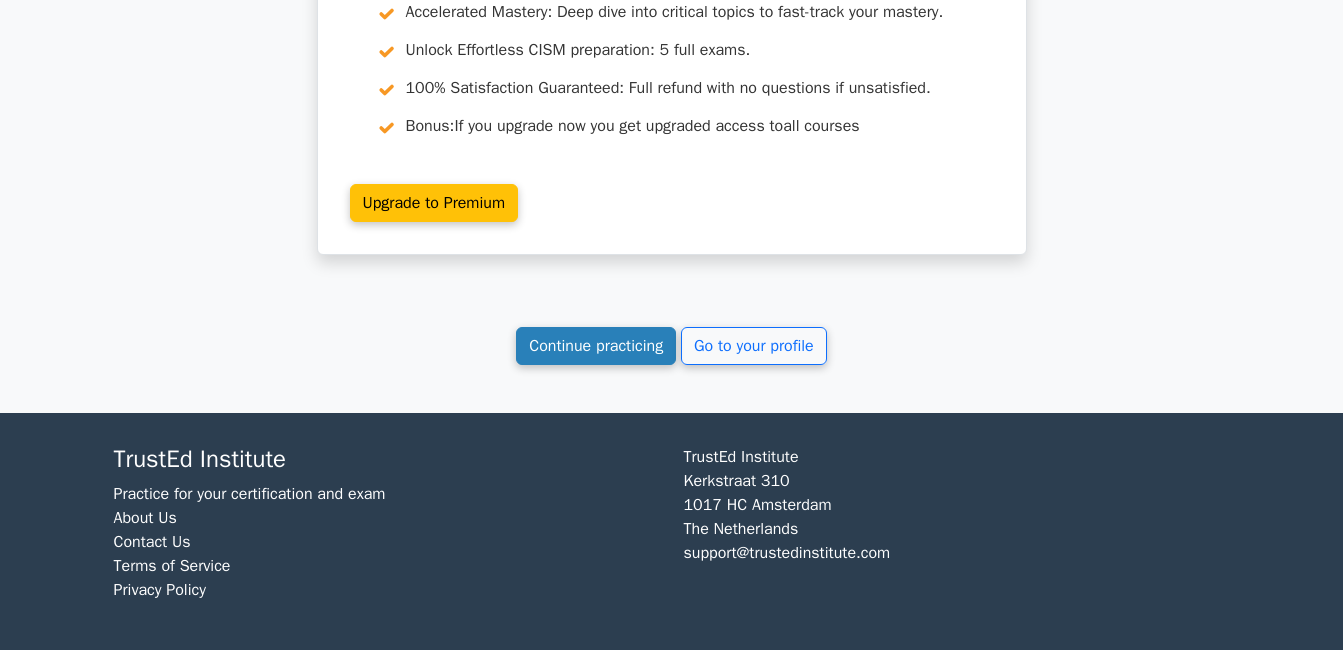 click on "Continue practicing" at bounding box center (596, 346) 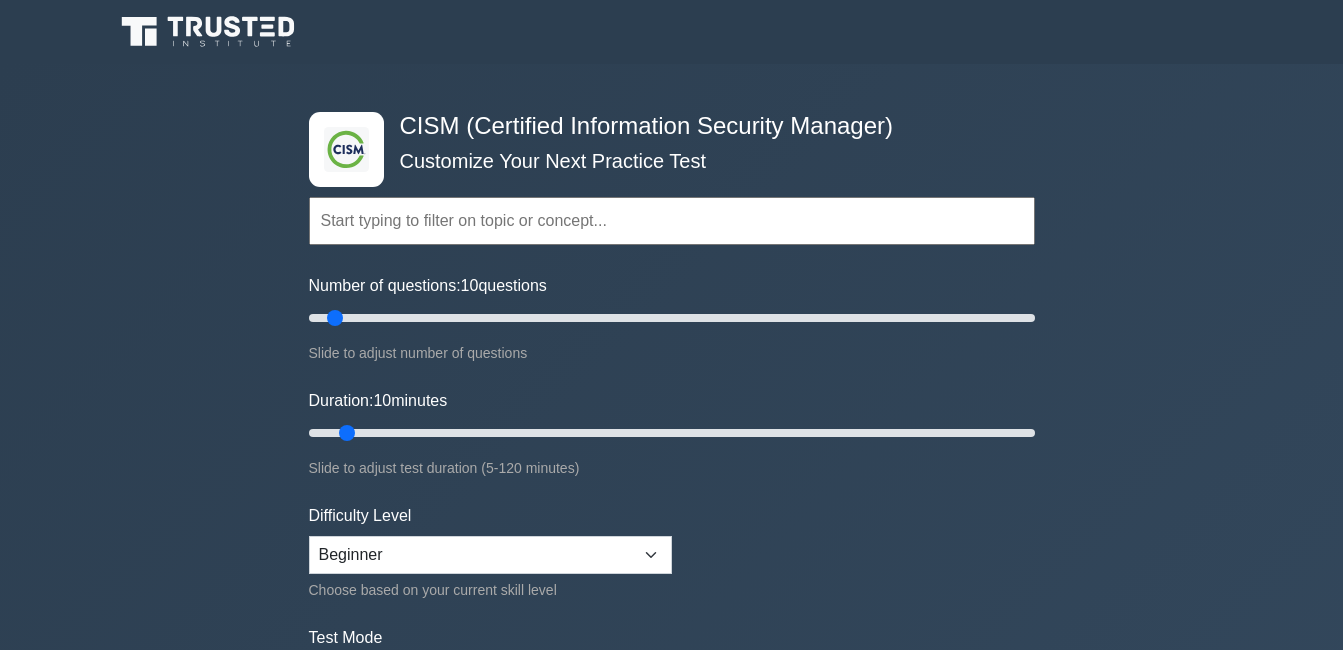 scroll, scrollTop: 0, scrollLeft: 0, axis: both 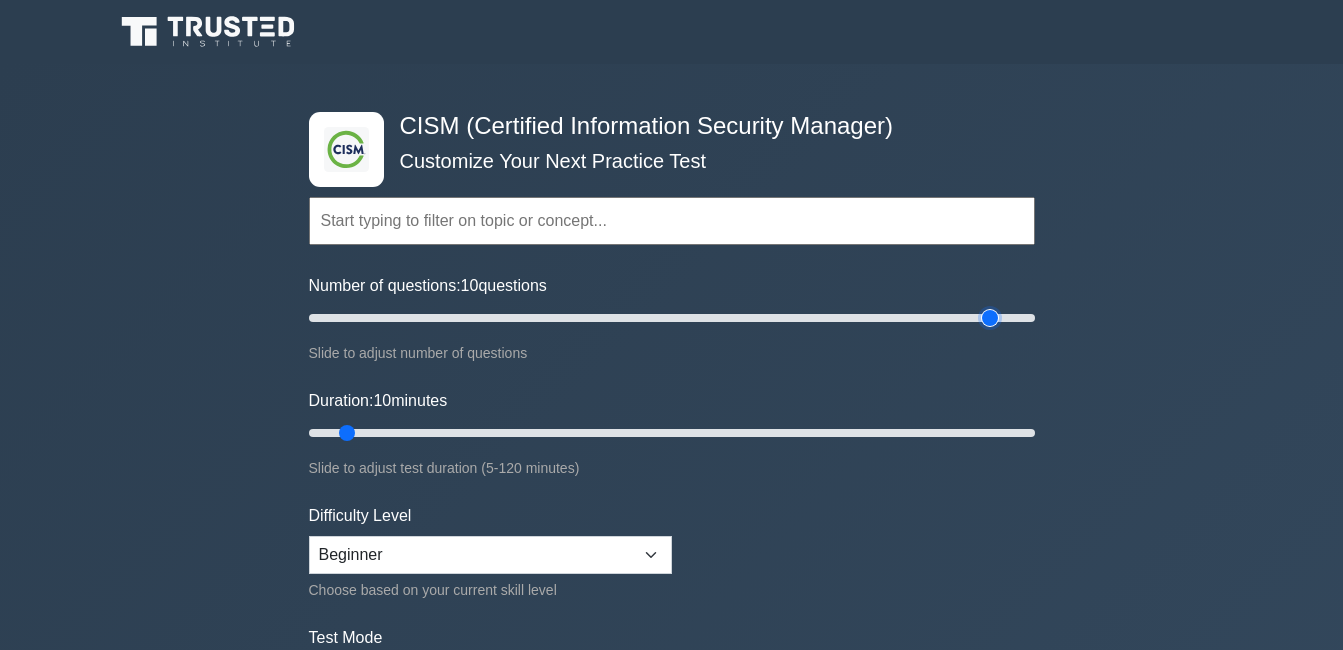 click on "Number of questions:  10  questions" at bounding box center (672, 318) 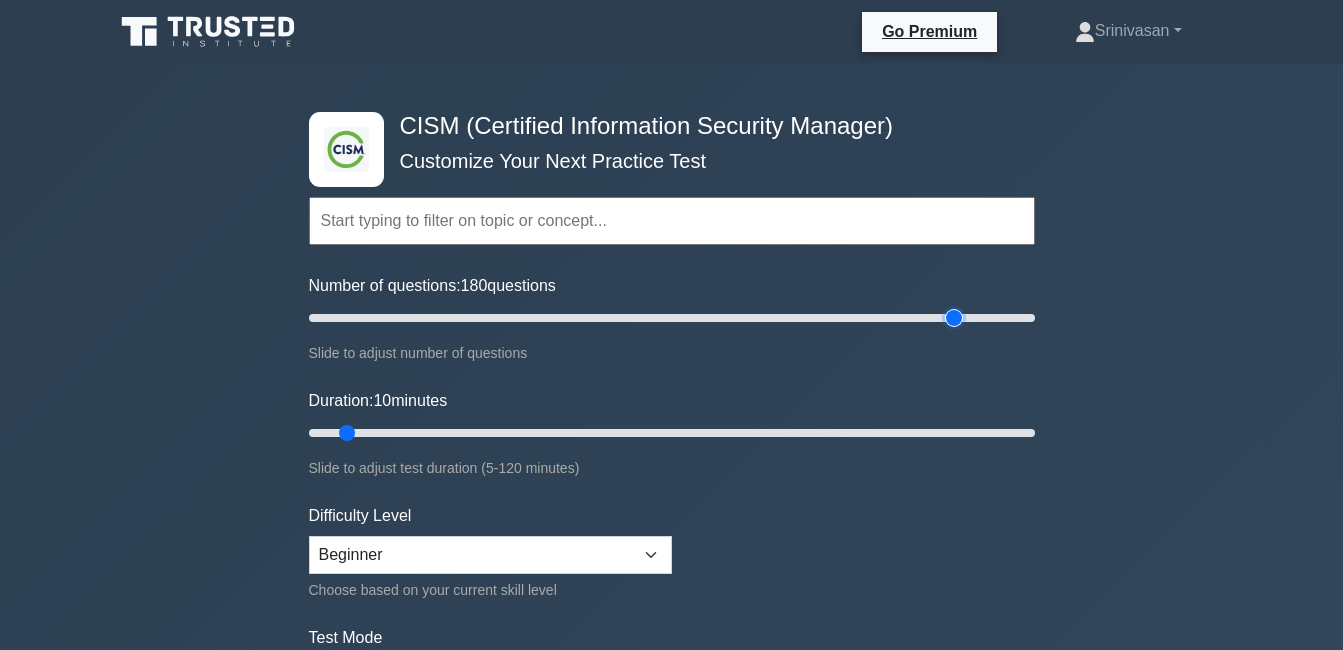 click on "Number of questions:  180  questions" at bounding box center [672, 318] 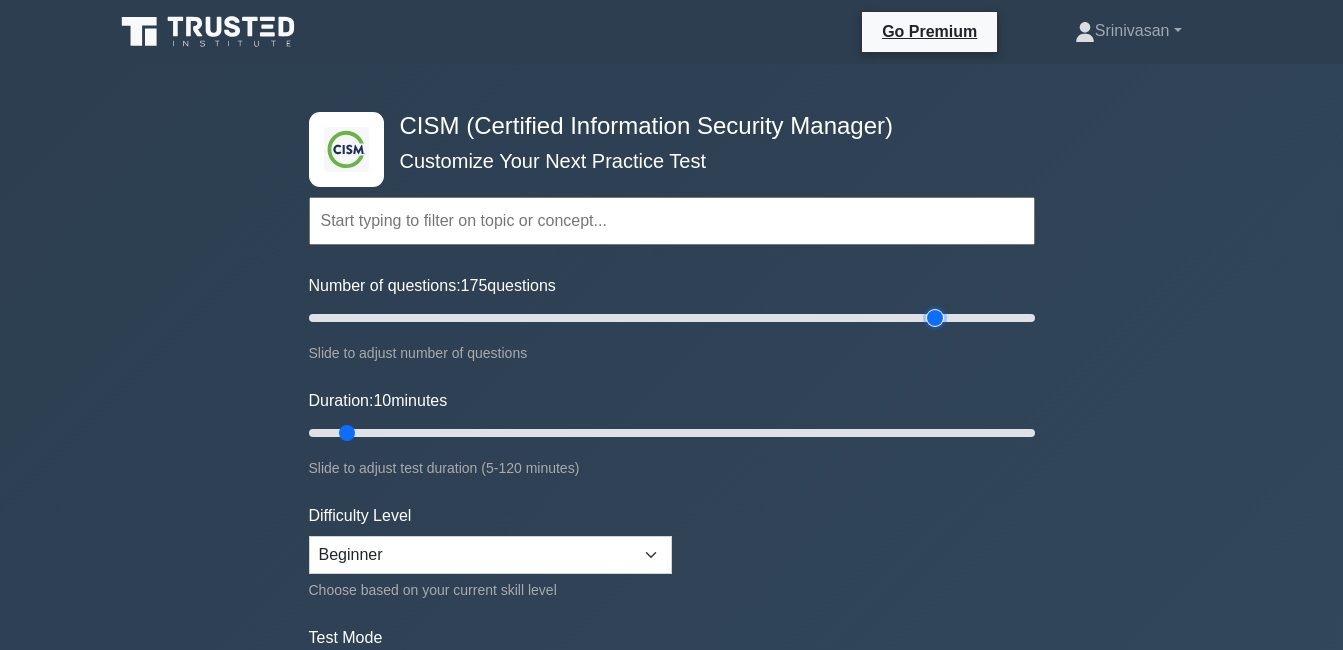 click on "Number of questions:  175  questions" at bounding box center (672, 318) 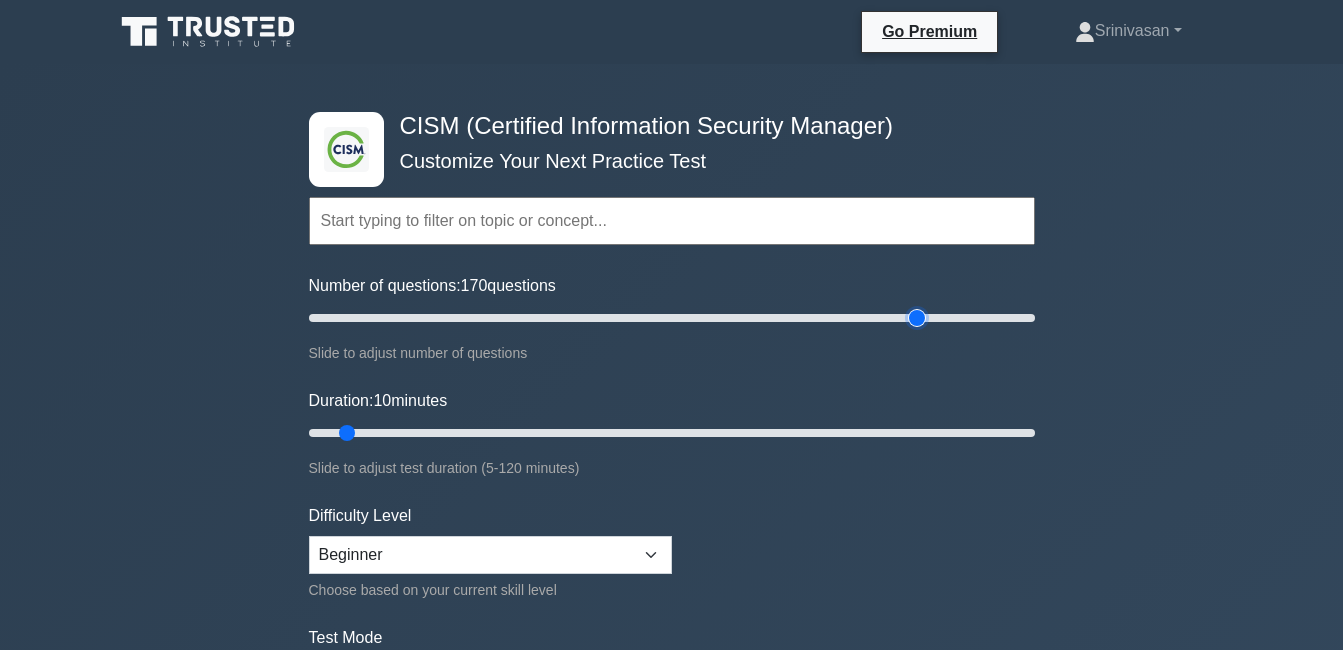 click on "Number of questions:  170  questions" at bounding box center (672, 318) 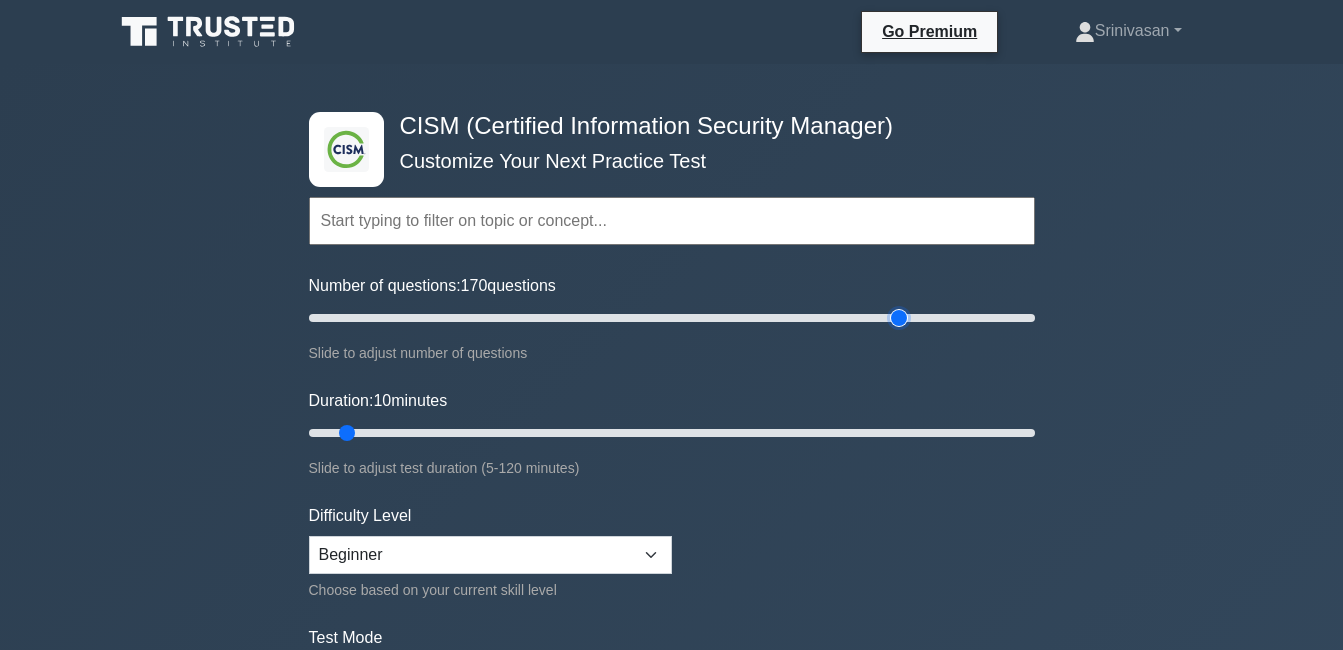 click on "Number of questions:  170  questions" at bounding box center (672, 318) 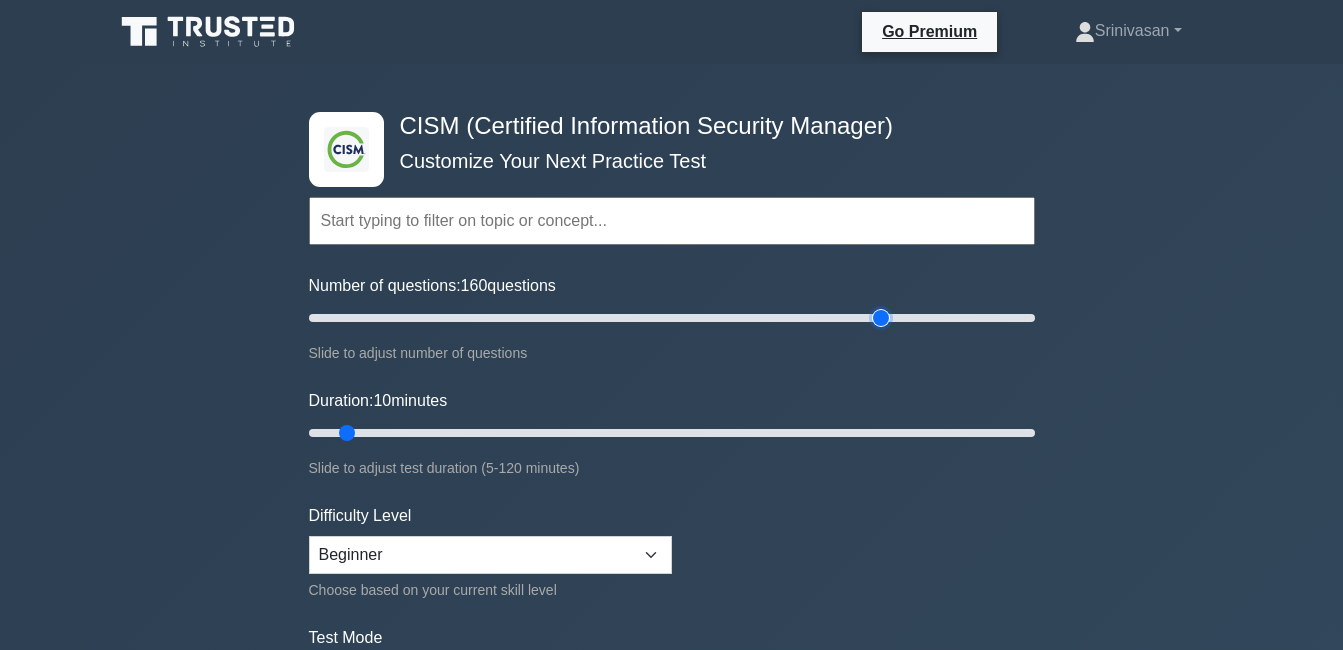click on "Number of questions:  160  questions" at bounding box center (672, 318) 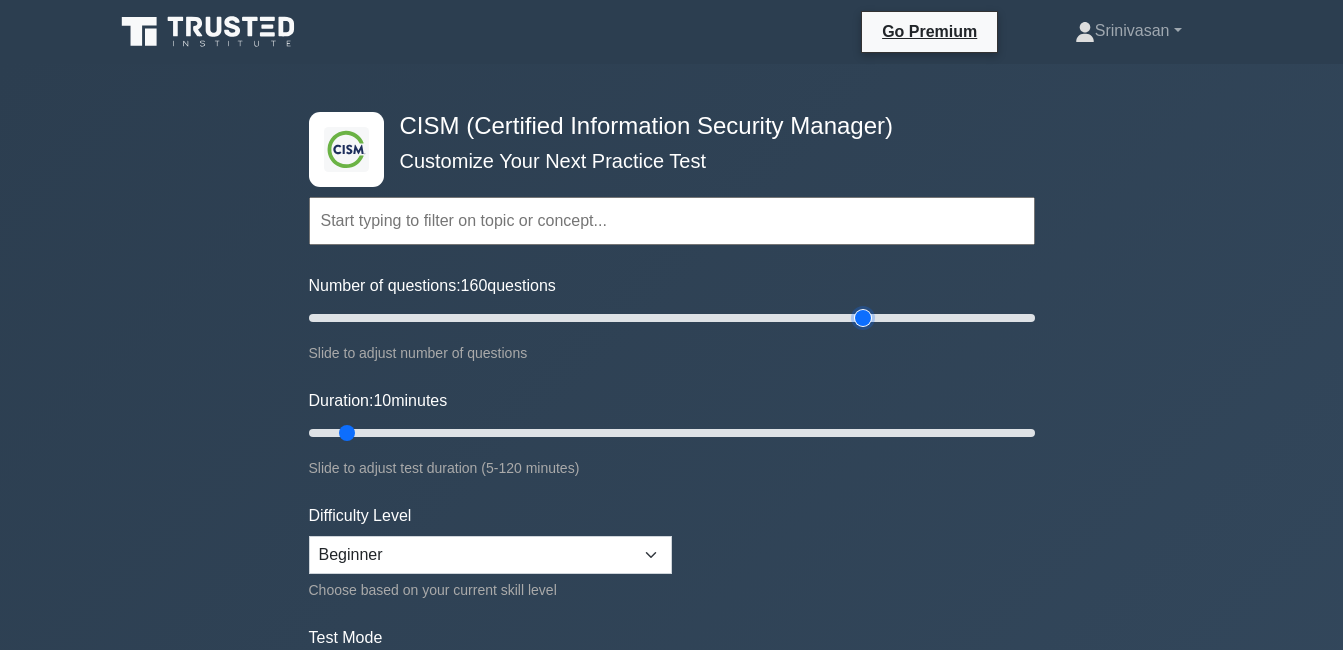 click on "Number of questions:  160  questions" at bounding box center (672, 318) 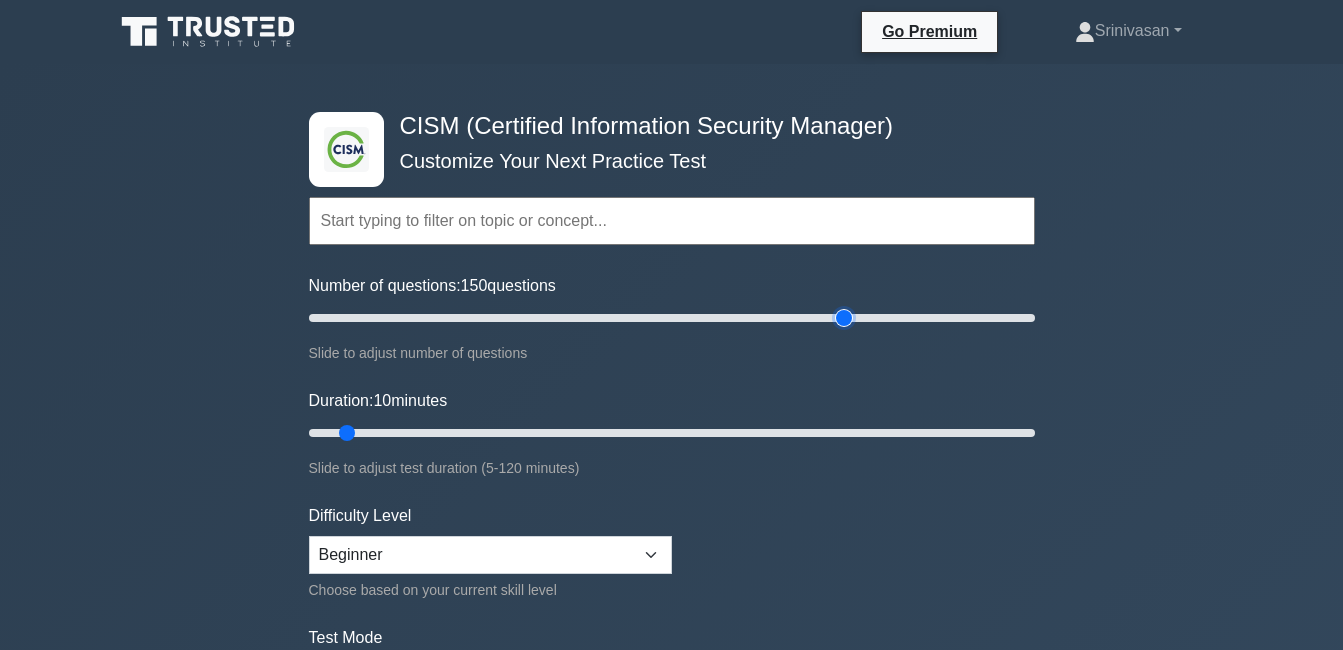 type on "150" 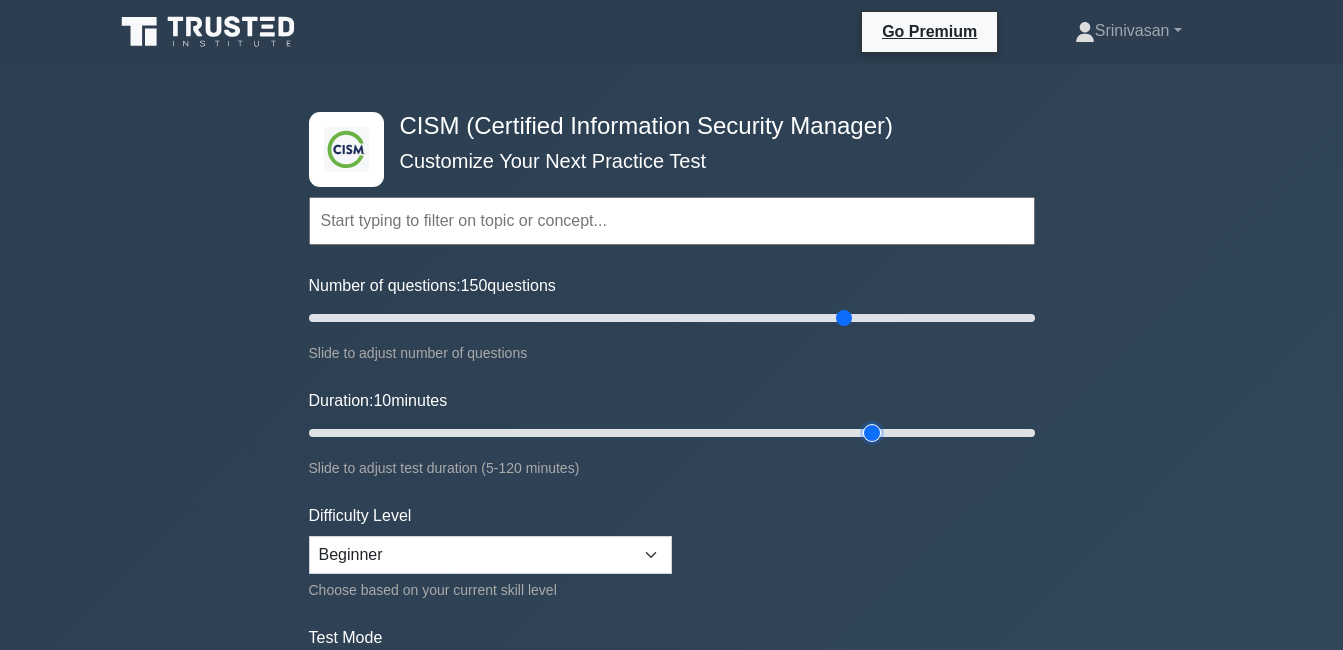 click on "Duration:  10  minutes" at bounding box center [672, 433] 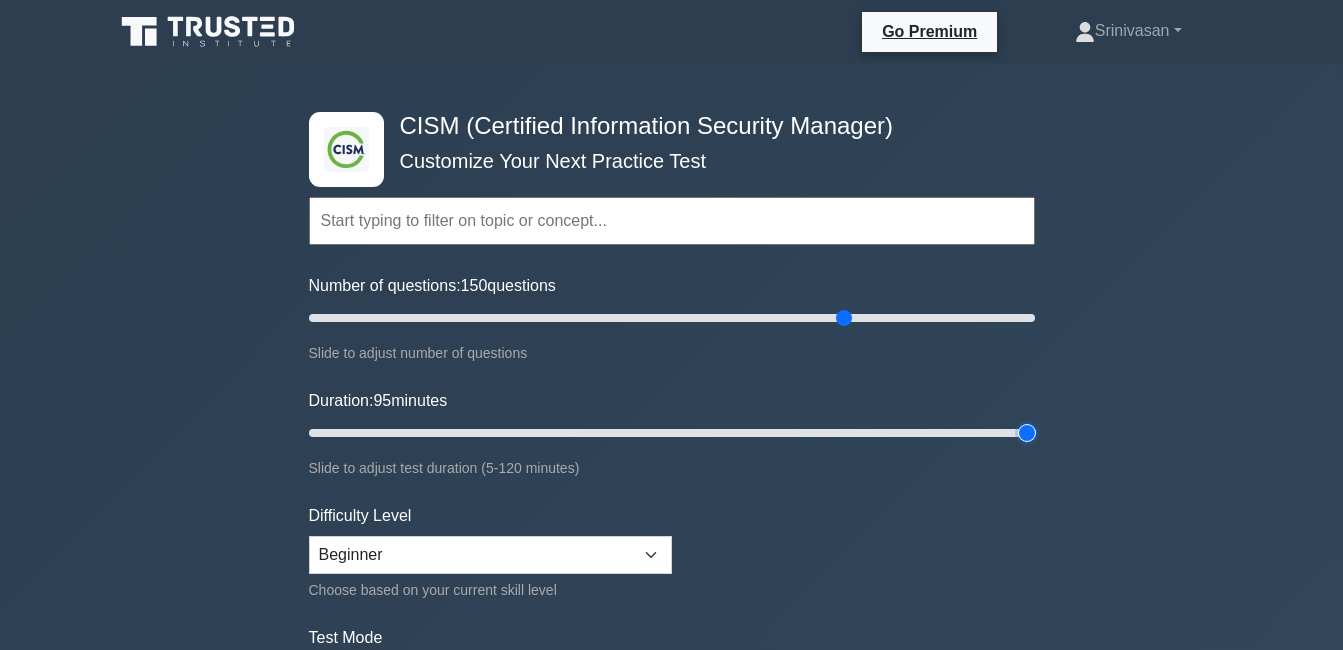 type on "120" 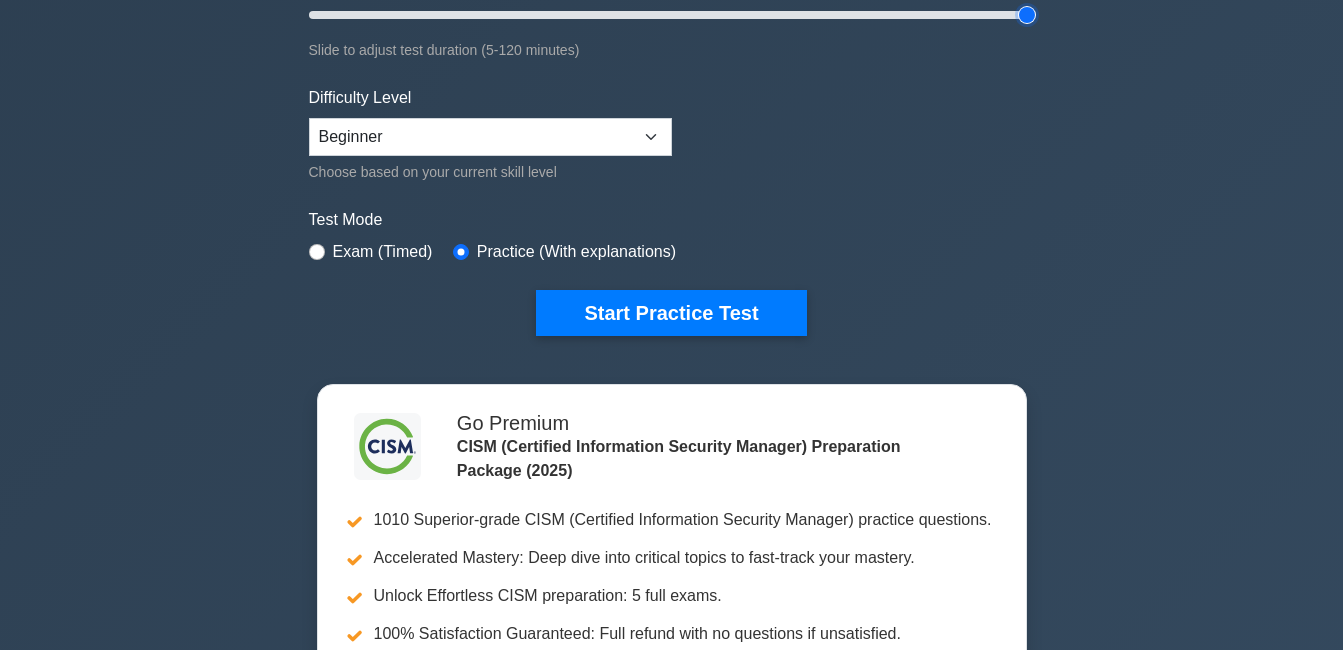 scroll, scrollTop: 415, scrollLeft: 0, axis: vertical 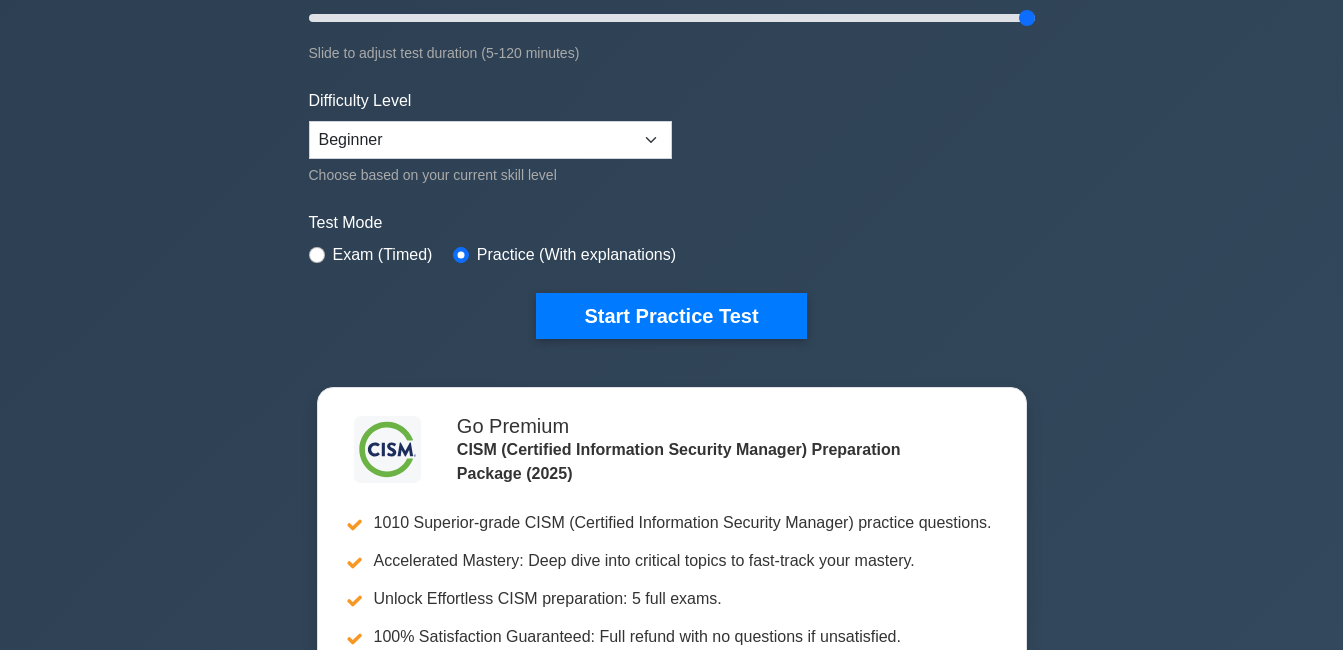 click on "Exam (Timed)" at bounding box center (383, 255) 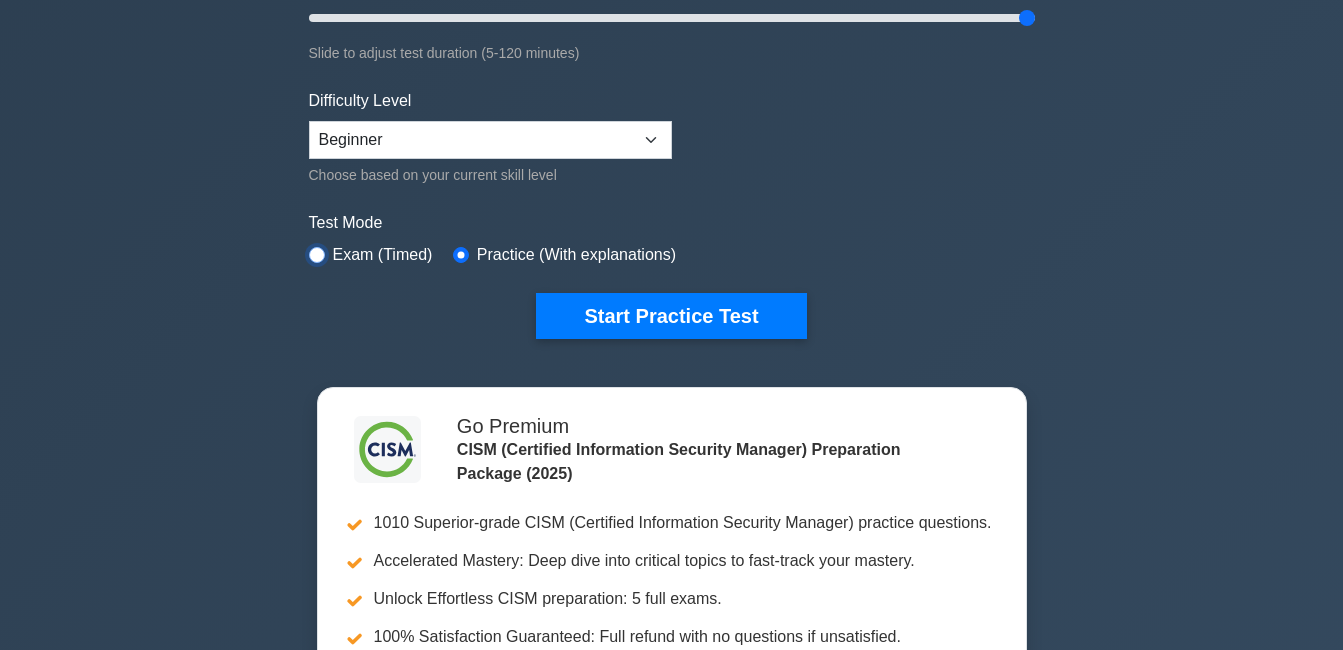 click at bounding box center [317, 255] 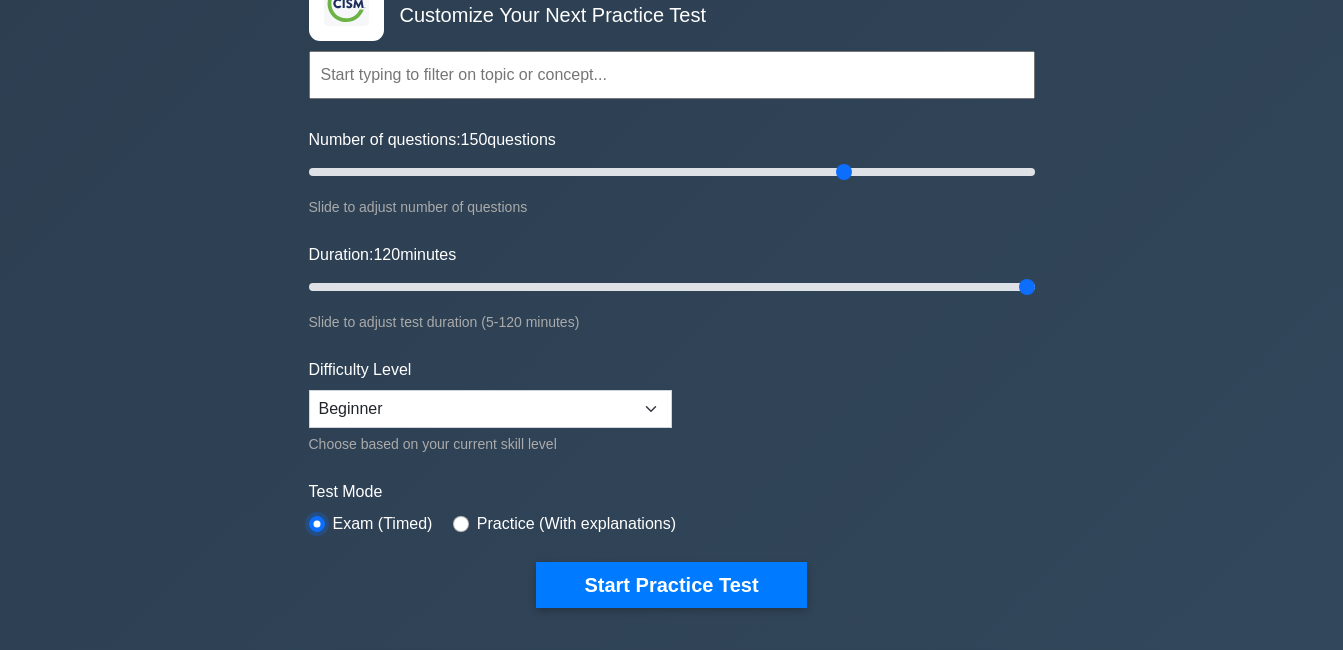 scroll, scrollTop: 150, scrollLeft: 0, axis: vertical 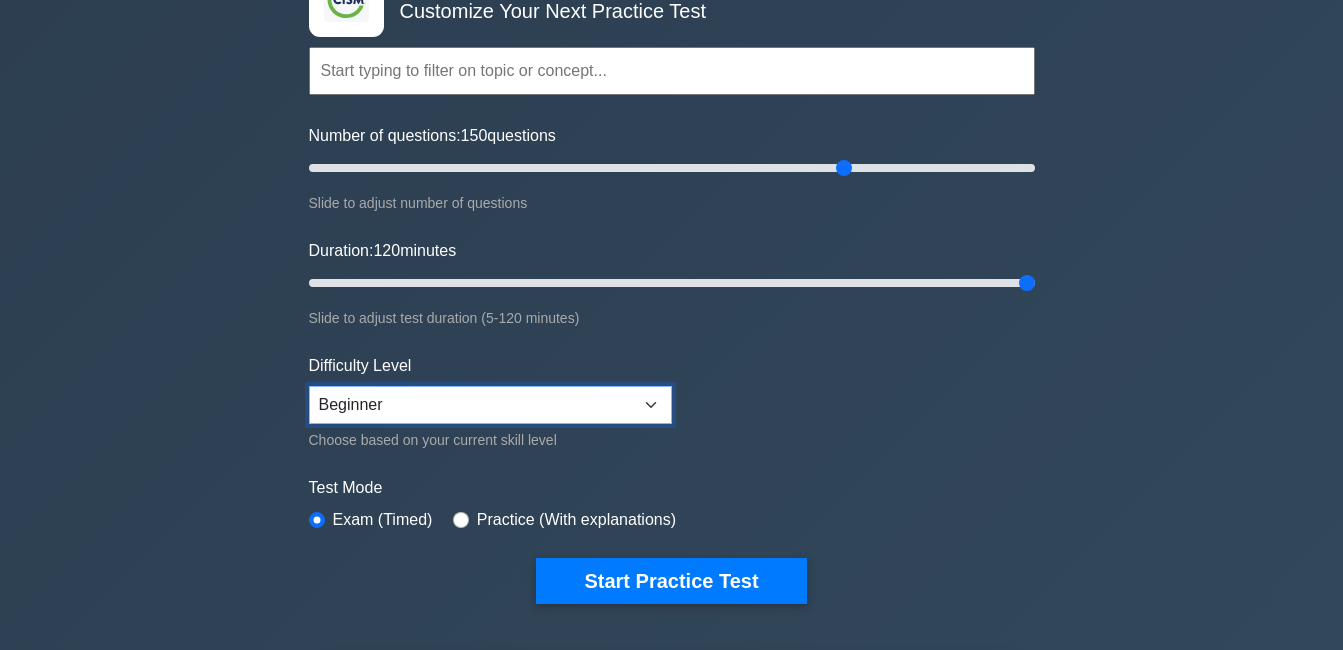 click on "Beginner
Intermediate
Expert" at bounding box center [490, 405] 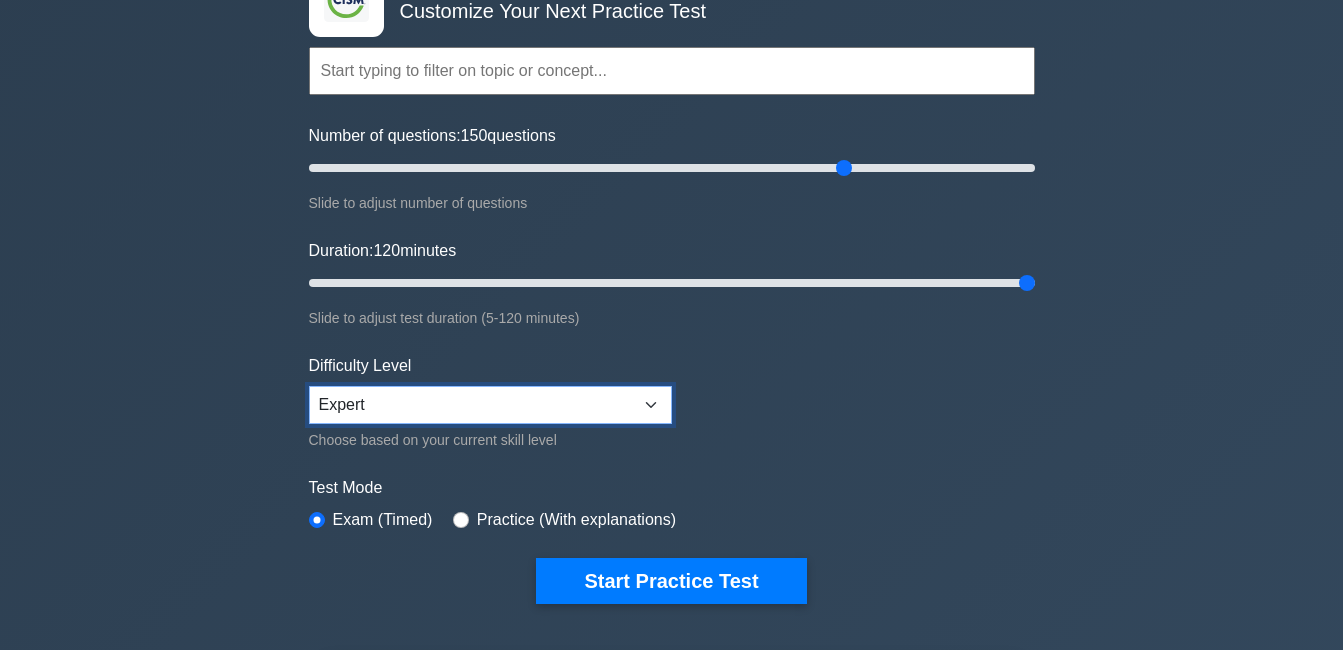 click on "Beginner
Intermediate
Expert" at bounding box center [490, 405] 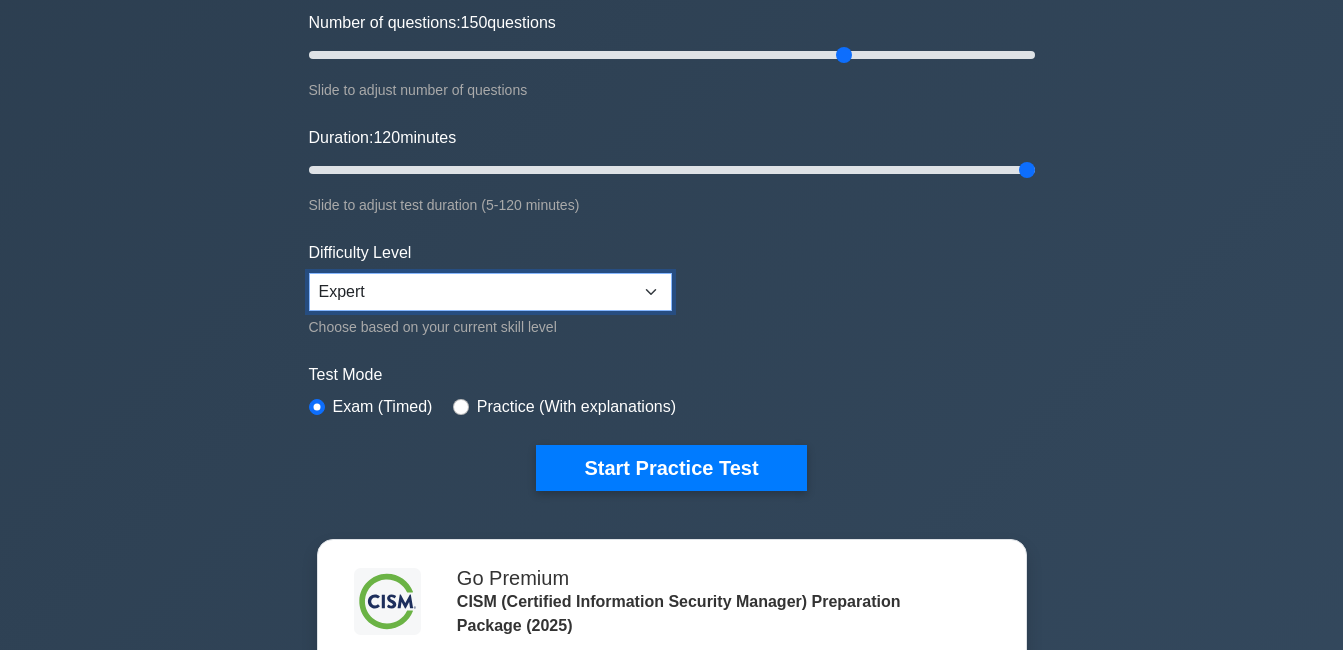 scroll, scrollTop: 304, scrollLeft: 0, axis: vertical 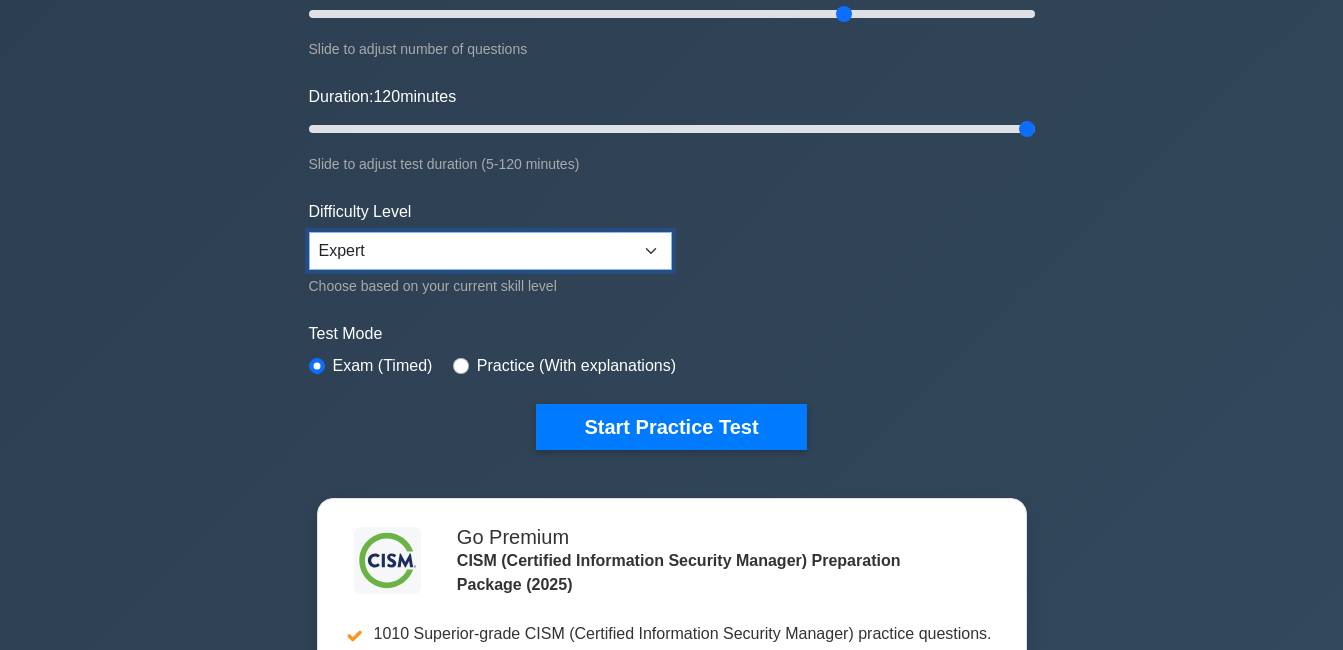 click on "Beginner
Intermediate
Expert" at bounding box center (490, 251) 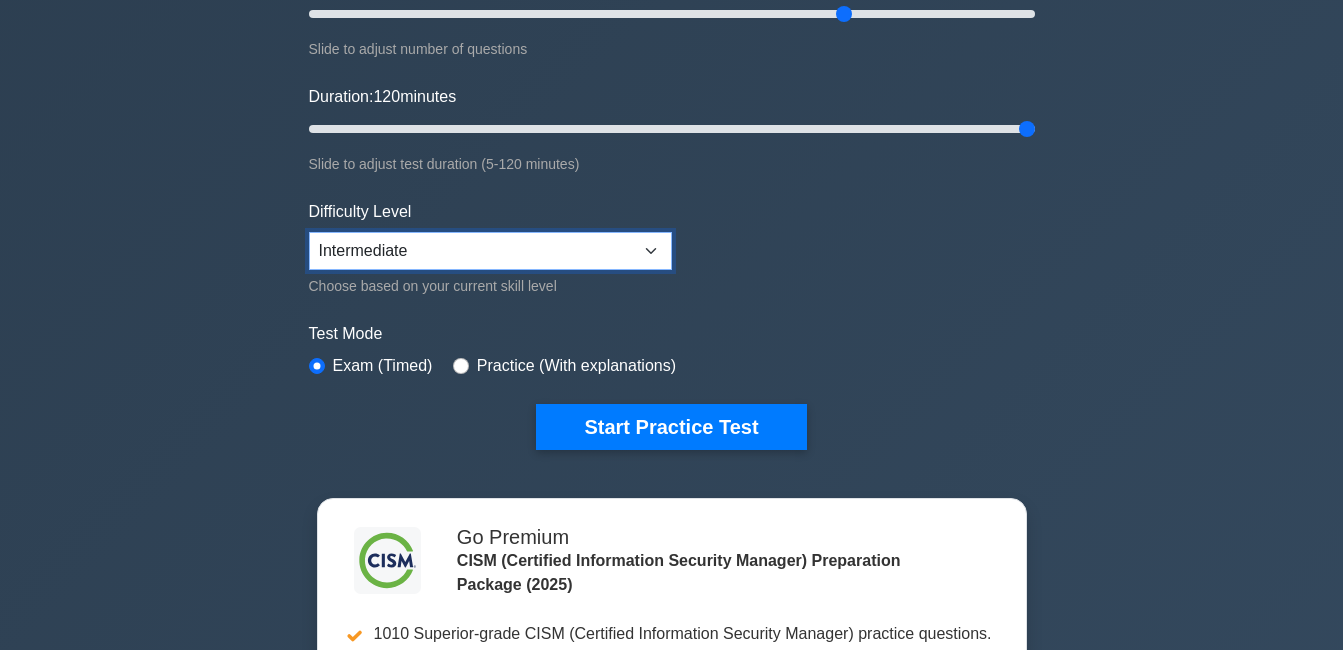 click on "Beginner
Intermediate
Expert" at bounding box center [490, 251] 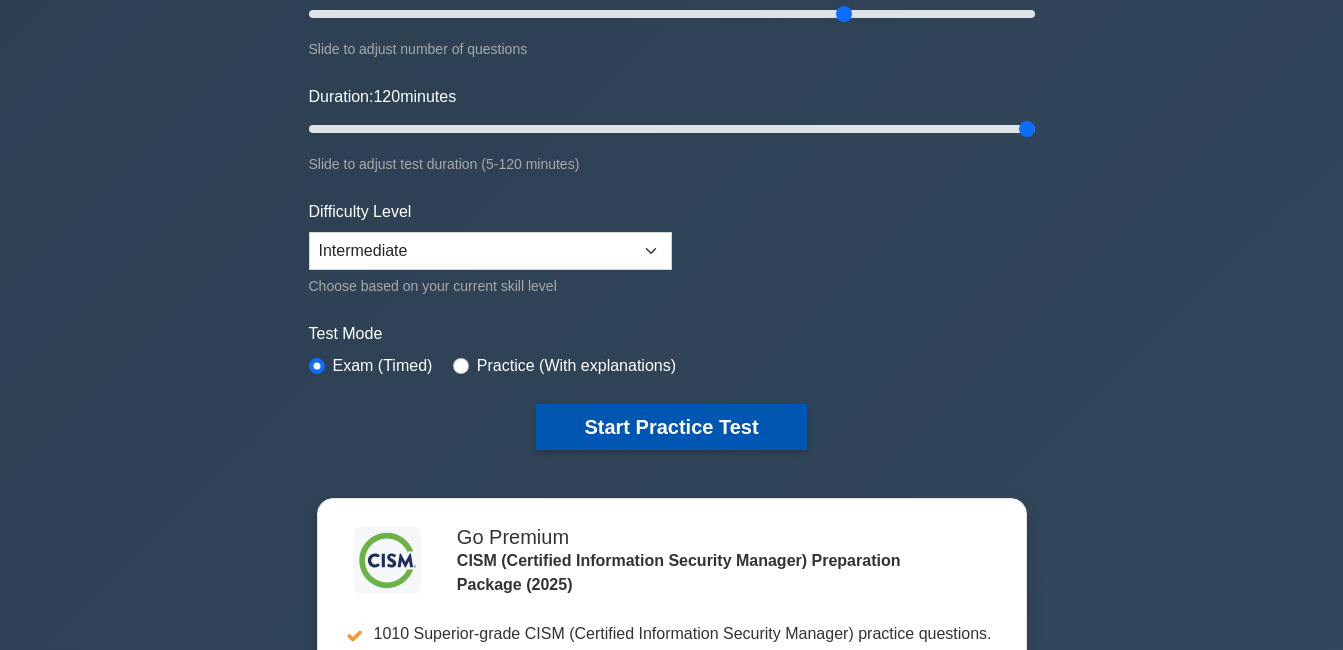 click on "Start Practice Test" at bounding box center [671, 427] 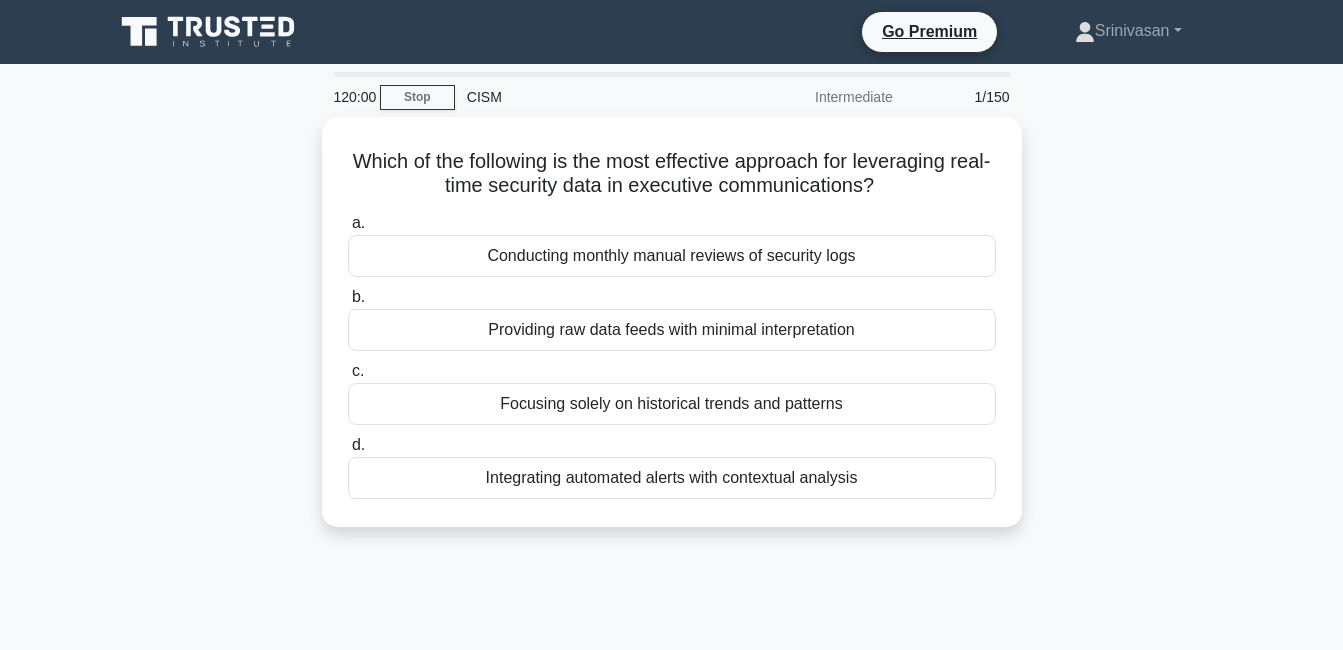 scroll, scrollTop: 0, scrollLeft: 0, axis: both 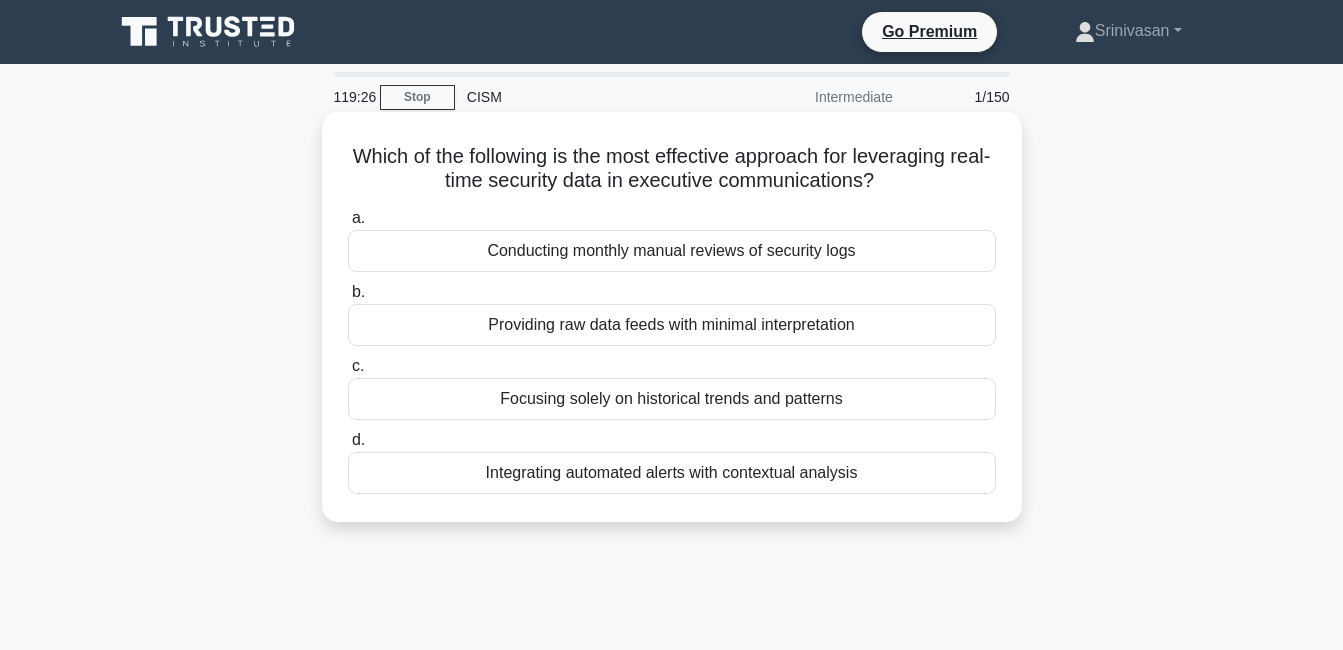 click on "Integrating automated alerts with contextual analysis" at bounding box center [672, 473] 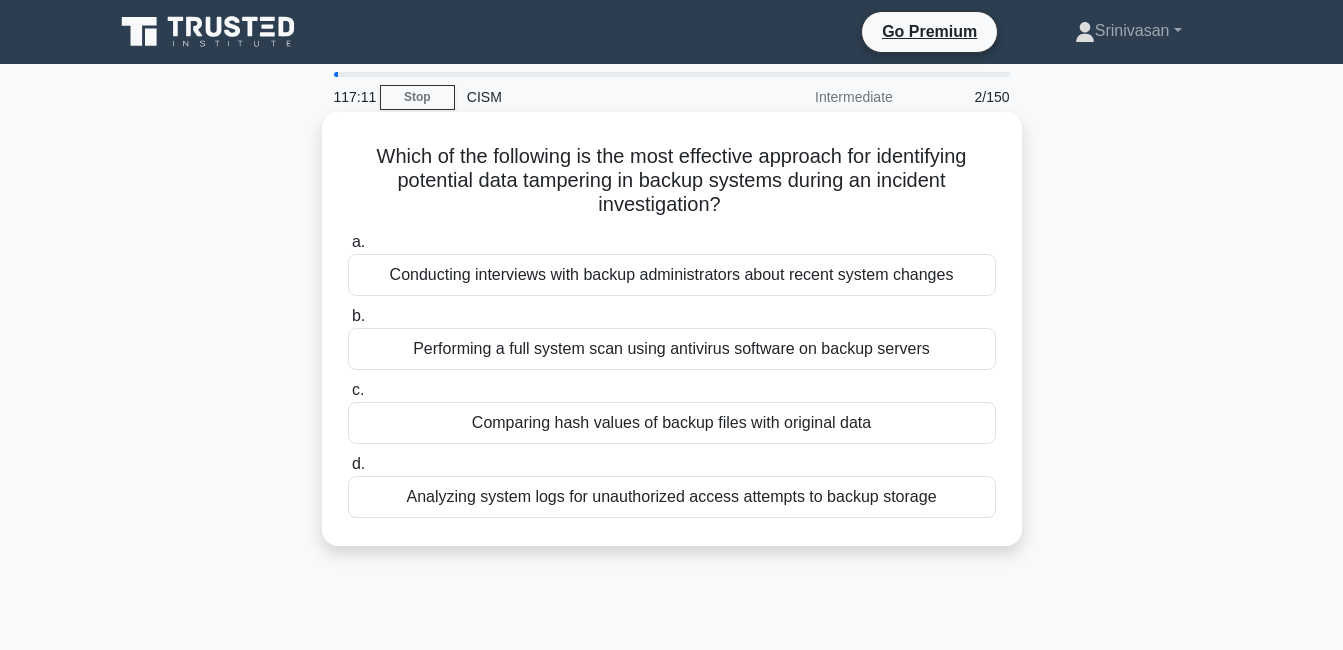 click on "Comparing hash values of backup files with original data" at bounding box center [672, 423] 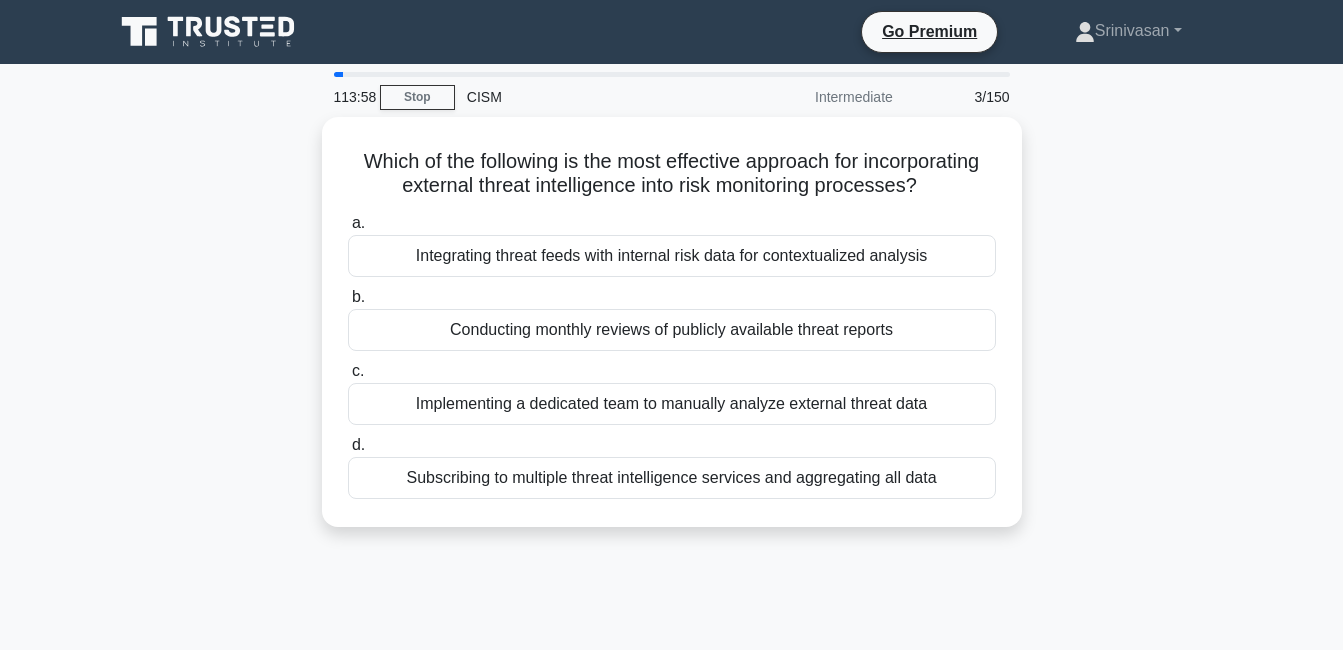 click on "Which of the following is the most effective approach for incorporating external threat intelligence into risk monitoring processes?
.spinner_0XTQ{transform-origin:center;animation:spinner_y6GP .75s linear infinite}@keyframes spinner_y6GP{100%{transform:rotate(360deg)}}
a.
Integrating threat feeds with internal risk data for contextualized analysis
b. c. d." at bounding box center [672, 334] 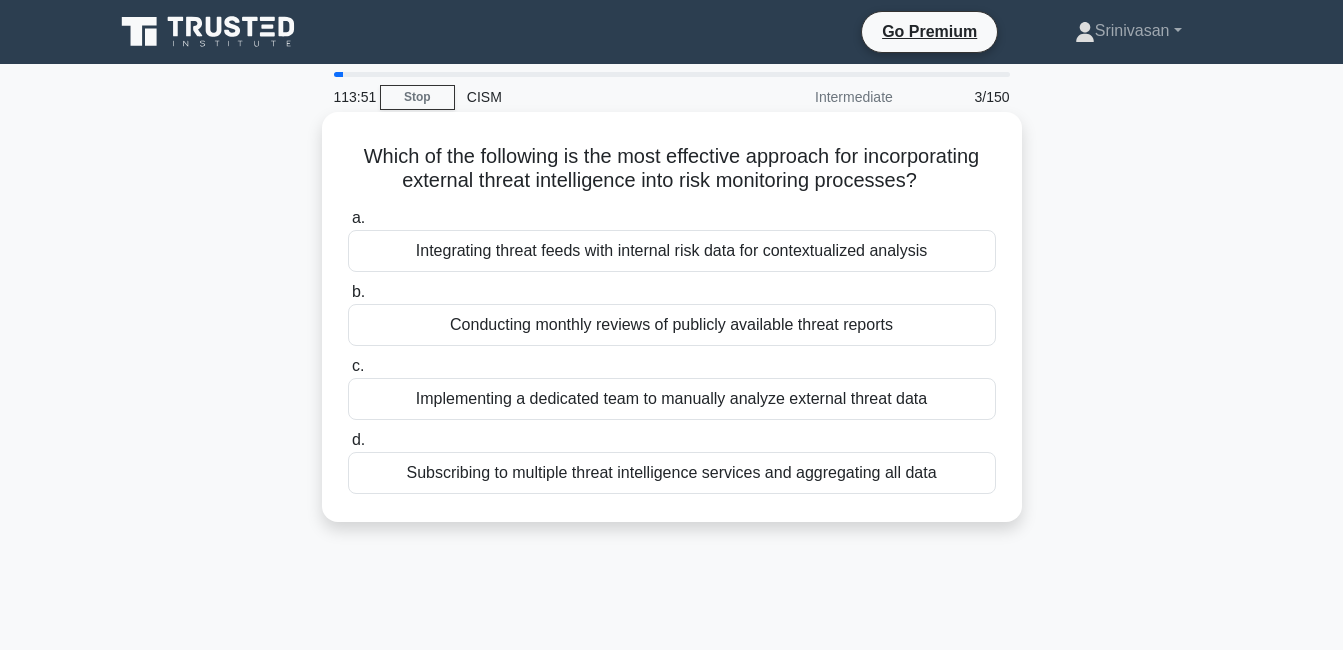 click on "Which of the following is the most effective approach for incorporating external threat intelligence into risk monitoring processes?
.spinner_0XTQ{transform-origin:center;animation:spinner_y6GP .75s linear infinite}@keyframes spinner_y6GP{100%{transform:rotate(360deg)}}
a.
Integrating threat feeds with internal risk data for contextualized analysis
b." at bounding box center (672, 317) 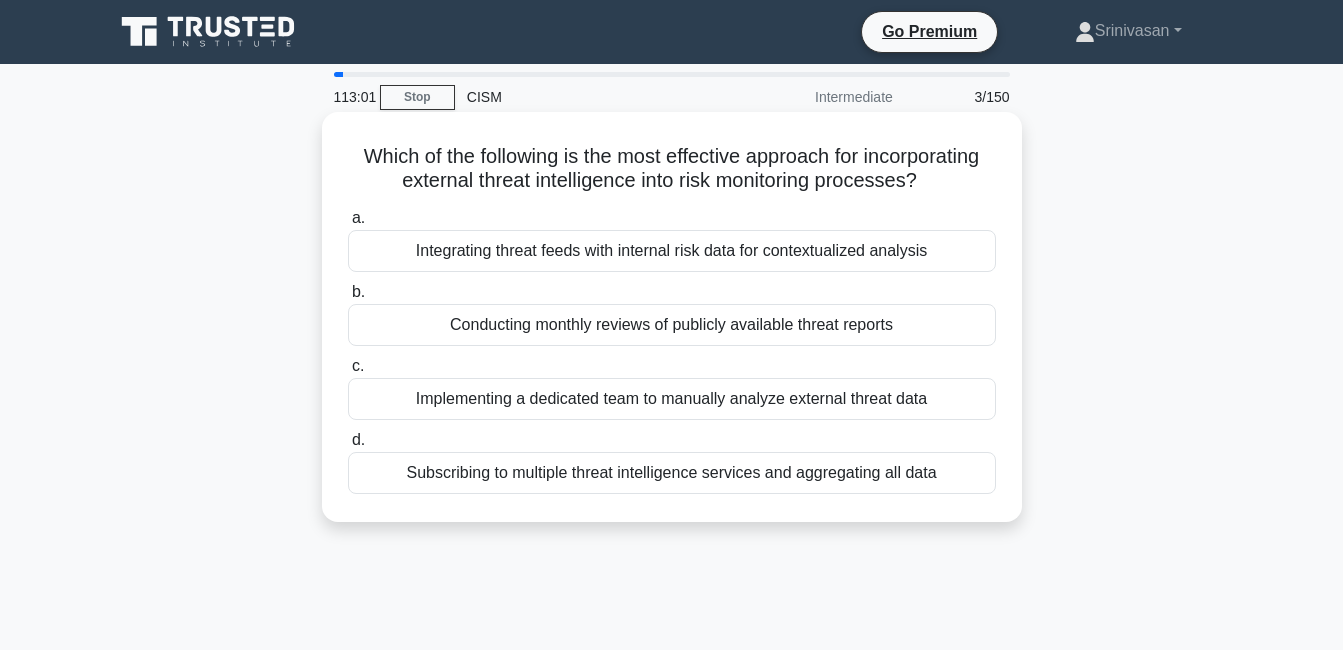 click on "Subscribing to multiple threat intelligence services and aggregating all data" at bounding box center [672, 473] 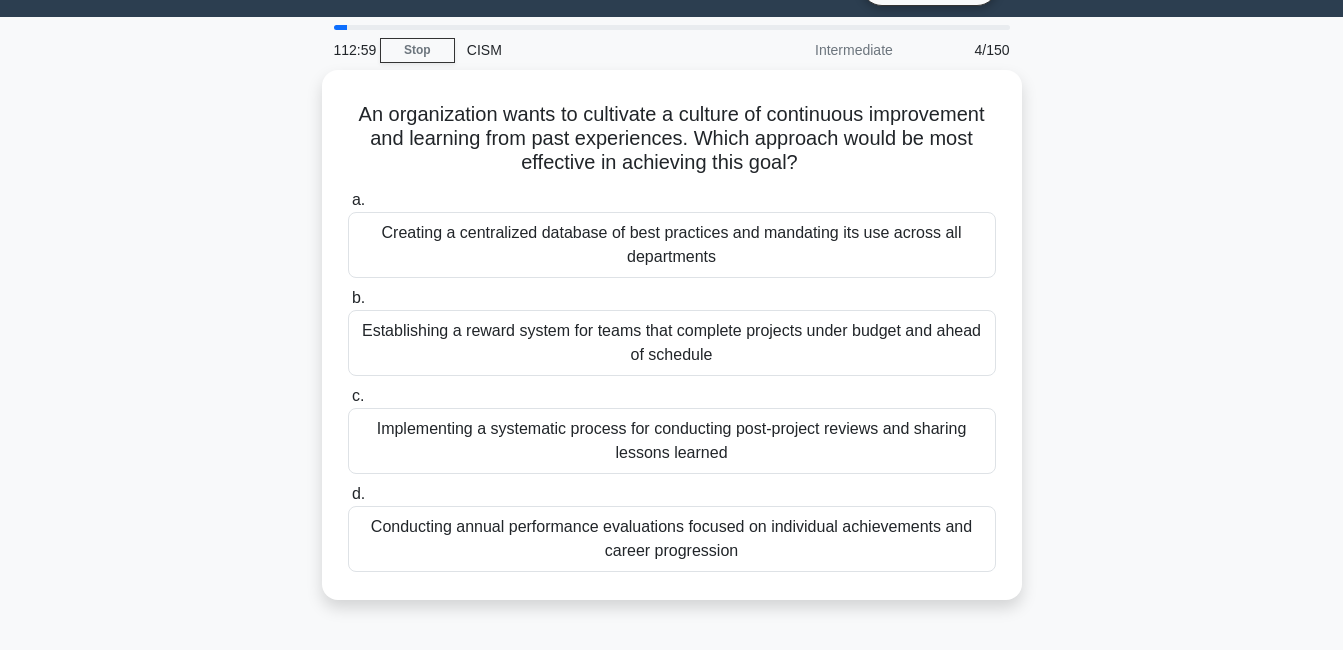 scroll, scrollTop: 49, scrollLeft: 0, axis: vertical 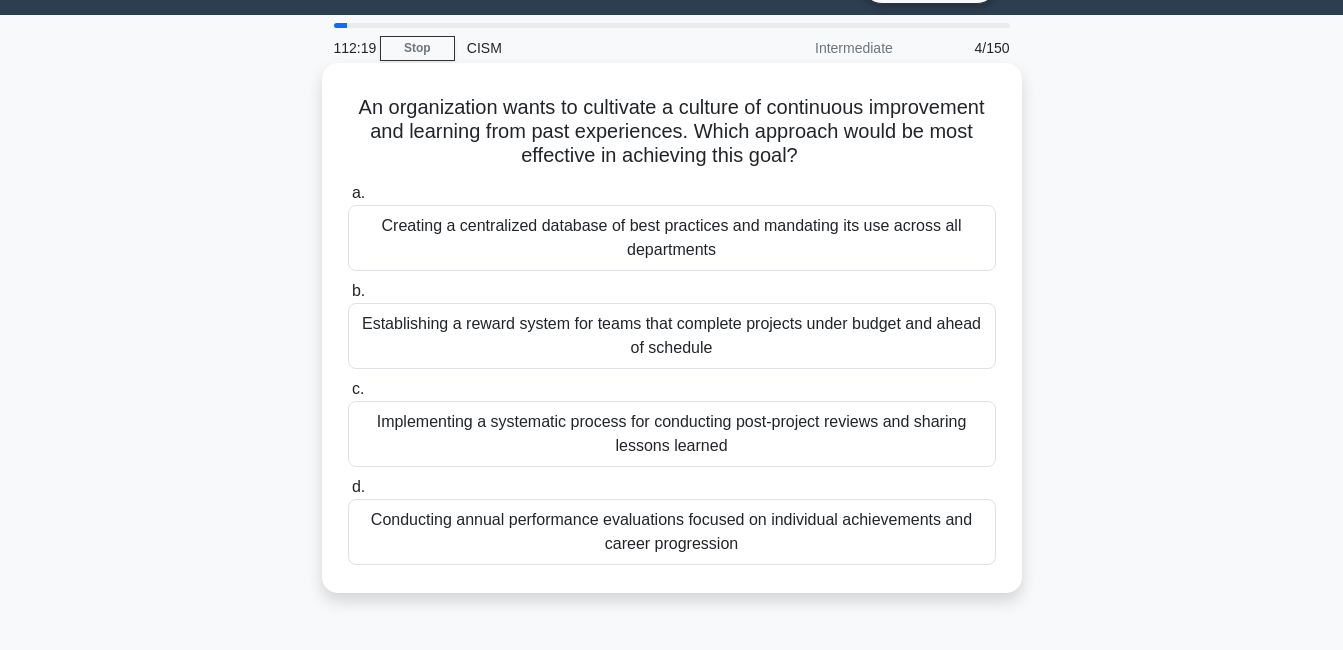 click on "Implementing a systematic process for conducting post-project reviews and sharing lessons learned" at bounding box center [672, 434] 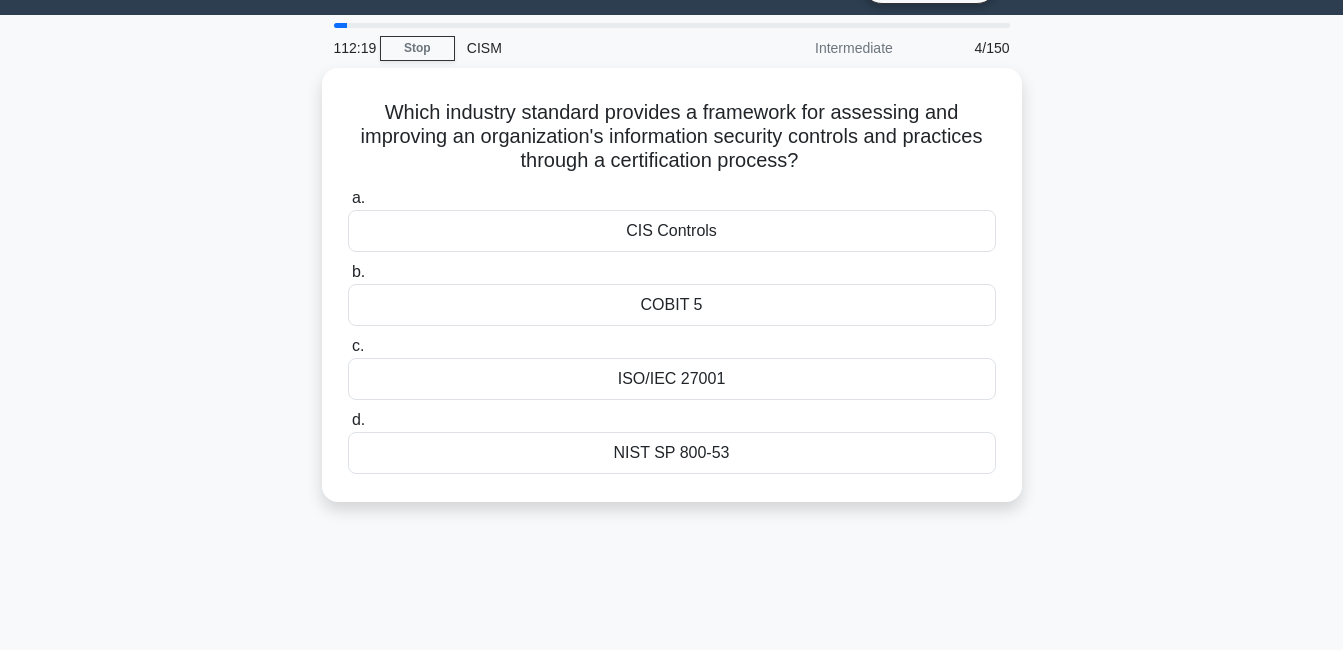 scroll, scrollTop: 0, scrollLeft: 0, axis: both 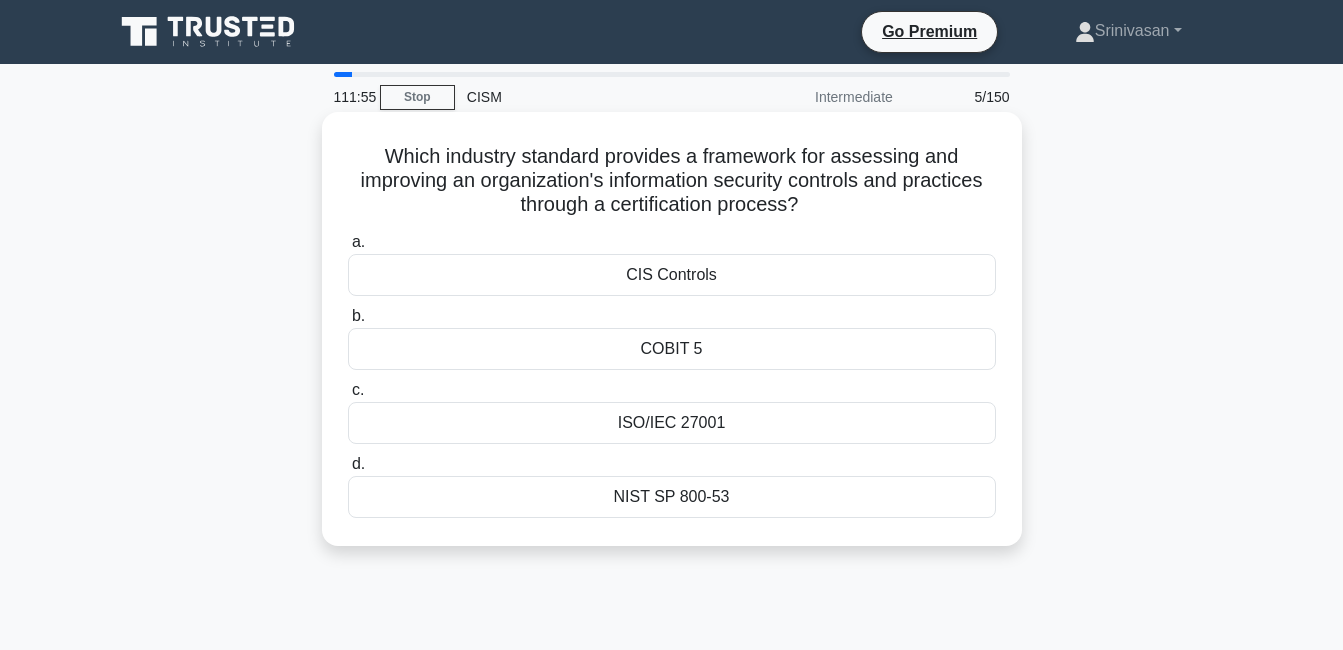 click on "ISO/IEC 27001" at bounding box center (672, 423) 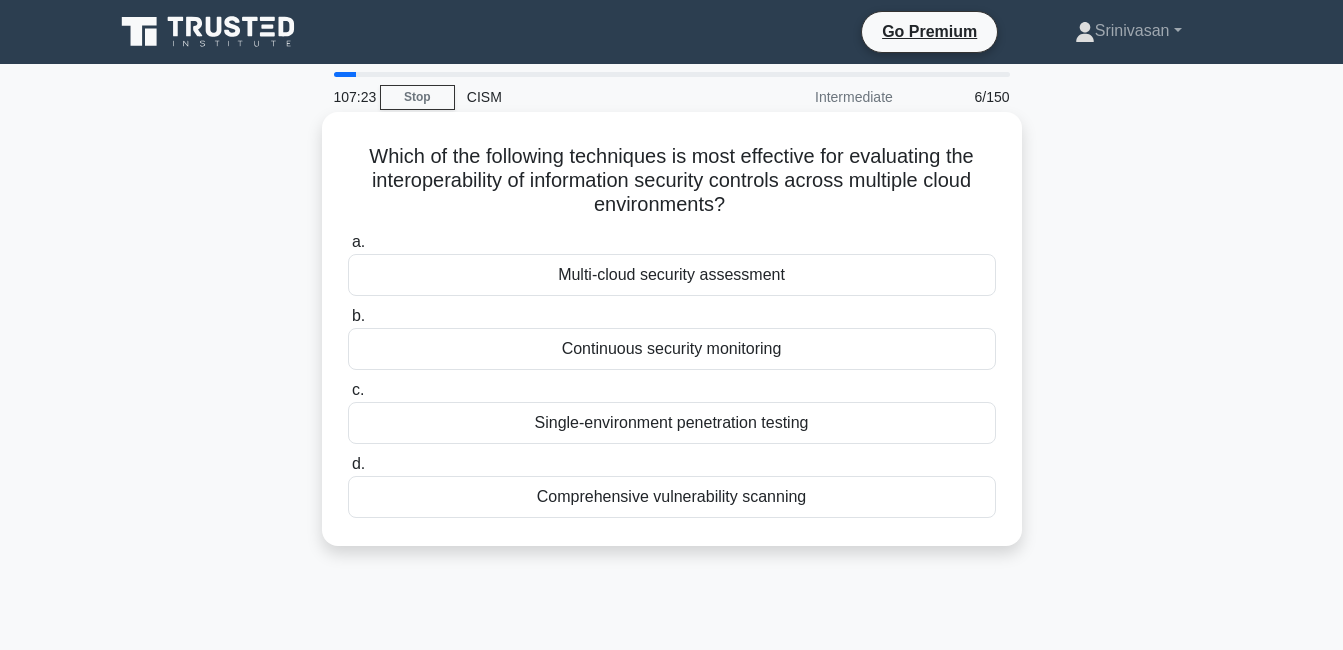 click on "Comprehensive vulnerability scanning" at bounding box center (672, 497) 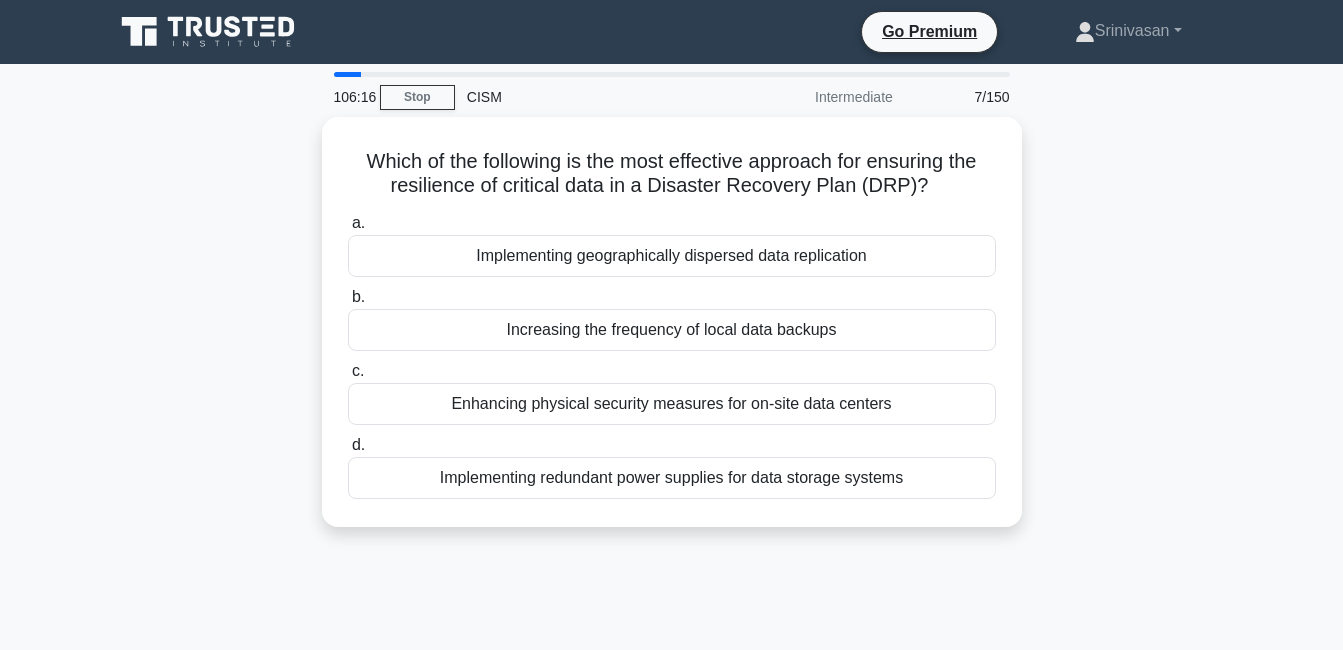 click on "Which of the following is the most effective approach for ensuring the resilience of critical data in a Disaster Recovery Plan (DRP)?
.spinner_0XTQ{transform-origin:center;animation:spinner_y6GP .75s linear infinite}@keyframes spinner_y6GP{100%{transform:rotate(360deg)}}
a.
Implementing geographically dispersed data replication
b. c. d." at bounding box center (672, 334) 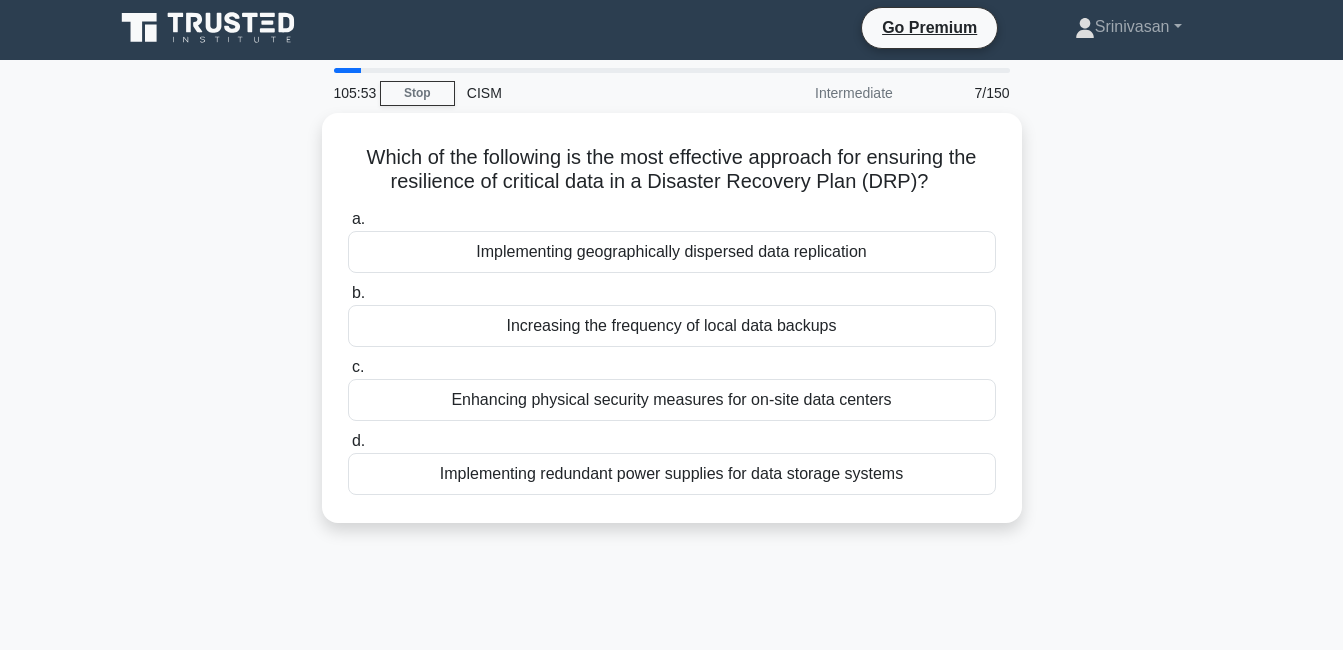 scroll, scrollTop: 0, scrollLeft: 0, axis: both 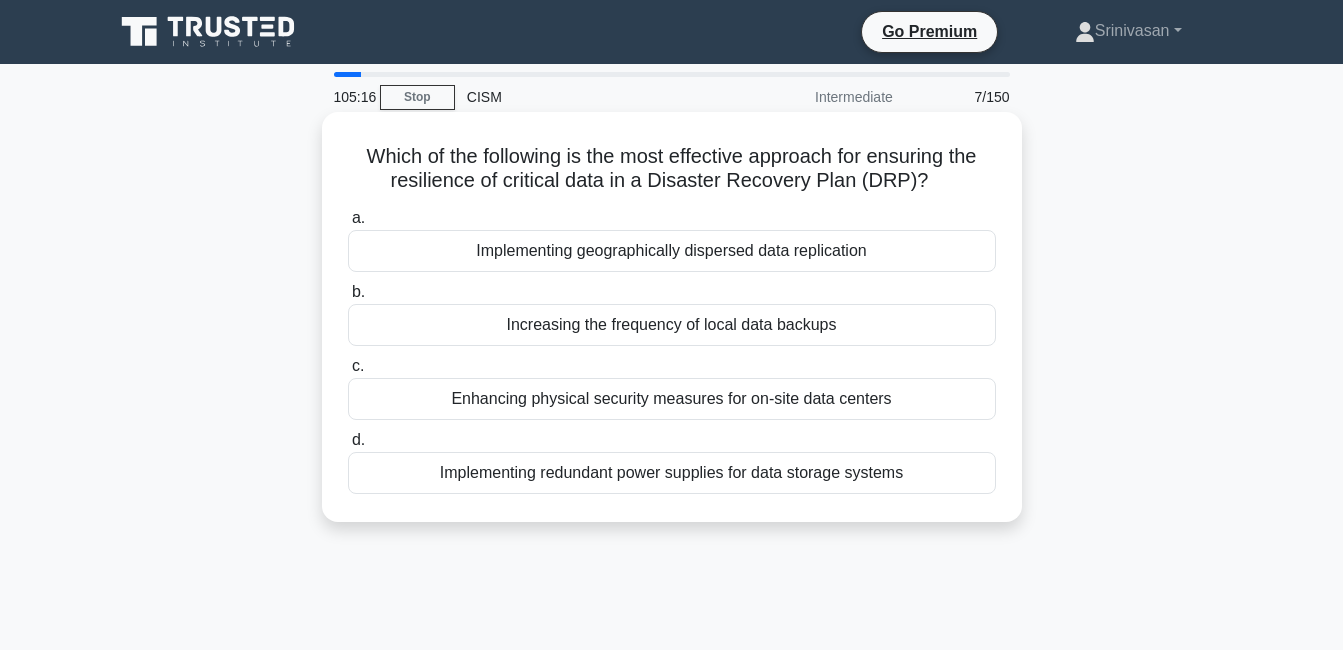 click on "Implementing redundant power supplies for data storage systems" at bounding box center (672, 473) 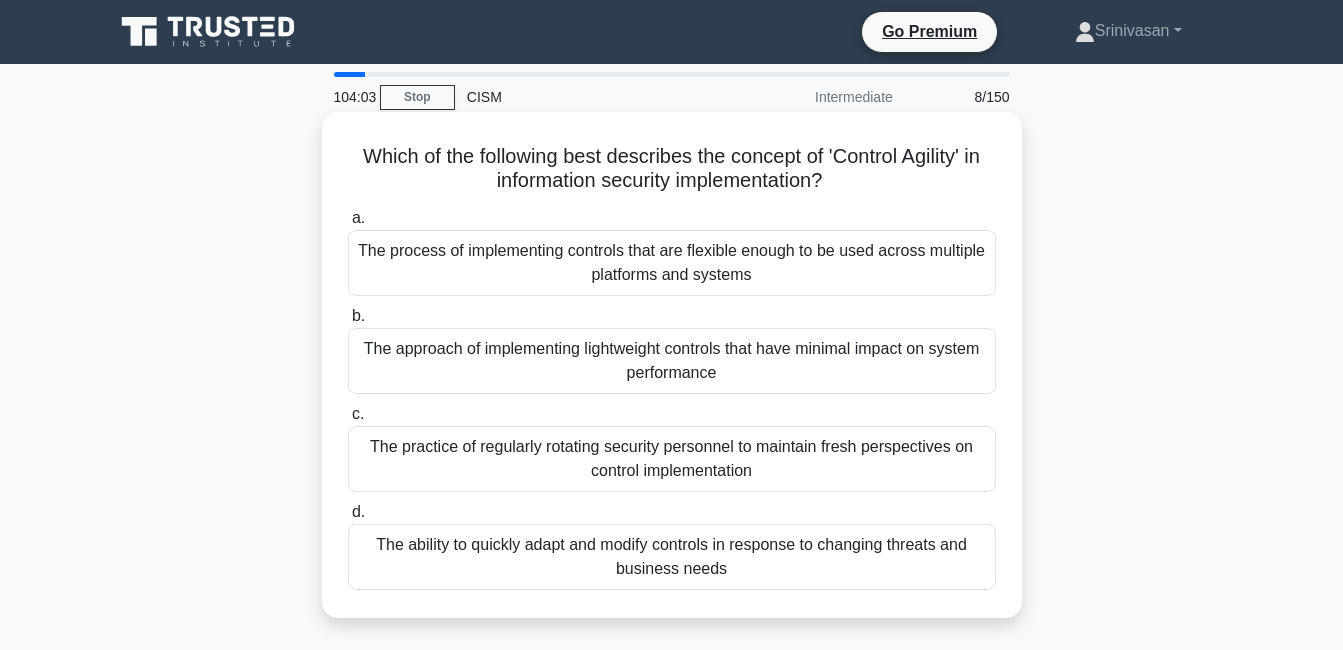 click on "The ability to quickly adapt and modify controls in response to changing threats and business needs" at bounding box center [672, 557] 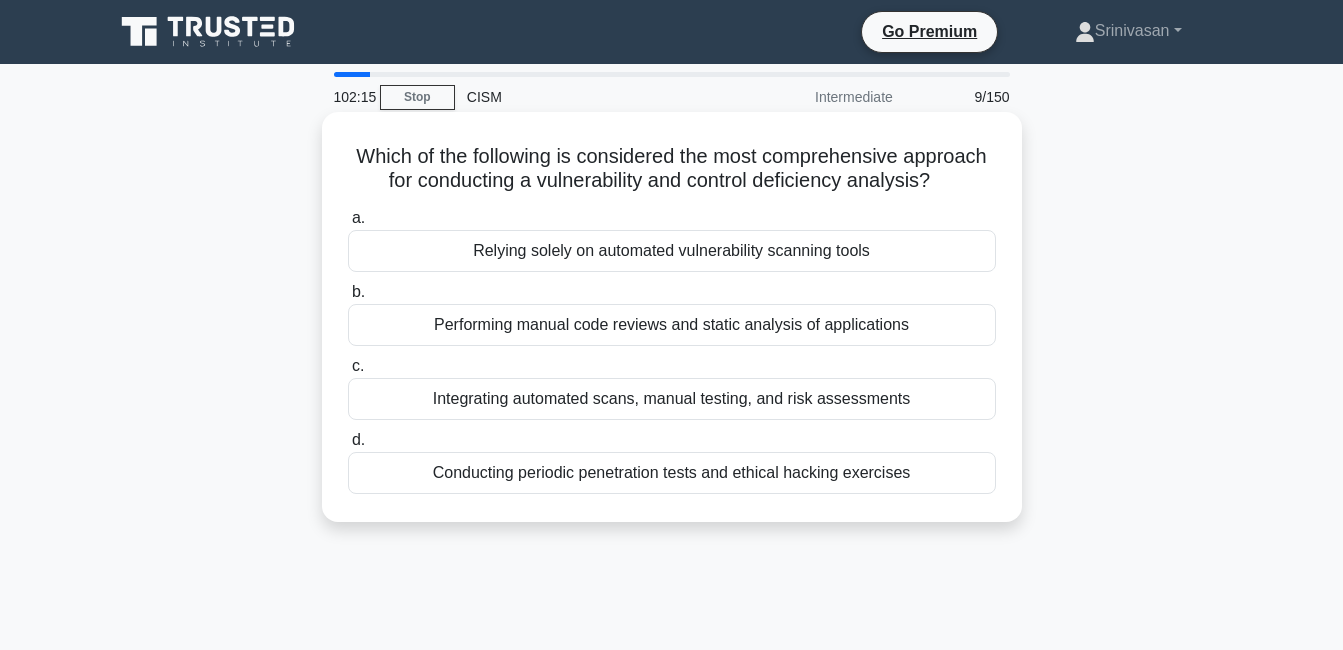 click on "Conducting periodic penetration tests and ethical hacking exercises" at bounding box center (672, 473) 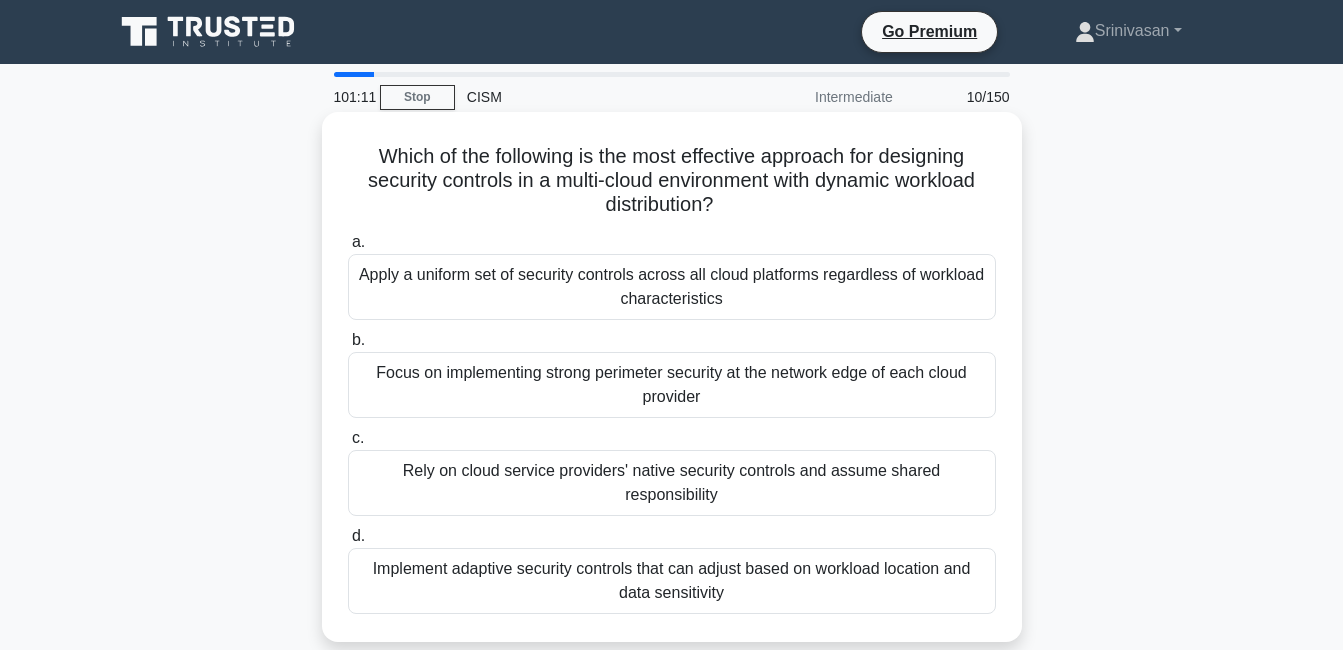 click on "Implement adaptive security controls that can adjust based on workload location and data sensitivity" at bounding box center (672, 581) 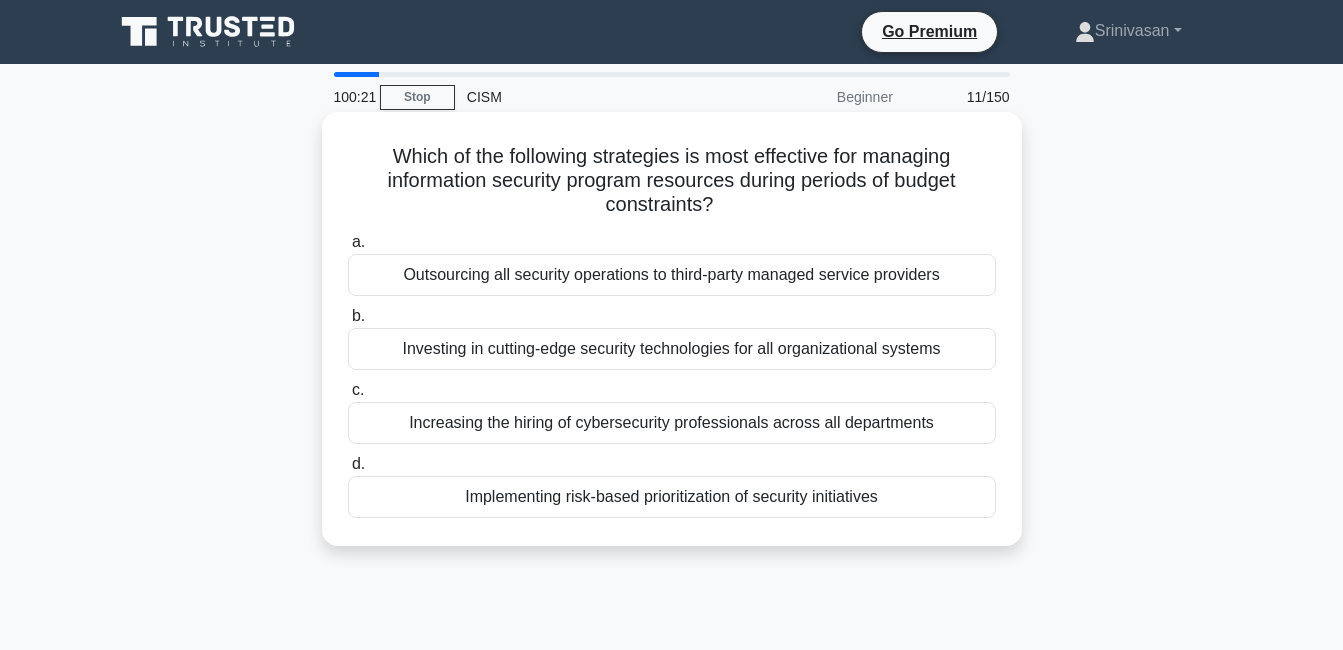 click on "Implementing risk-based prioritization of security initiatives" at bounding box center [672, 497] 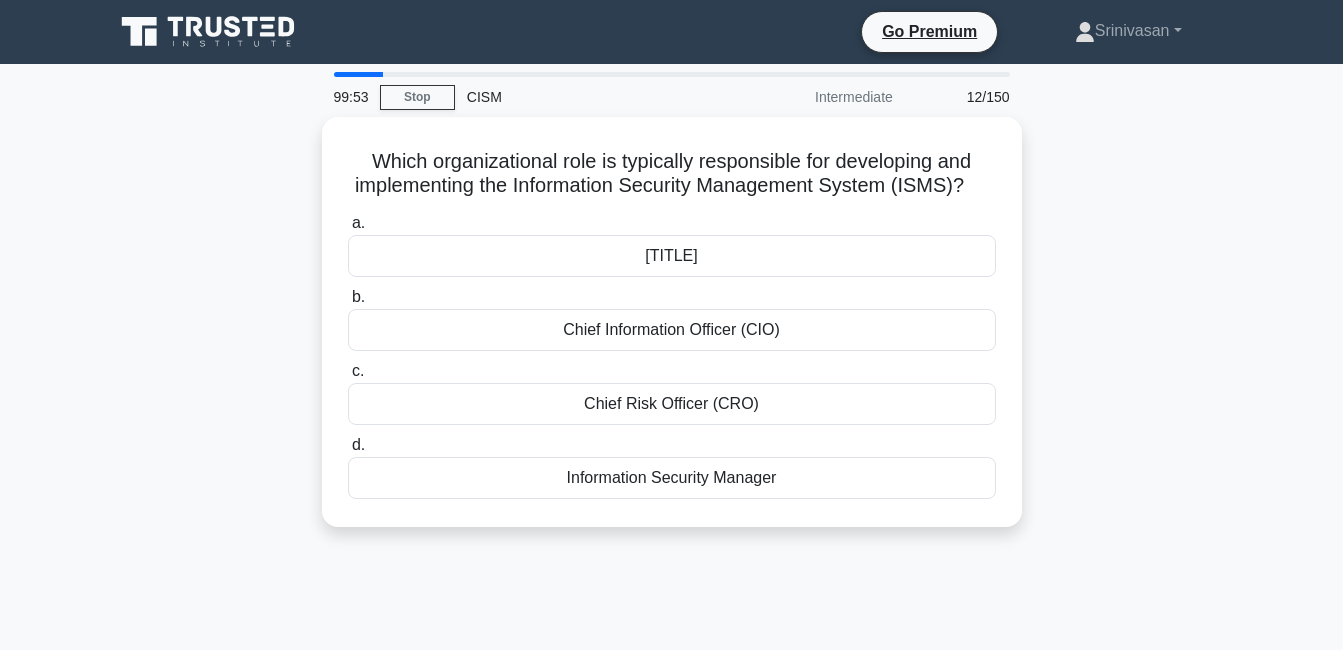 click on "Information Security Manager" at bounding box center (672, 478) 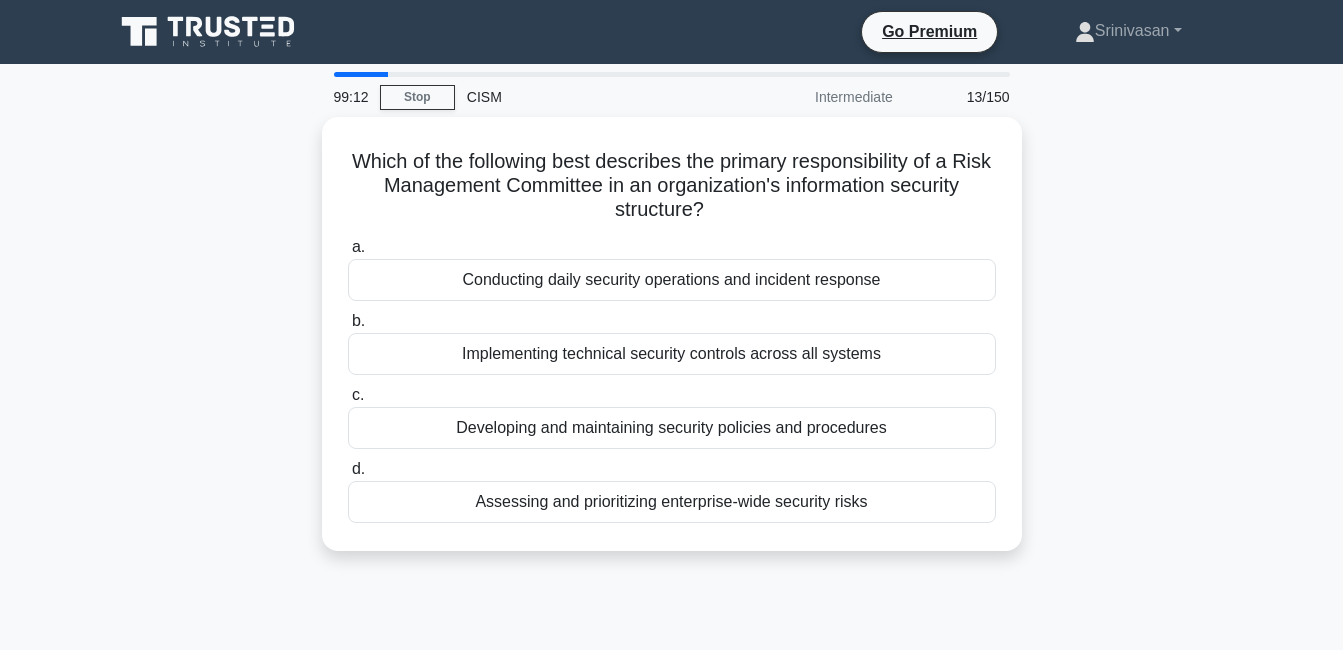 click on "Assessing and prioritizing enterprise-wide security risks" at bounding box center (672, 502) 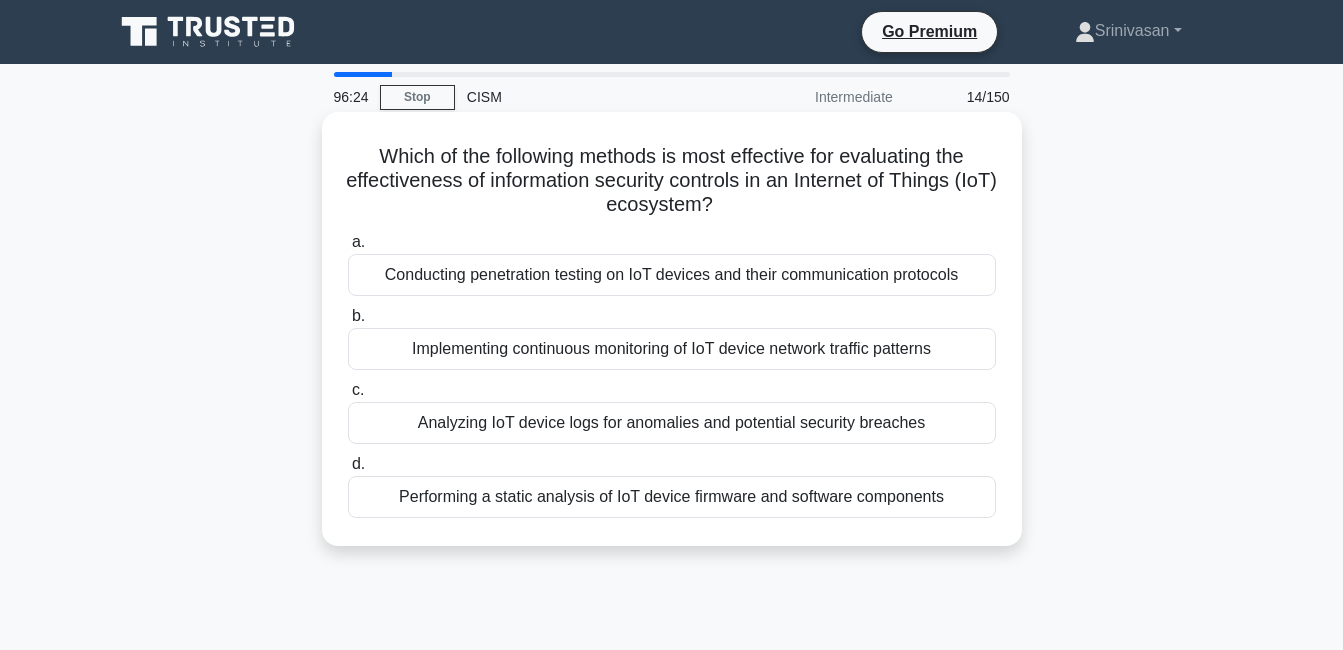 click on "Analyzing IoT device logs for anomalies and potential security breaches" at bounding box center (672, 423) 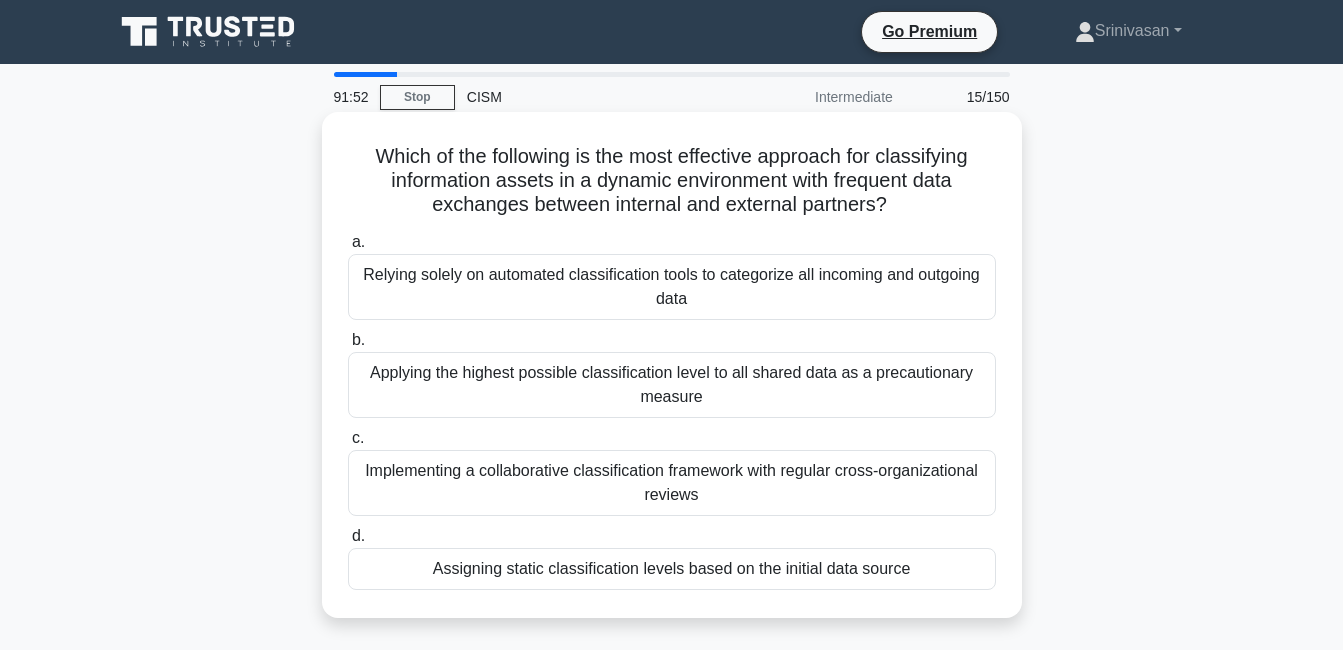 click on "Relying solely on automated classification tools to categorize all incoming and outgoing data" at bounding box center [672, 287] 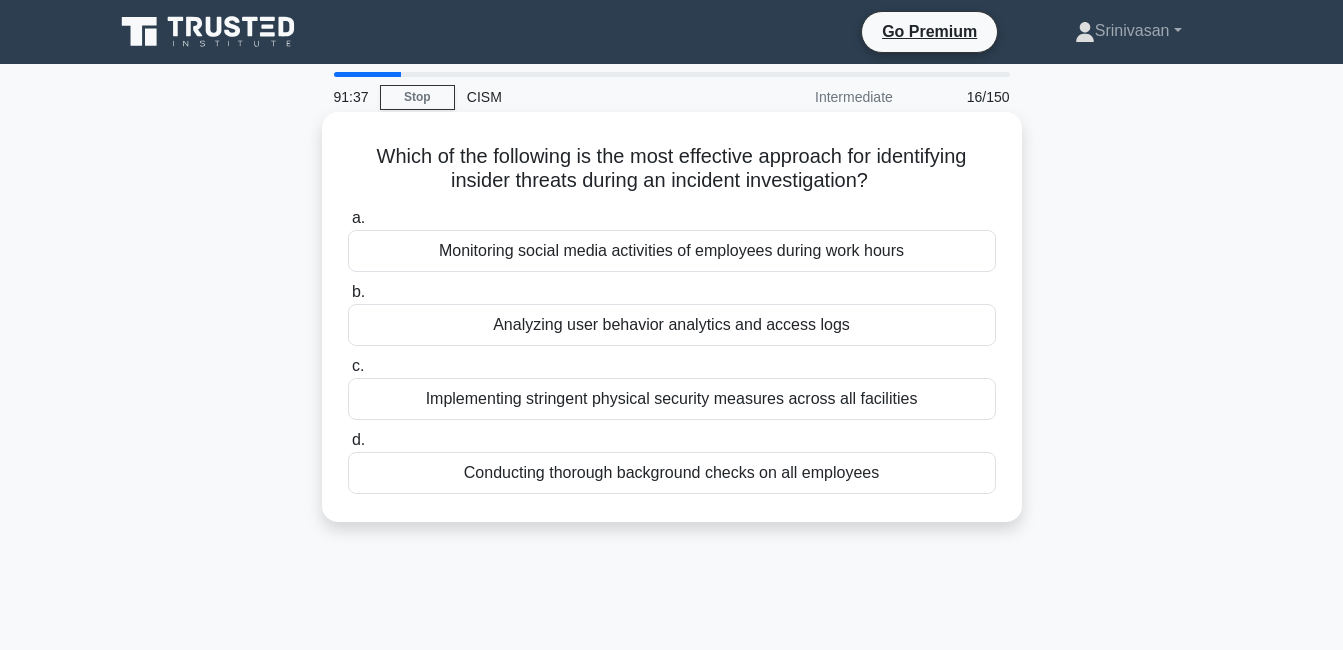 click on "Analyzing user behavior analytics and access logs" at bounding box center [672, 325] 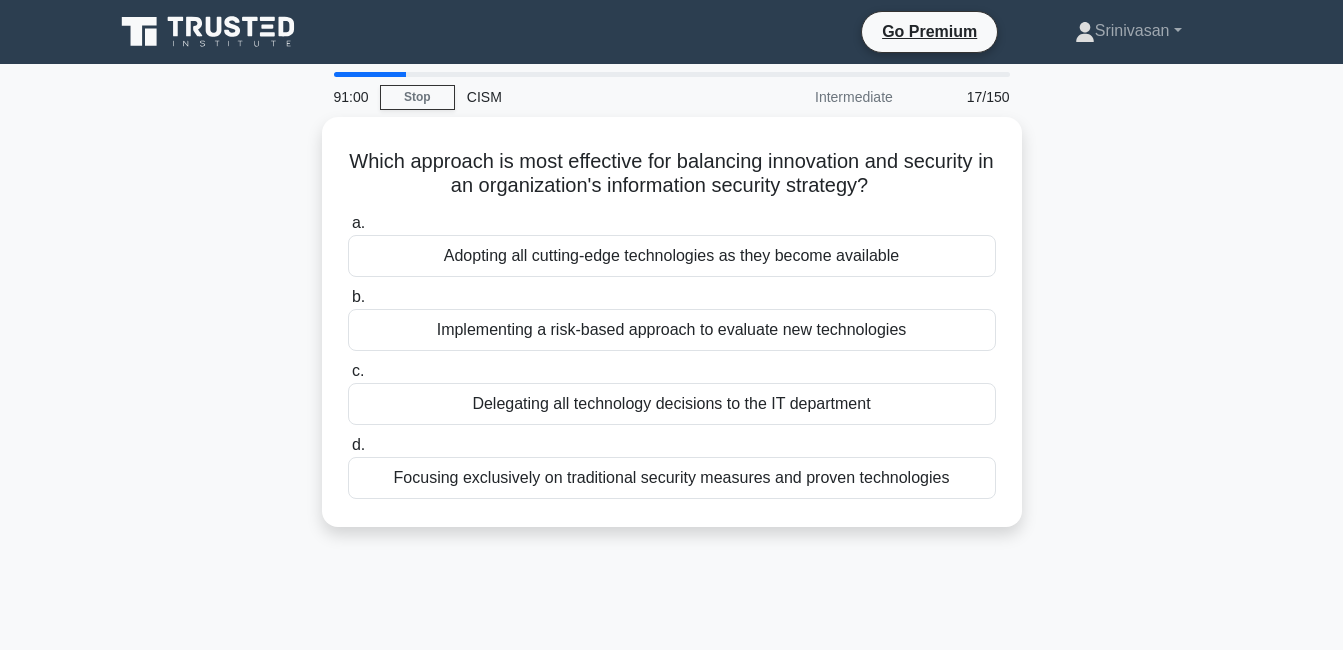 click on "Implementing a risk-based approach to evaluate new technologies" at bounding box center (672, 330) 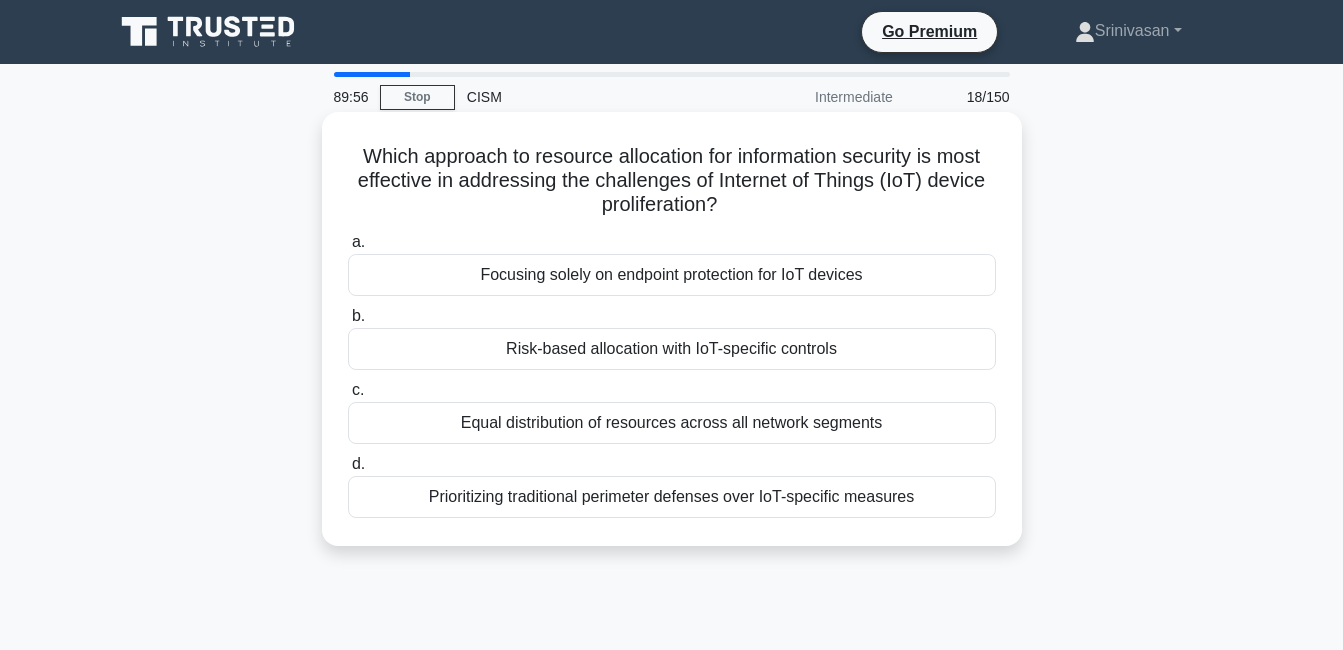 click on "Risk-based allocation with IoT-specific controls" at bounding box center (672, 349) 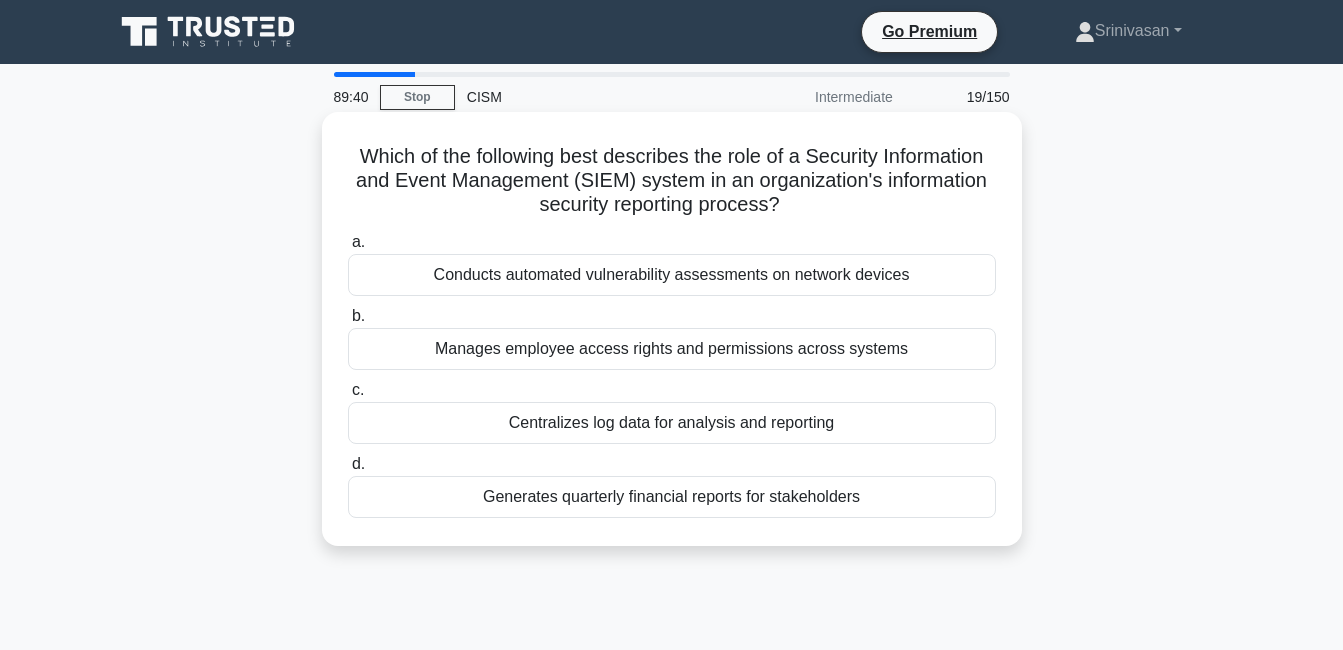 click on "Centralizes log data for analysis and reporting" at bounding box center (672, 423) 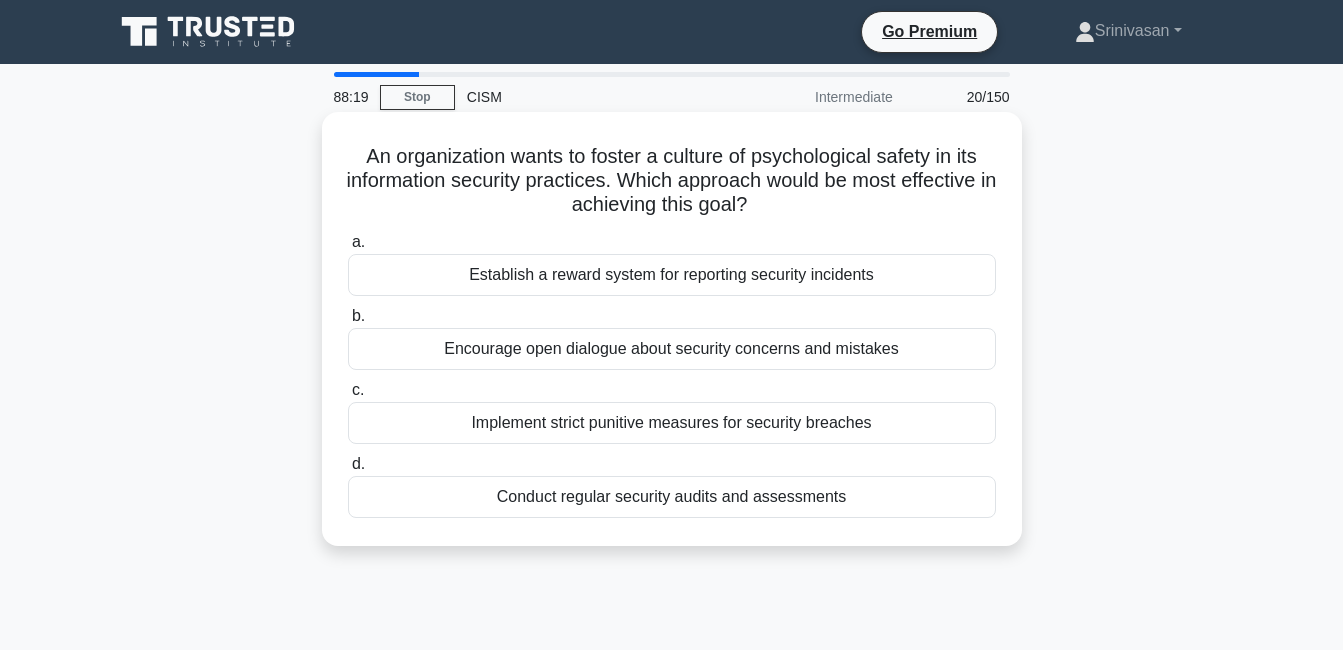 click on "a.
Establish a reward system for reporting security incidents
b.
Encourage open dialogue about security concerns and mistakes
c. d." at bounding box center (672, 374) 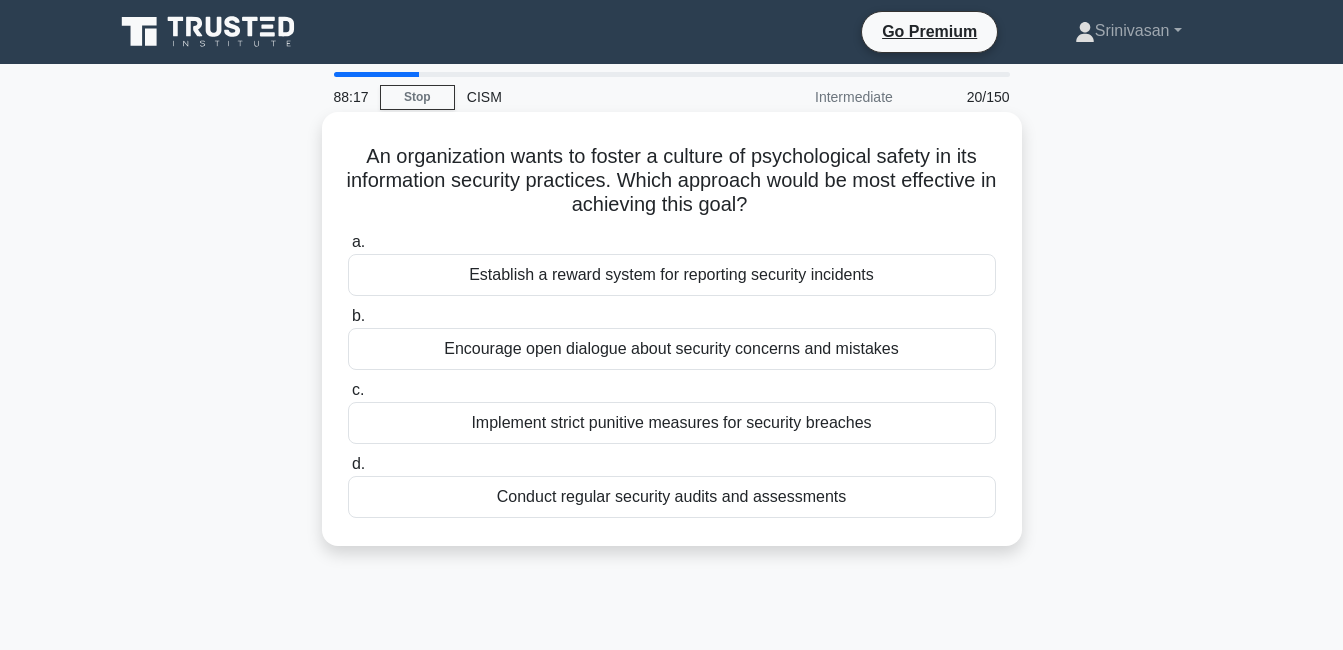click on "Conduct regular security audits and assessments" at bounding box center (672, 497) 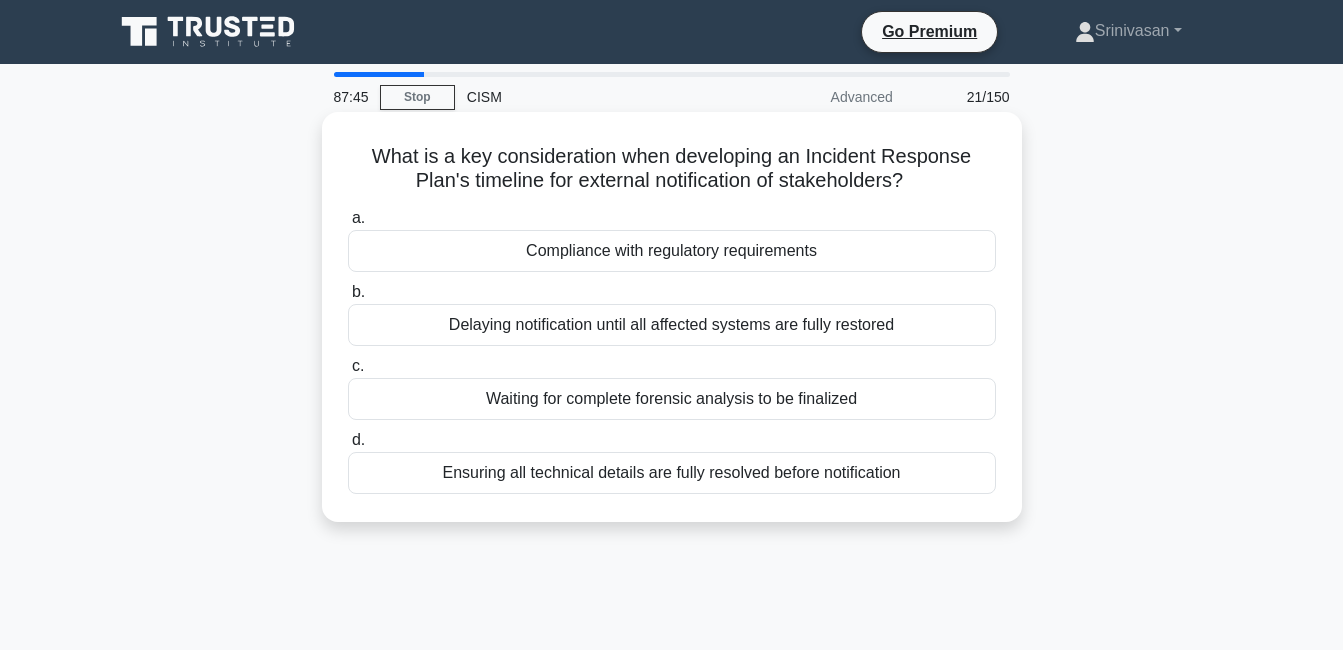 click on "Ensuring all technical details are fully resolved before notification" at bounding box center [672, 473] 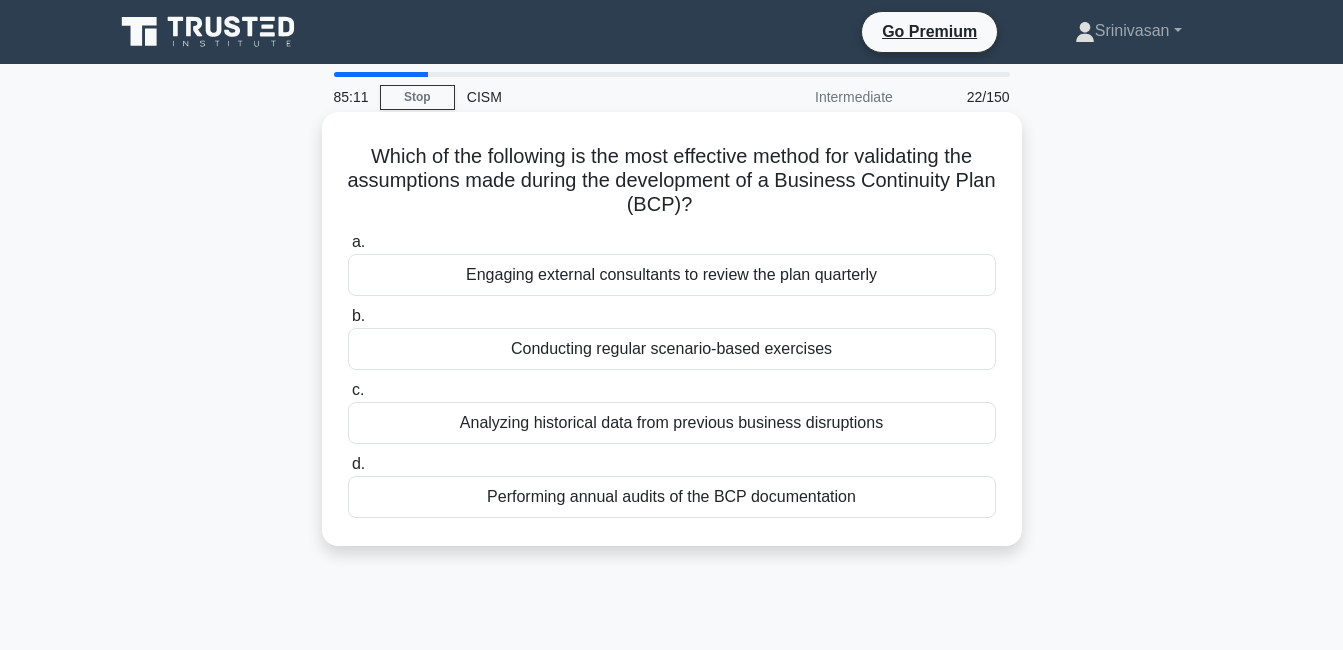 click on "Performing annual audits of the BCP documentation" at bounding box center [672, 497] 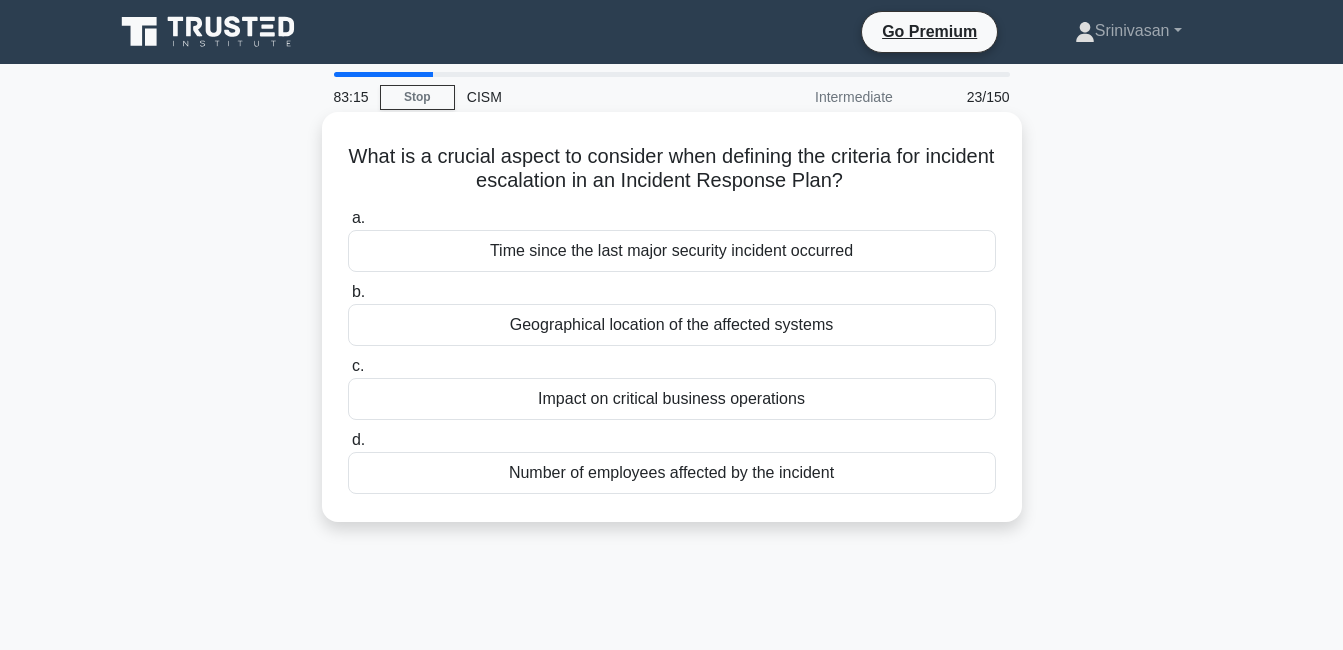 click on "Impact on critical business operations" at bounding box center [672, 399] 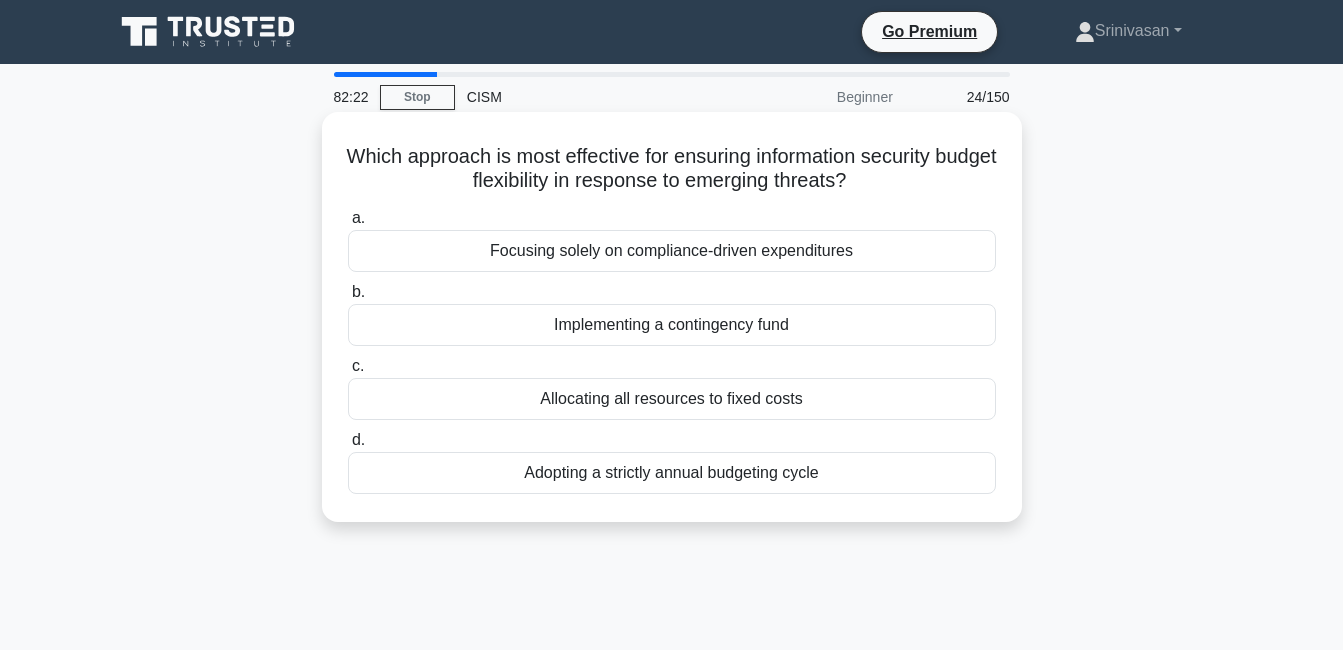 click on "Adopting a strictly annual budgeting cycle" at bounding box center (672, 473) 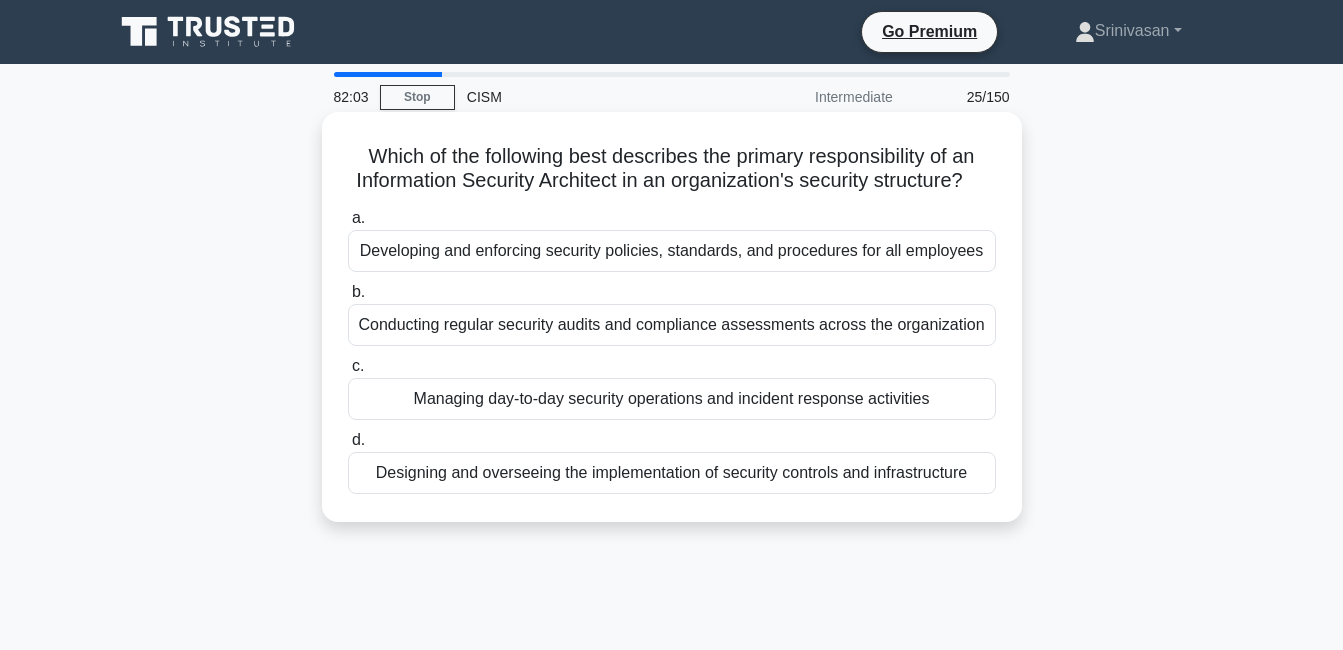 click on "Developing and enforcing security policies, standards, and procedures for all employees" at bounding box center [672, 251] 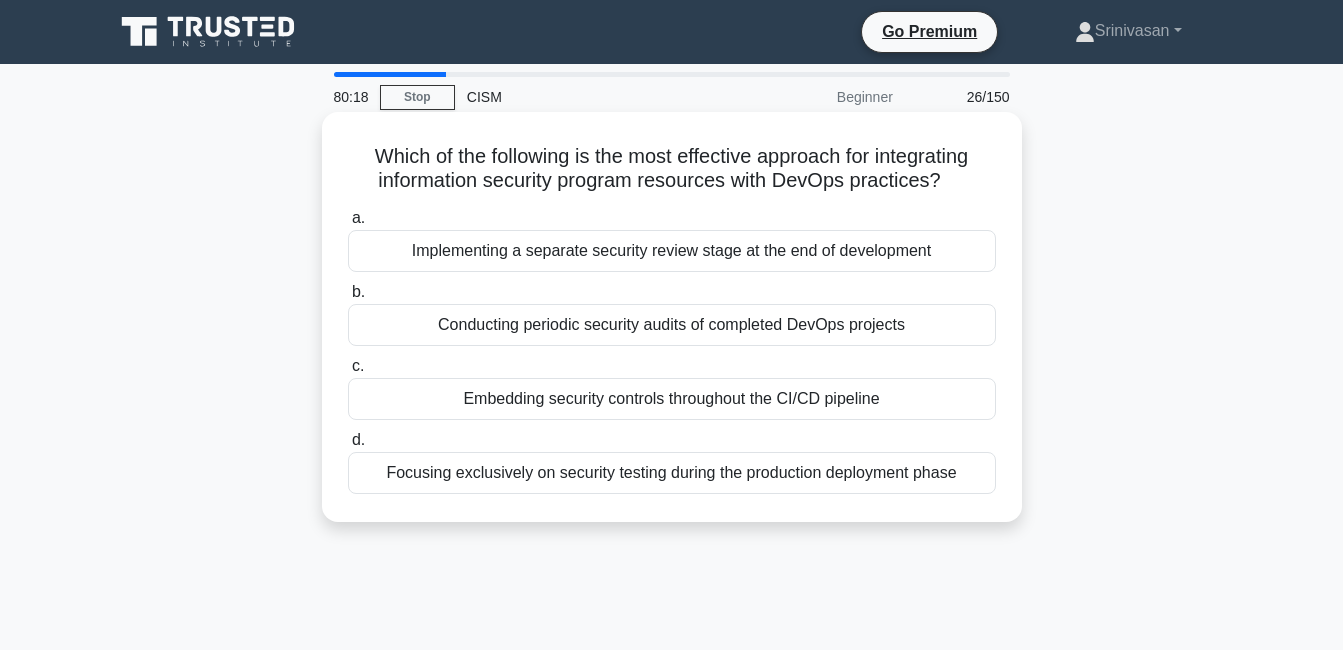 click on "Focusing exclusively on security testing during the production deployment phase" at bounding box center [672, 473] 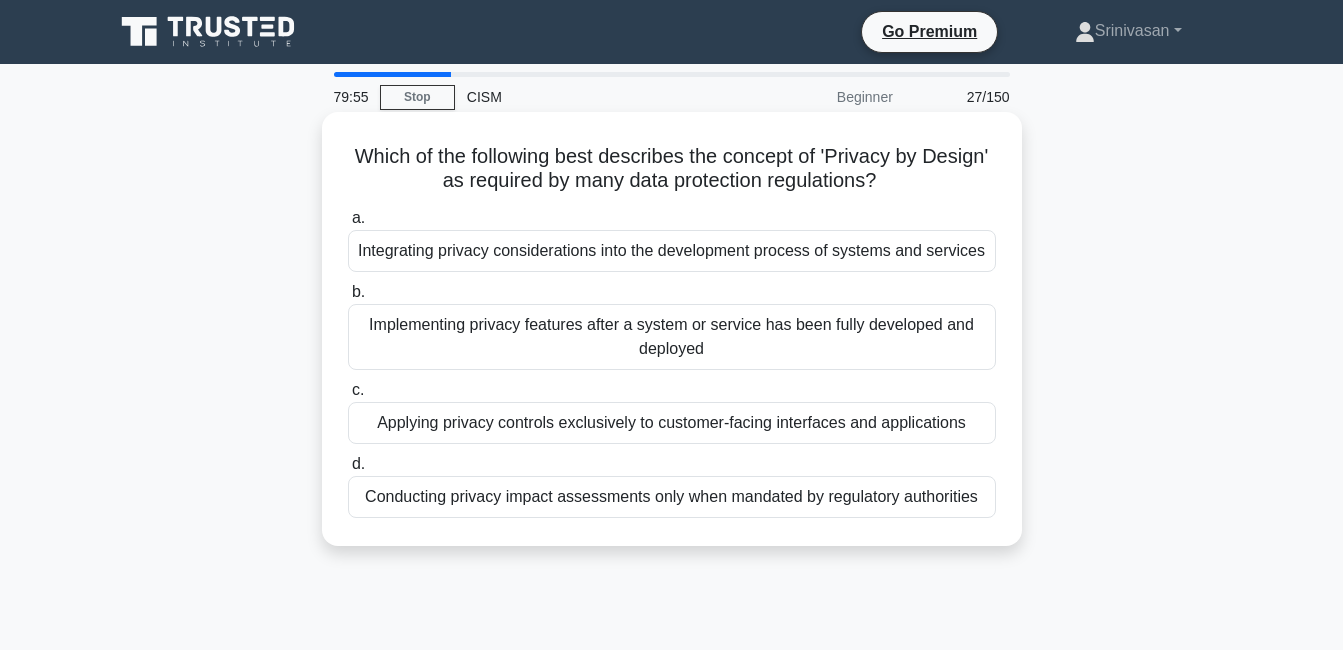 drag, startPoint x: 379, startPoint y: 158, endPoint x: 989, endPoint y: 551, distance: 725.63696 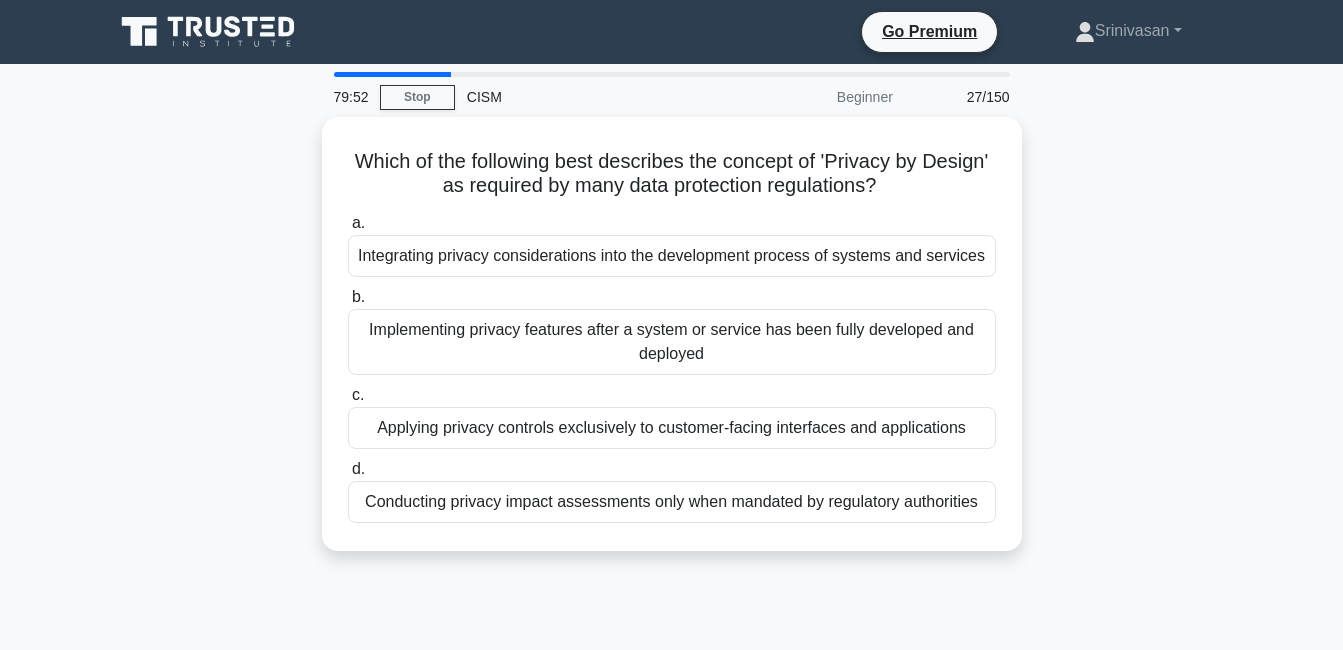 click on "79:52
Stop
CISM
Beginner
27/150
Which of the following best describes the concept of 'Privacy by Design' as required by many data protection regulations?
.spinner_0XTQ{transform-origin:center;animation:spinner_y6GP .75s linear infinite}@keyframes spinner_y6GP{100%{transform:rotate(360deg)}}
a.
b. c. d." at bounding box center (671, 572) 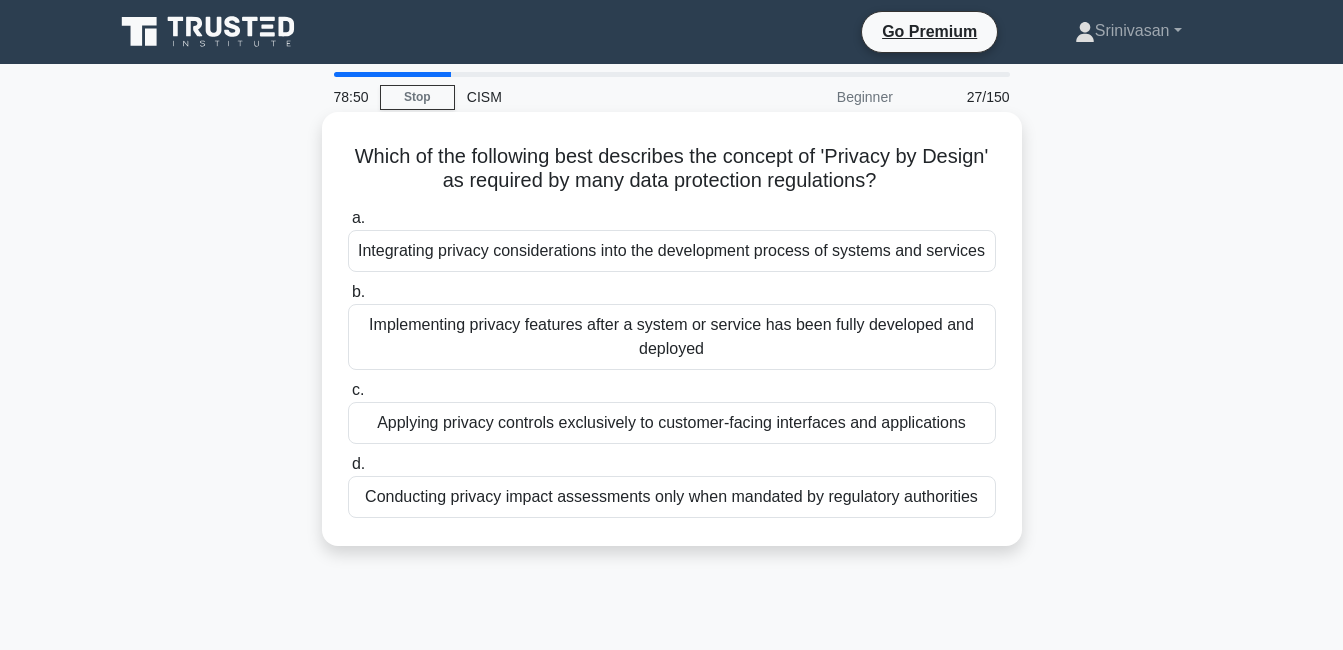 click on "Which of the following best describes the concept of 'Privacy by Design' as required by many data protection regulations?
.spinner_0XTQ{transform-origin:center;animation:spinner_y6GP .75s linear infinite}@keyframes spinner_y6GP{100%{transform:rotate(360deg)}}" at bounding box center (672, 169) 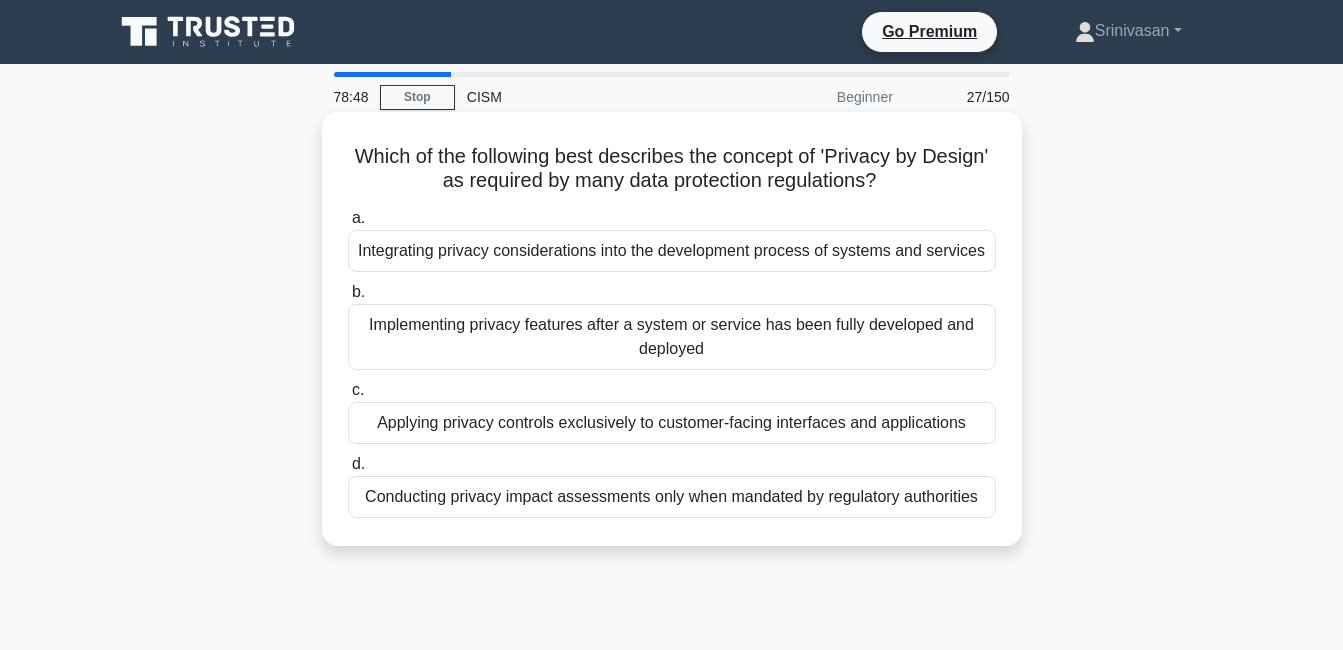 drag, startPoint x: 351, startPoint y: 161, endPoint x: 962, endPoint y: 517, distance: 707.1471 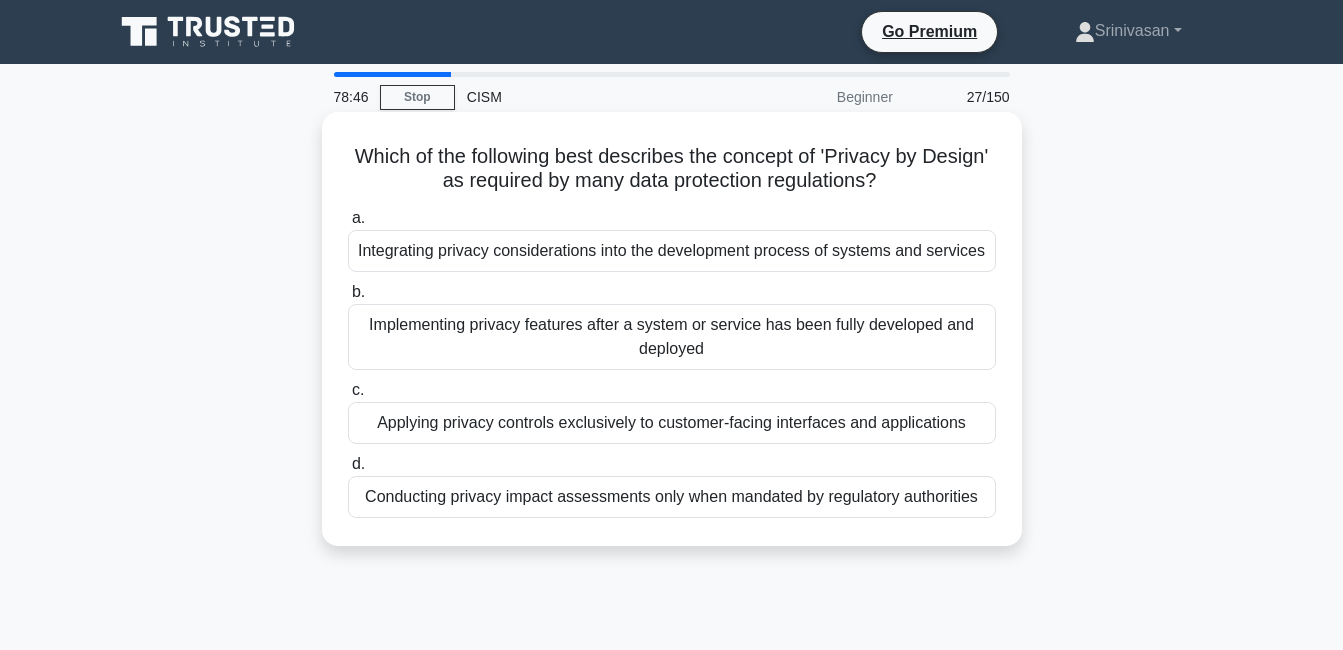 copy on "Which of the following best describes the concept of 'Privacy by Design' as required by many data protection regulations?
.spinner_0XTQ{transform-origin:center;animation:spinner_y6GP .75s linear infinite}@keyframes spinner_y6GP{100%{transform:rotate(360deg)}}
a.
Integrating privacy considerations into the development process of systems and services
b.
Implementing privacy features after a system or service has been fully developed and deployed
c.
Applying privacy controls exclusively to customer-facing interfaces and applications
d.
Conducting privacy impact assessments only when mandated by regulatory authorities" 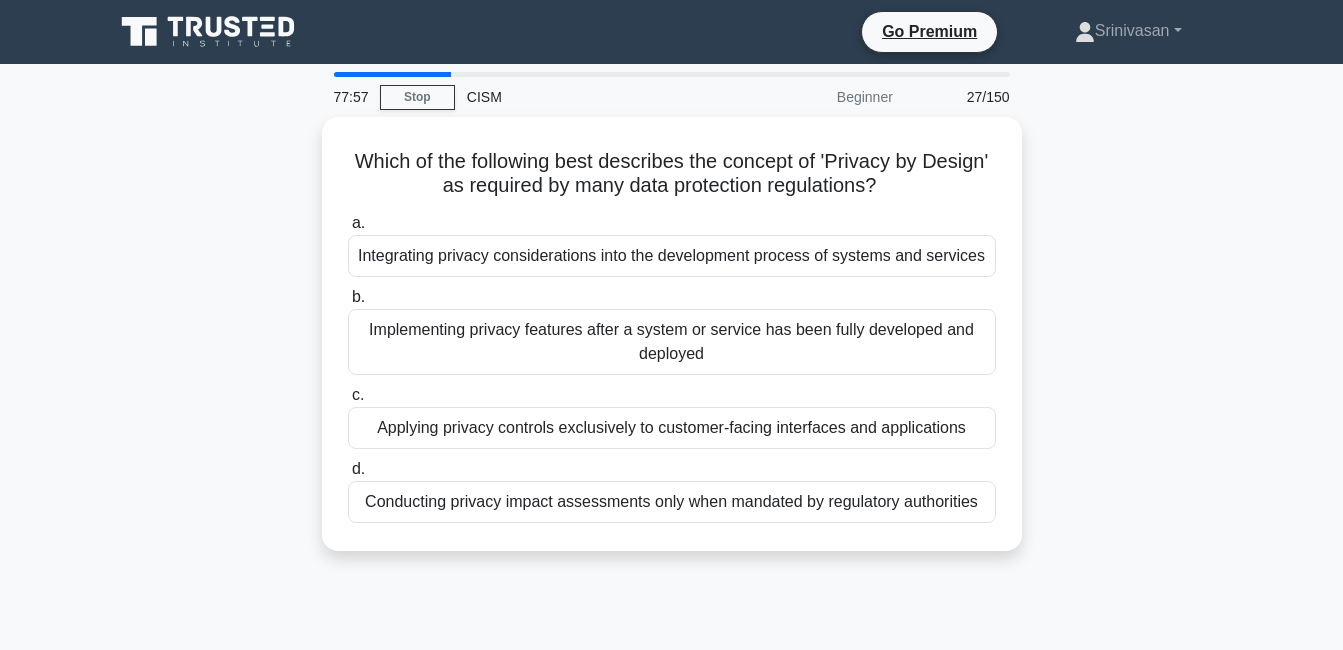 click on "Go Premium
[LAST]
Profile" at bounding box center [671, 540] 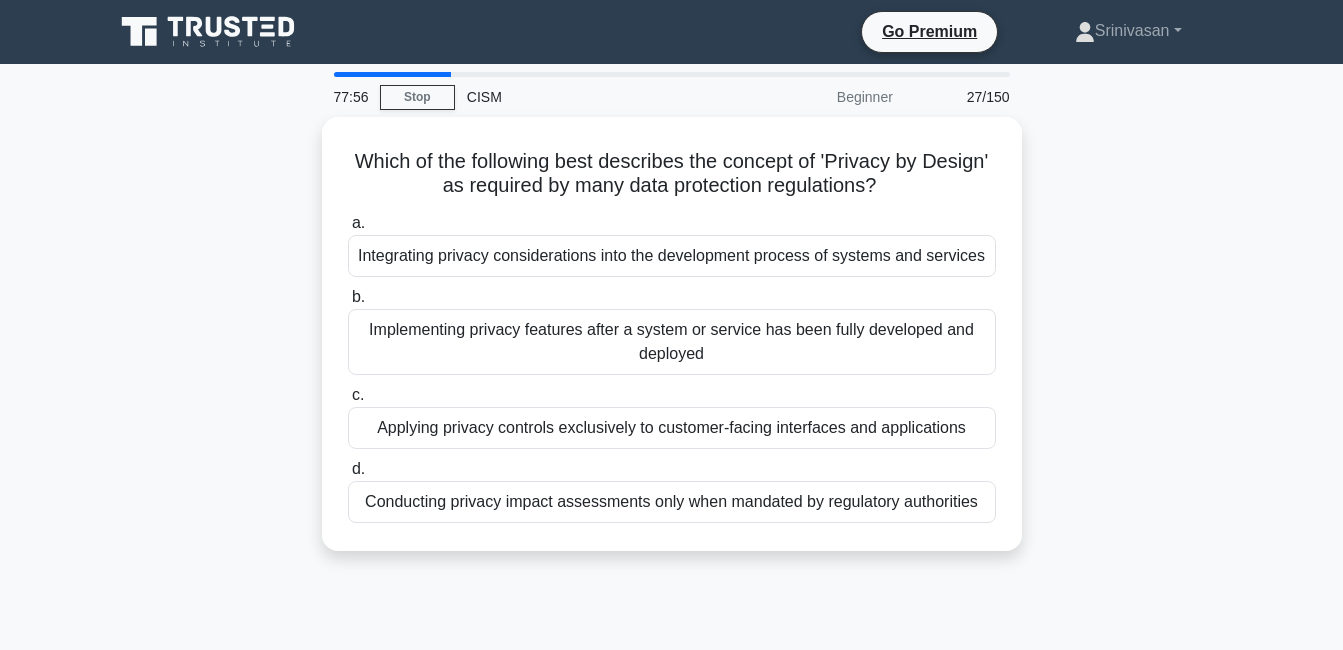 click on "Which of the following best describes the concept of 'Privacy by Design' as required by many data protection regulations?
.spinner_0XTQ{transform-origin:center;animation:spinner_y6GP .75s linear infinite}@keyframes spinner_y6GP{100%{transform:rotate(360deg)}}
a.
Integrating privacy considerations into the development process of systems and services
b. c. d." at bounding box center [672, 346] 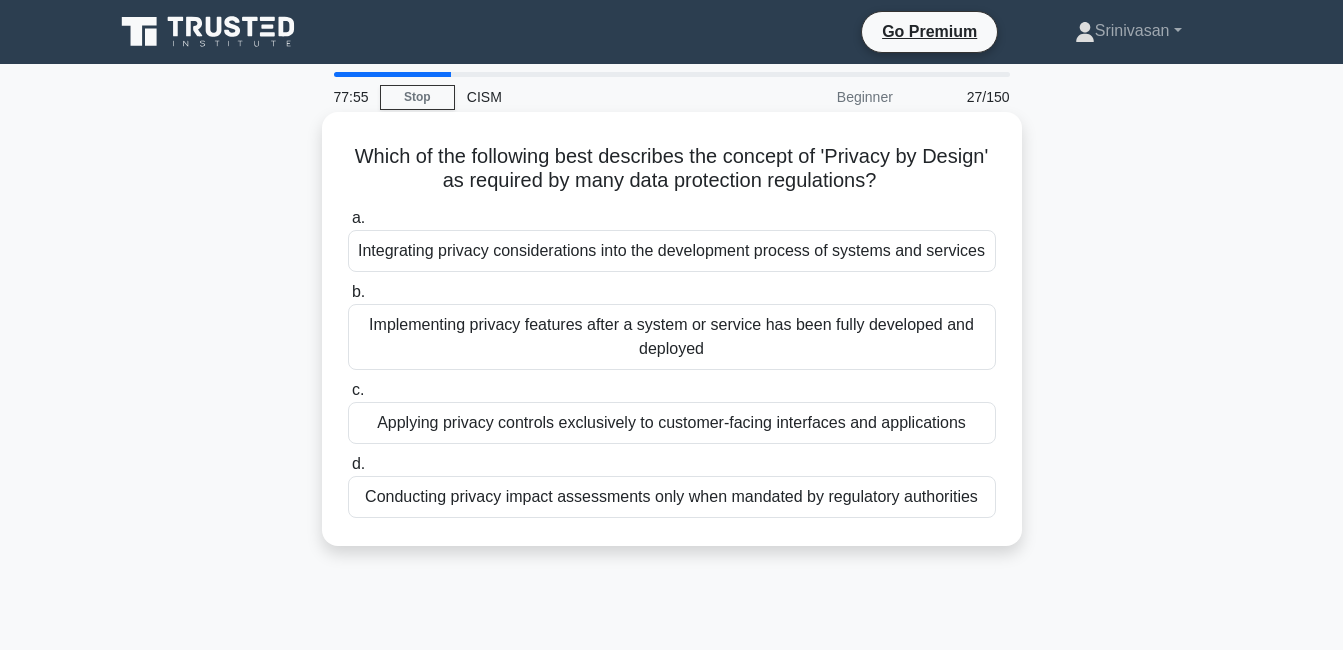 click on "Integrating privacy considerations into the development process of systems and services" at bounding box center (672, 251) 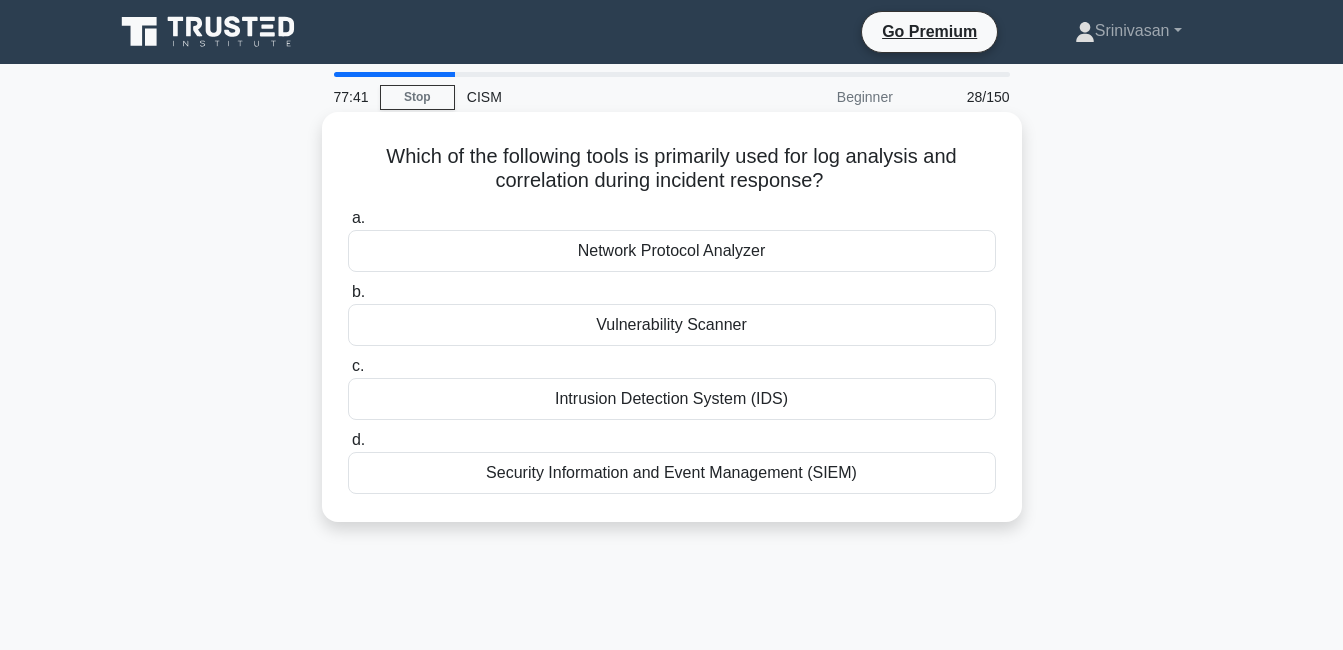 click on "Security Information and Event Management (SIEM)" at bounding box center [672, 473] 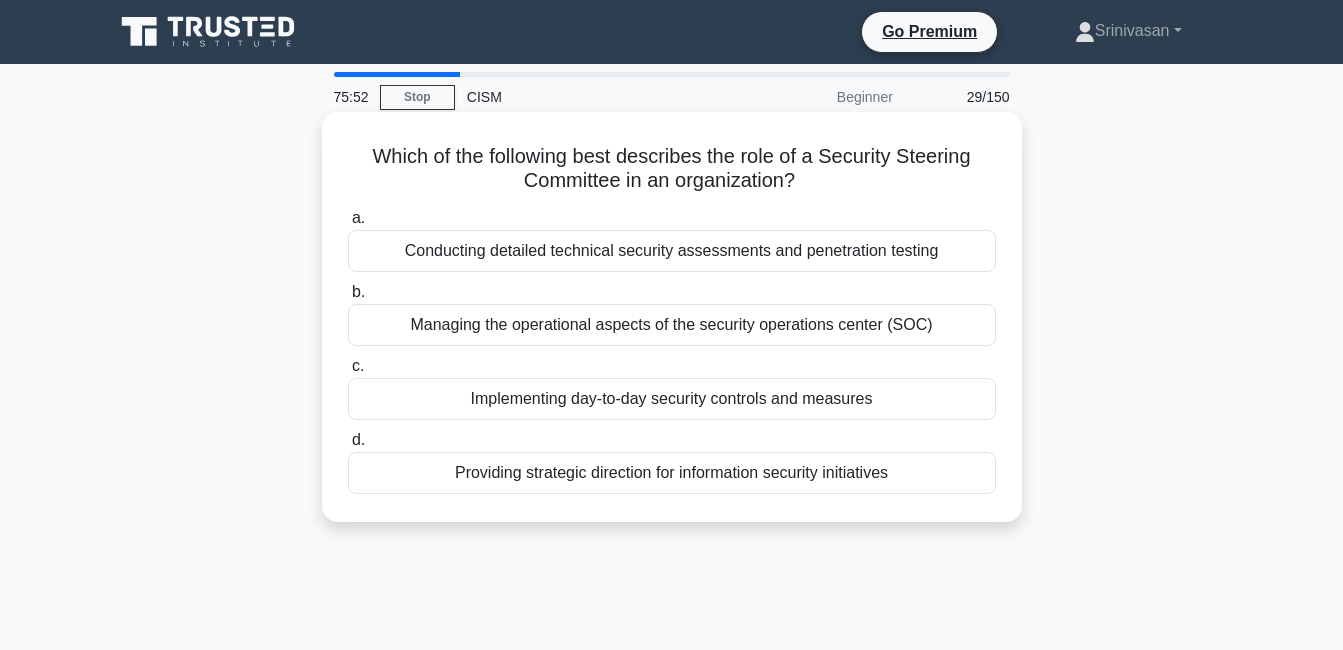 click on "Providing strategic direction for information security initiatives" at bounding box center [672, 473] 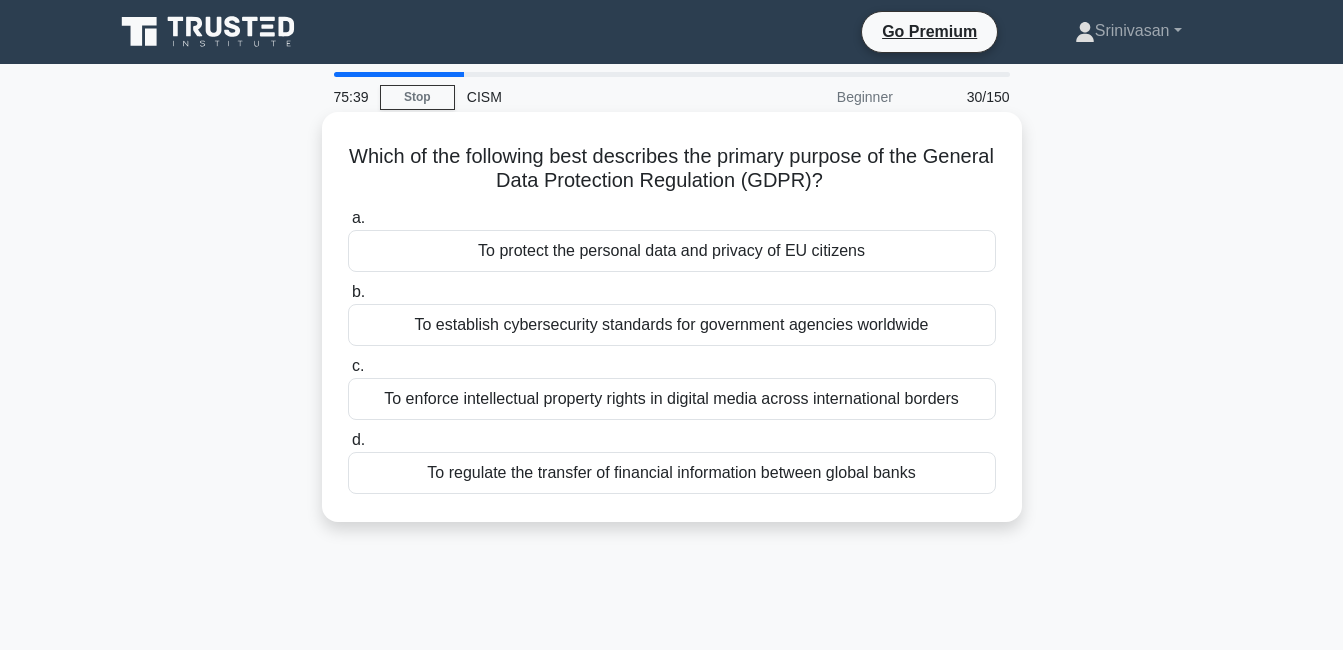 click on "To protect the personal data and privacy of EU citizens" at bounding box center [672, 251] 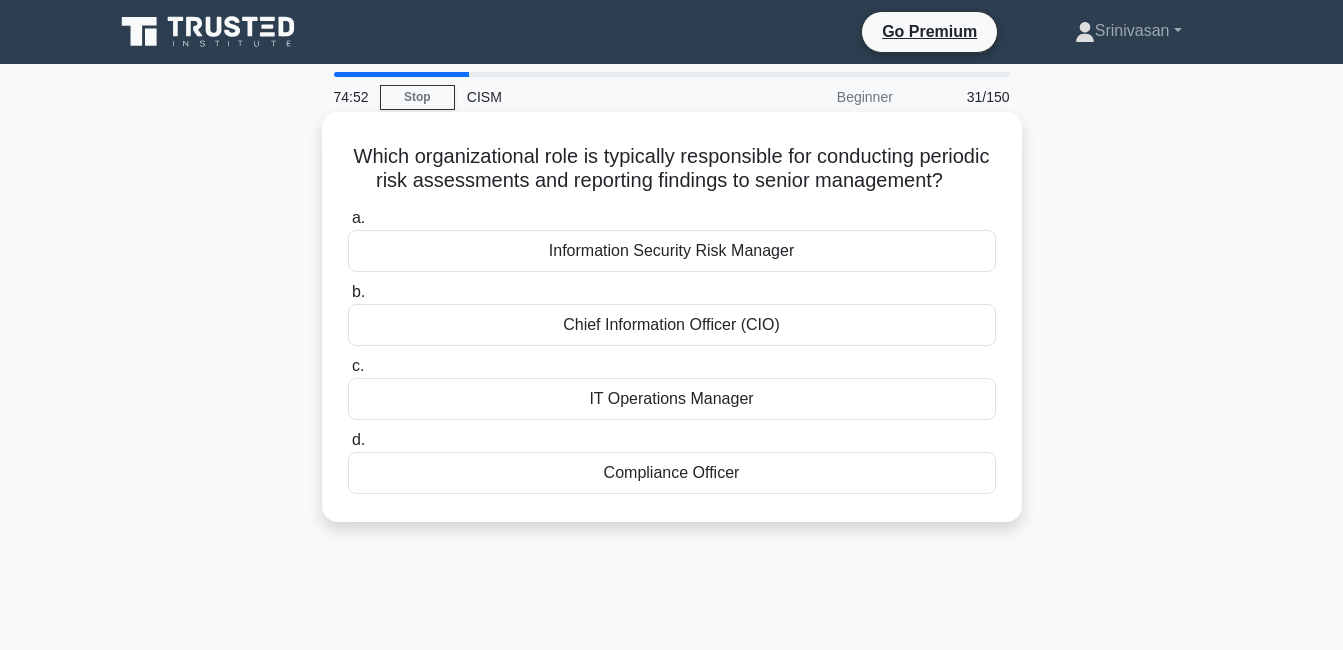click on "Information Security Risk Manager" at bounding box center (672, 251) 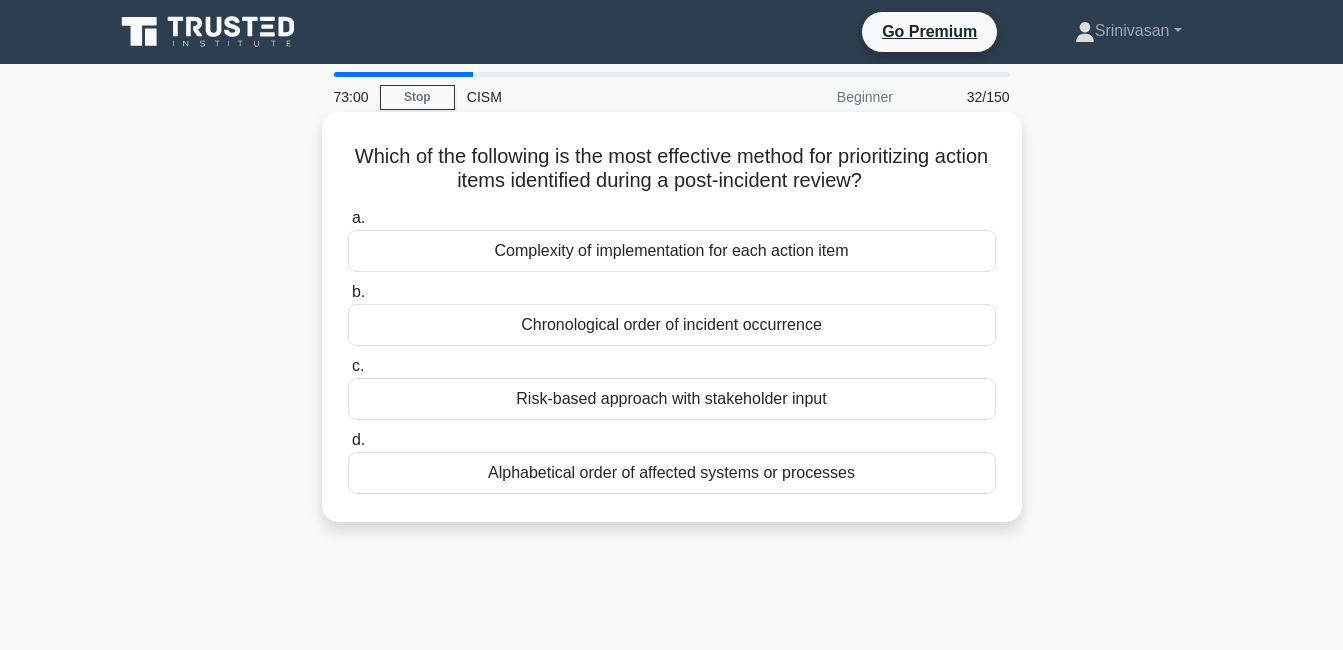 click on "Complexity of implementation for each action item" at bounding box center (672, 251) 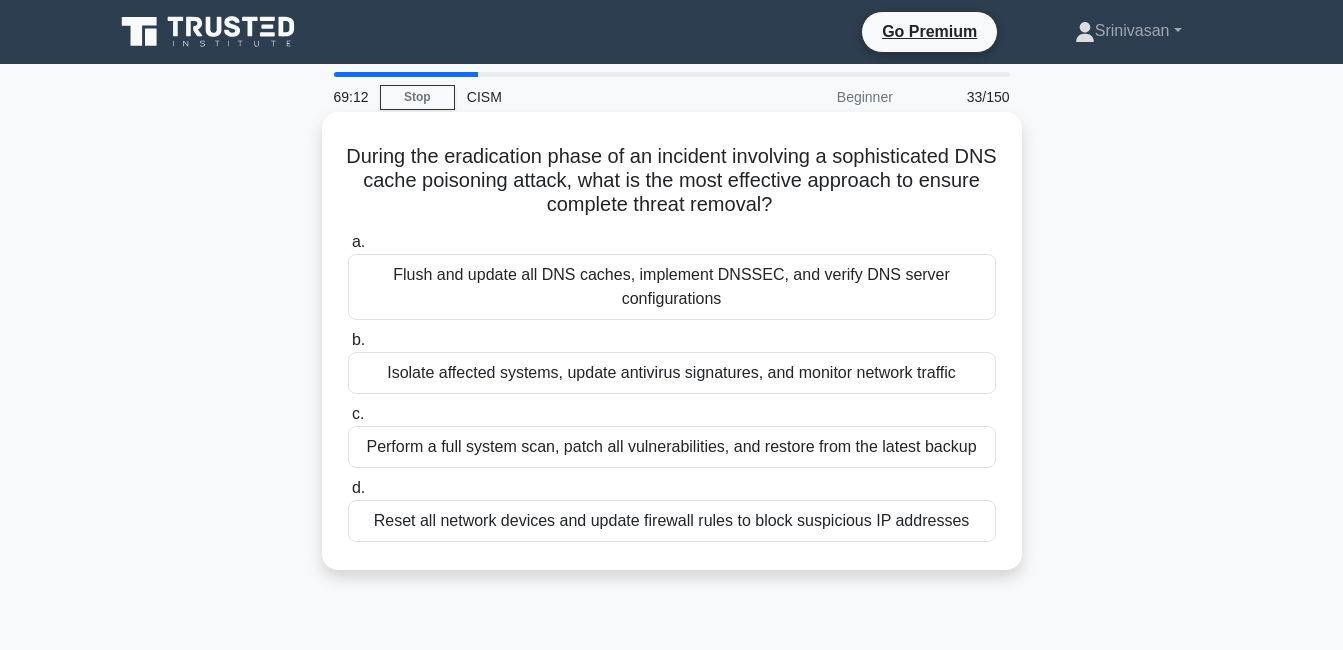 click on "Flush and update all DNS caches, implement DNSSEC, and verify DNS server configurations" at bounding box center [672, 287] 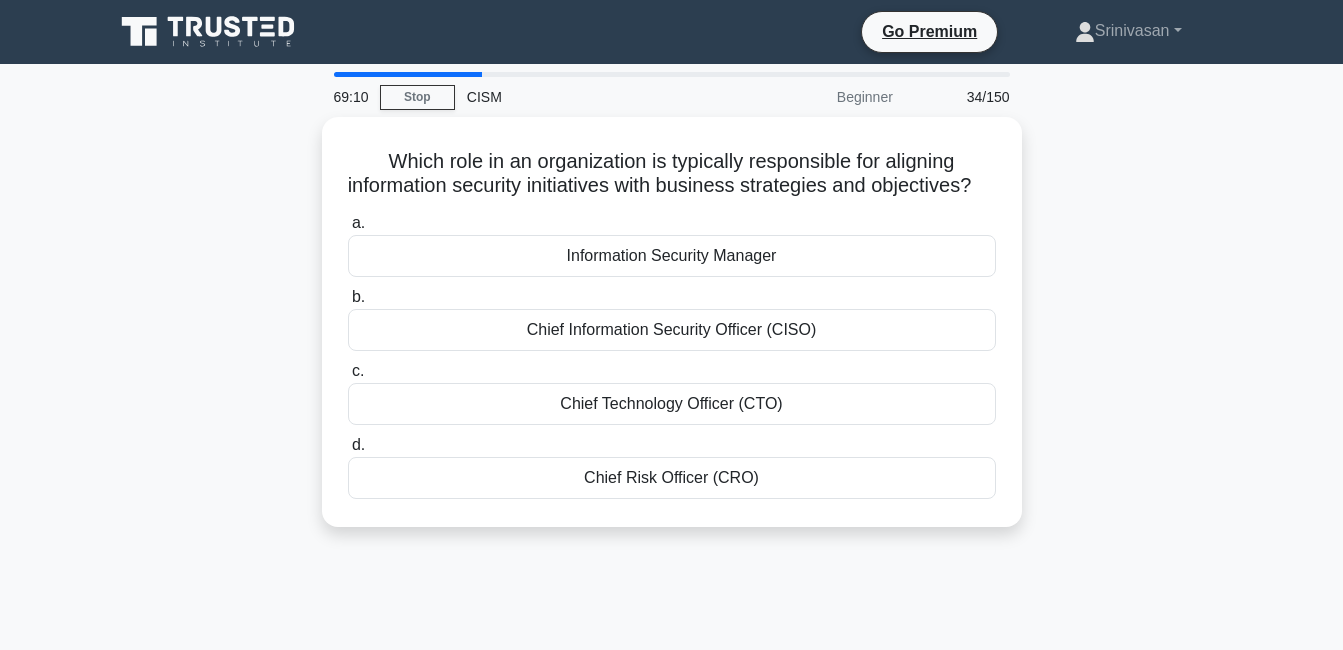 click on "Which role in an organization is typically responsible for aligning information security initiatives with business strategies and objectives?
.spinner_0XTQ{transform-origin:center;animation:spinner_y6GP .75s linear infinite}@keyframes spinner_y6GP{100%{transform:rotate(360deg)}}
a.
Information Security Manager
b." at bounding box center [672, 334] 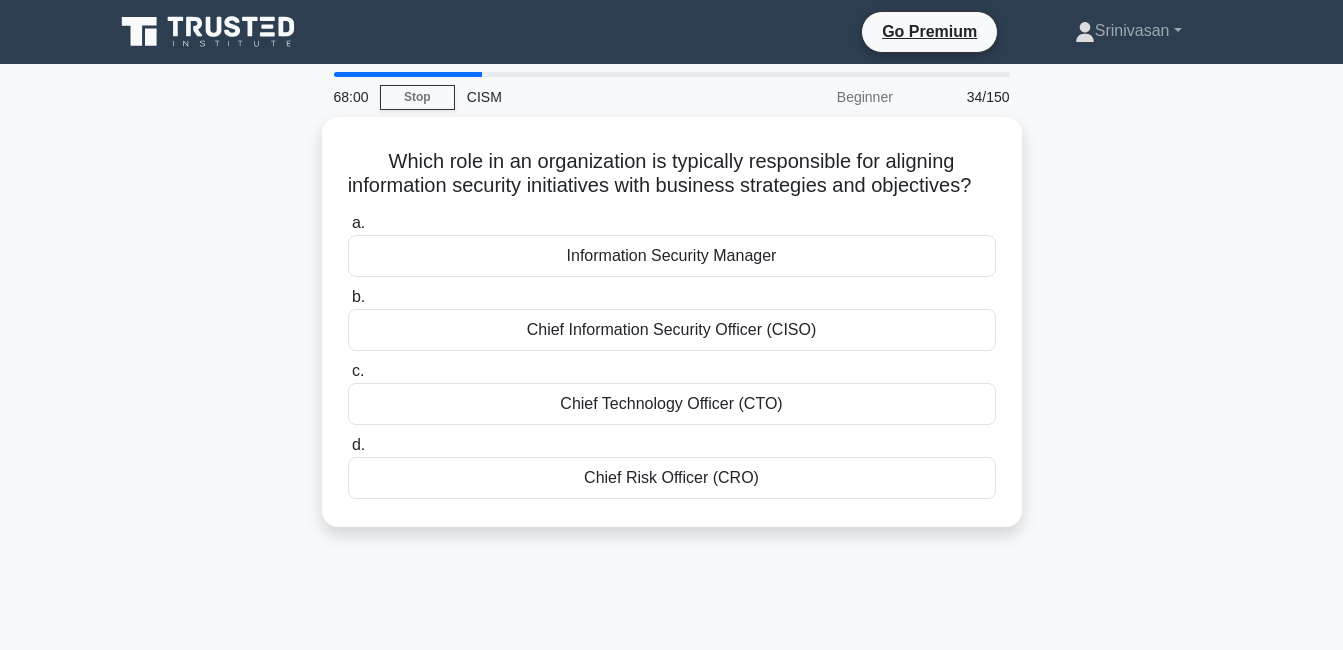 click on "Which role in an organization is typically responsible for aligning information security initiatives with business strategies and objectives?
.spinner_0XTQ{transform-origin:center;animation:spinner_y6GP .75s linear infinite}@keyframes spinner_y6GP{100%{transform:rotate(360deg)}}
a.
Information Security Manager
b." at bounding box center [672, 334] 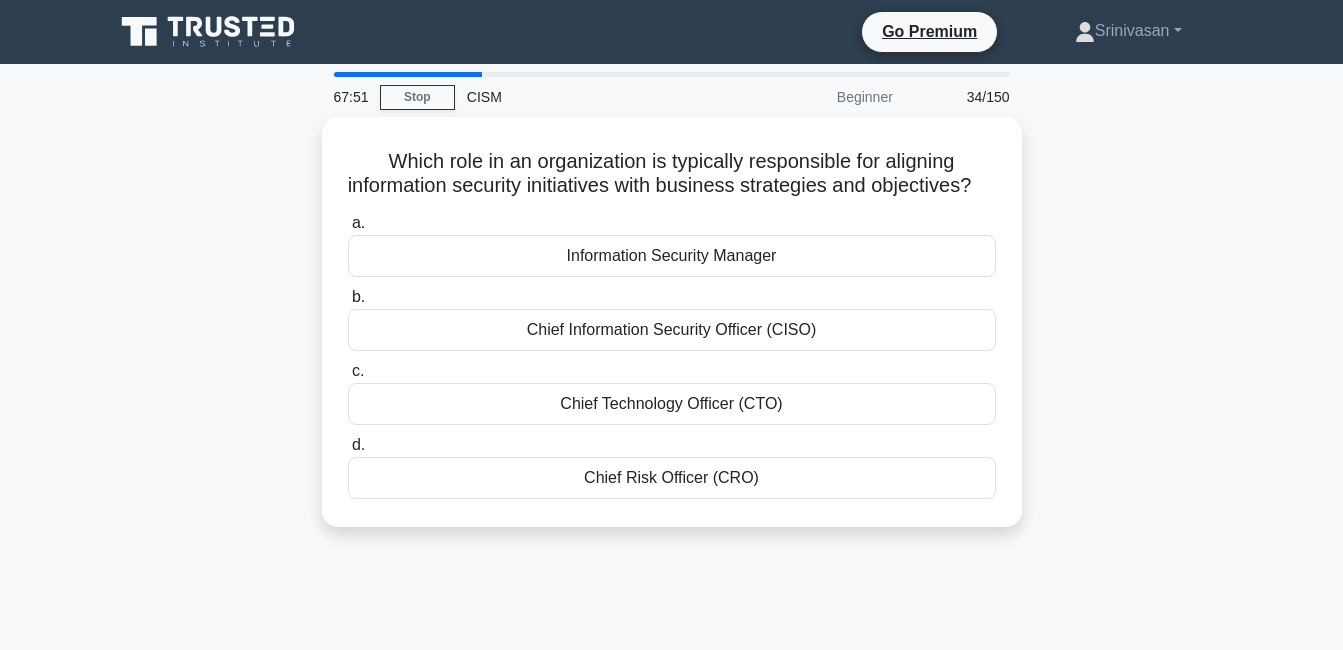 click on "Which role in an organization is typically responsible for aligning information security initiatives with business strategies and objectives?
.spinner_0XTQ{transform-origin:center;animation:spinner_y6GP .75s linear infinite}@keyframes spinner_y6GP{100%{transform:rotate(360deg)}}
a.
Information Security Manager
b." at bounding box center (672, 334) 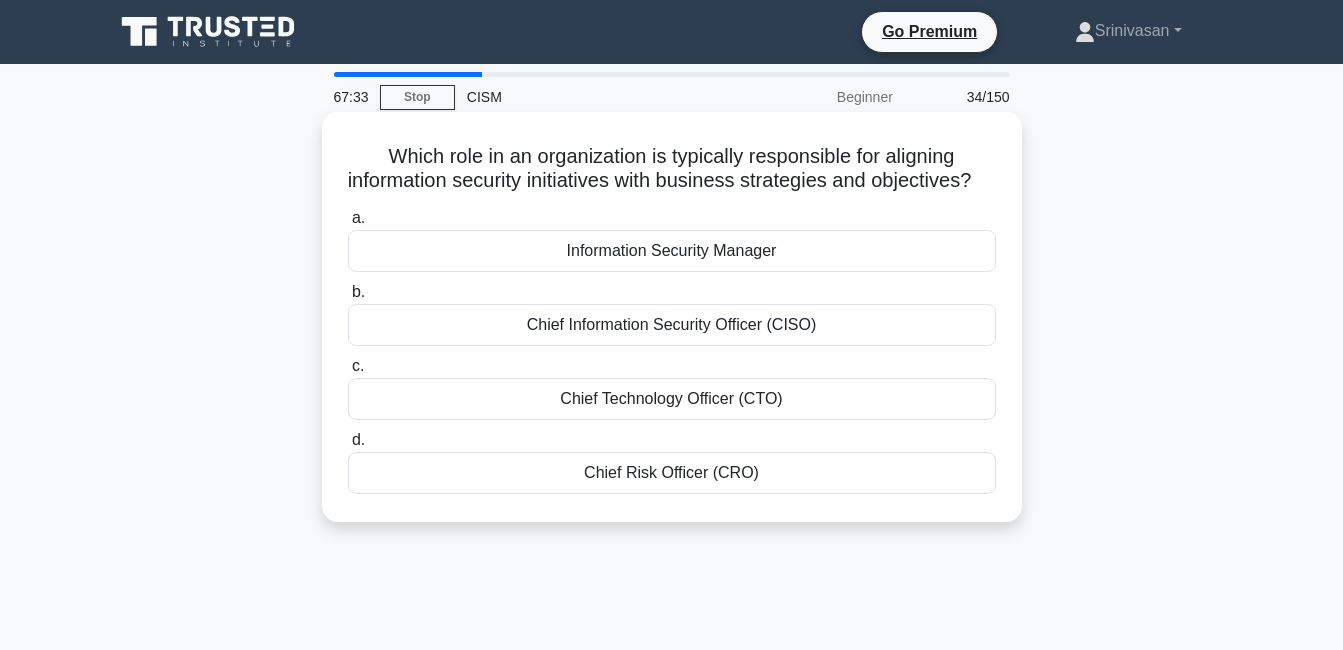click on "Information Security Manager" at bounding box center (672, 251) 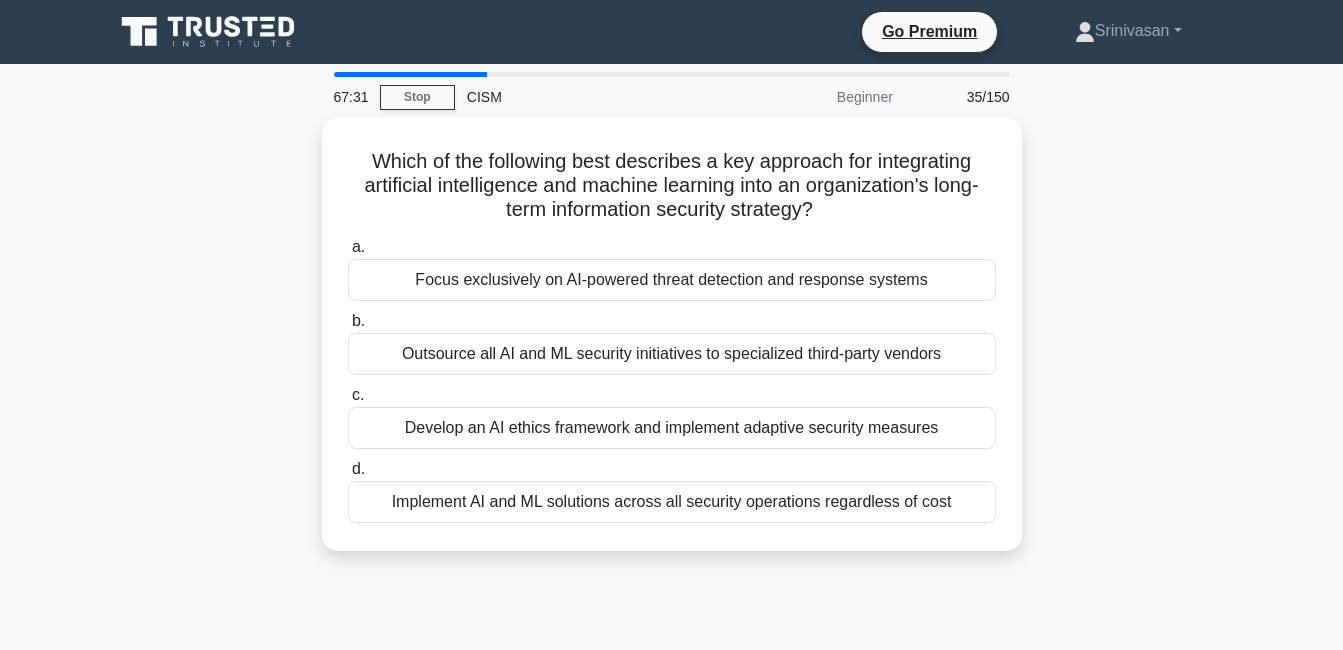 click on "67:31
Stop
CISM
Beginner
35/150
Which of the following best describes a key approach for integrating artificial intelligence and machine learning into an organization's long-term information security strategy?
.spinner_0XTQ{transform-origin:center;animation:spinner_y6GP .75s linear infinite}@keyframes spinner_y6GP{100%{transform:rotate(360deg)}}
a.
b. c. d." at bounding box center (671, 572) 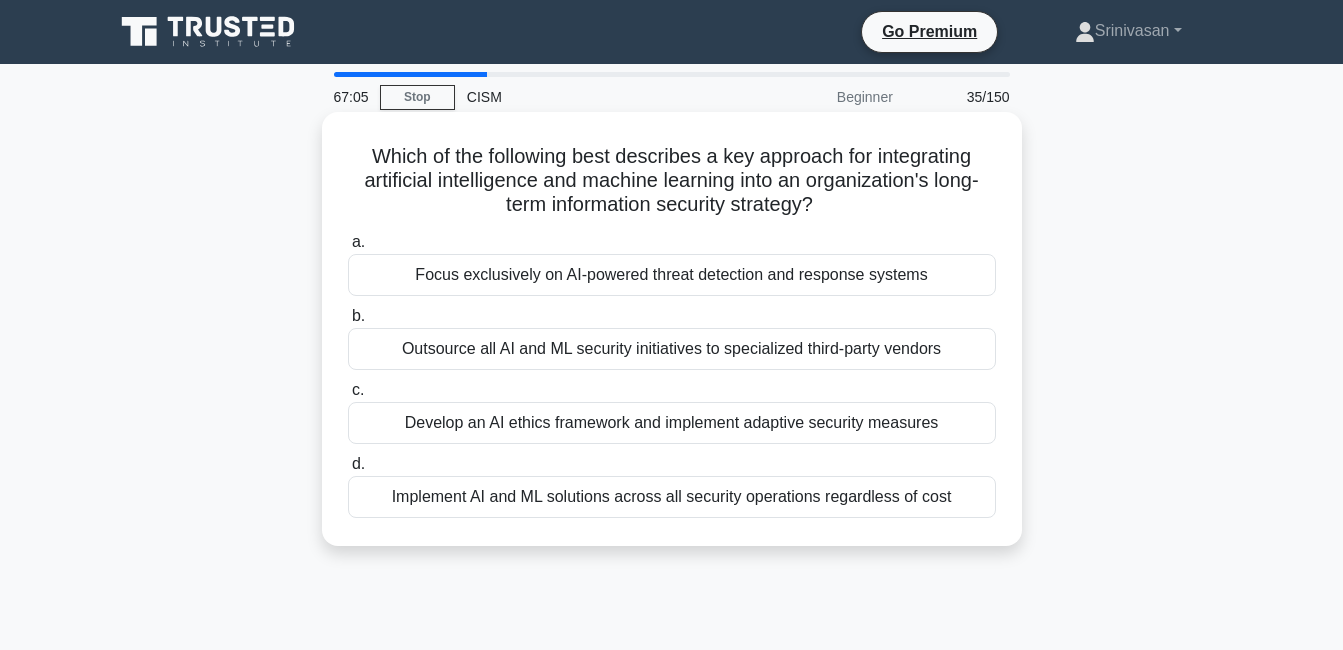 click on "Develop an AI ethics framework and implement adaptive security measures" at bounding box center (672, 423) 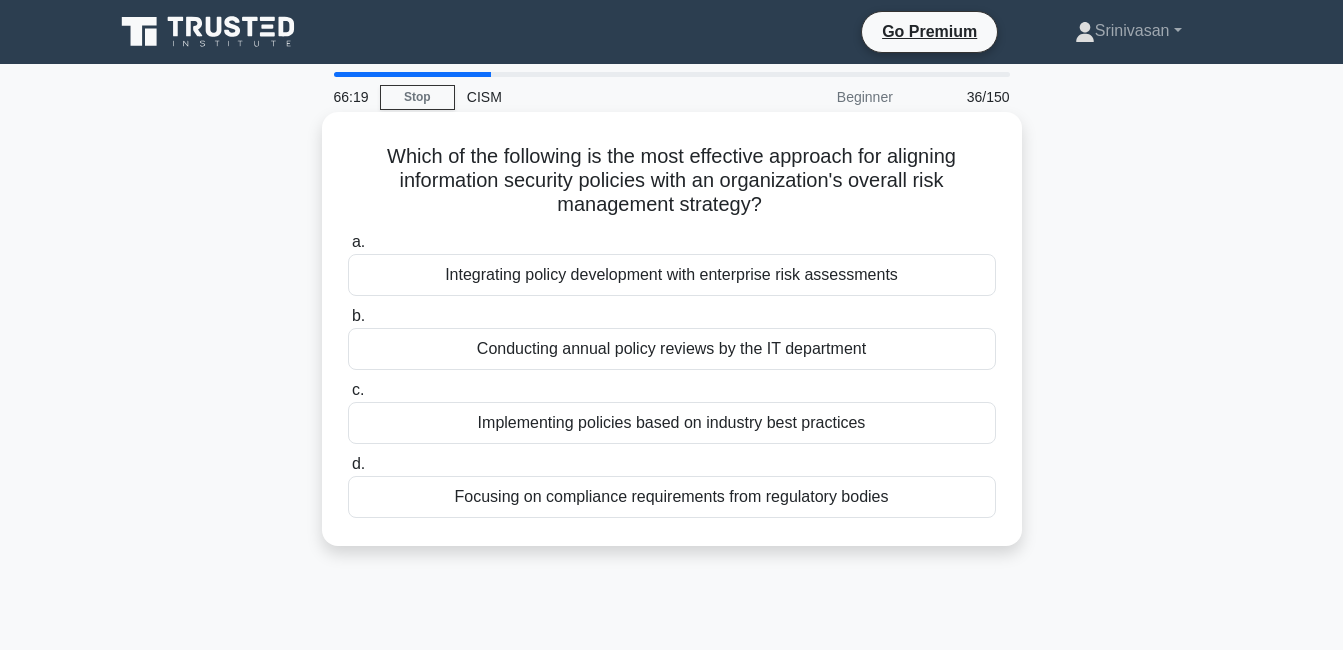 click on "Integrating policy development with enterprise risk assessments" at bounding box center [672, 275] 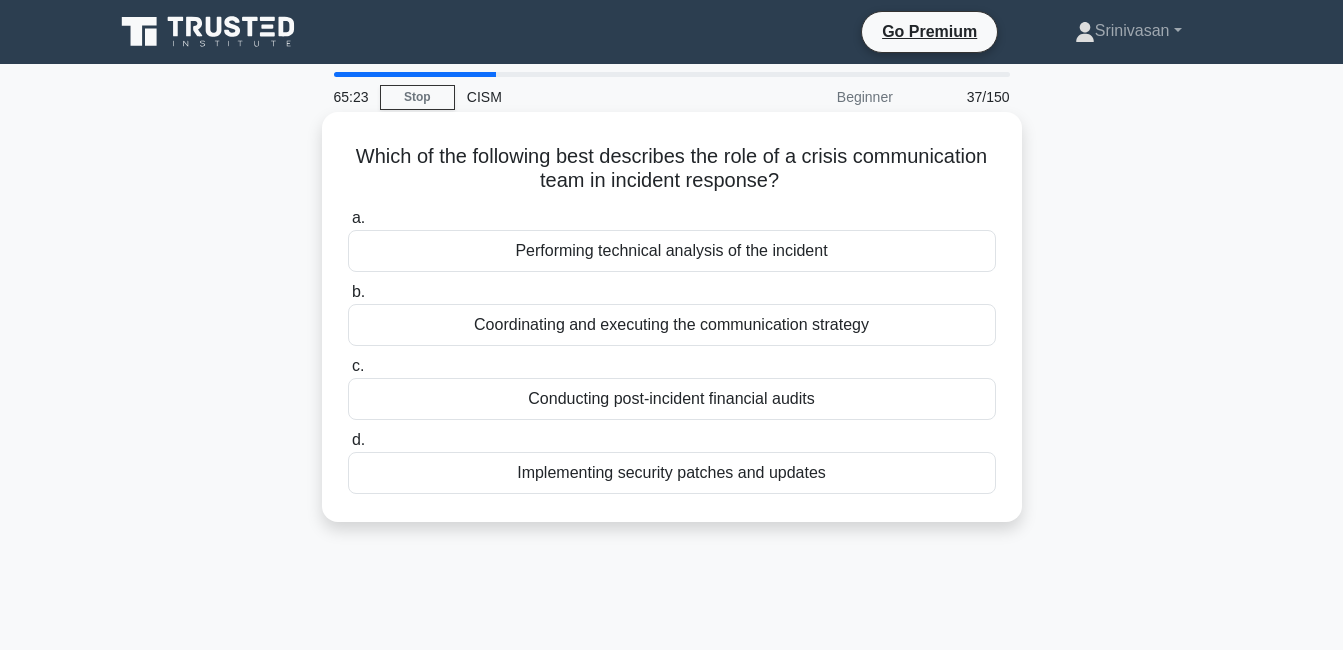 click on "Which of the following best describes the role of a crisis communication team in incident response?
.spinner_0XTQ{transform-origin:center;animation:spinner_y6GP .75s linear infinite}@keyframes spinner_y6GP{100%{transform:rotate(360deg)}}
a.
Performing technical analysis of the incident
b. c. d." at bounding box center [672, 317] 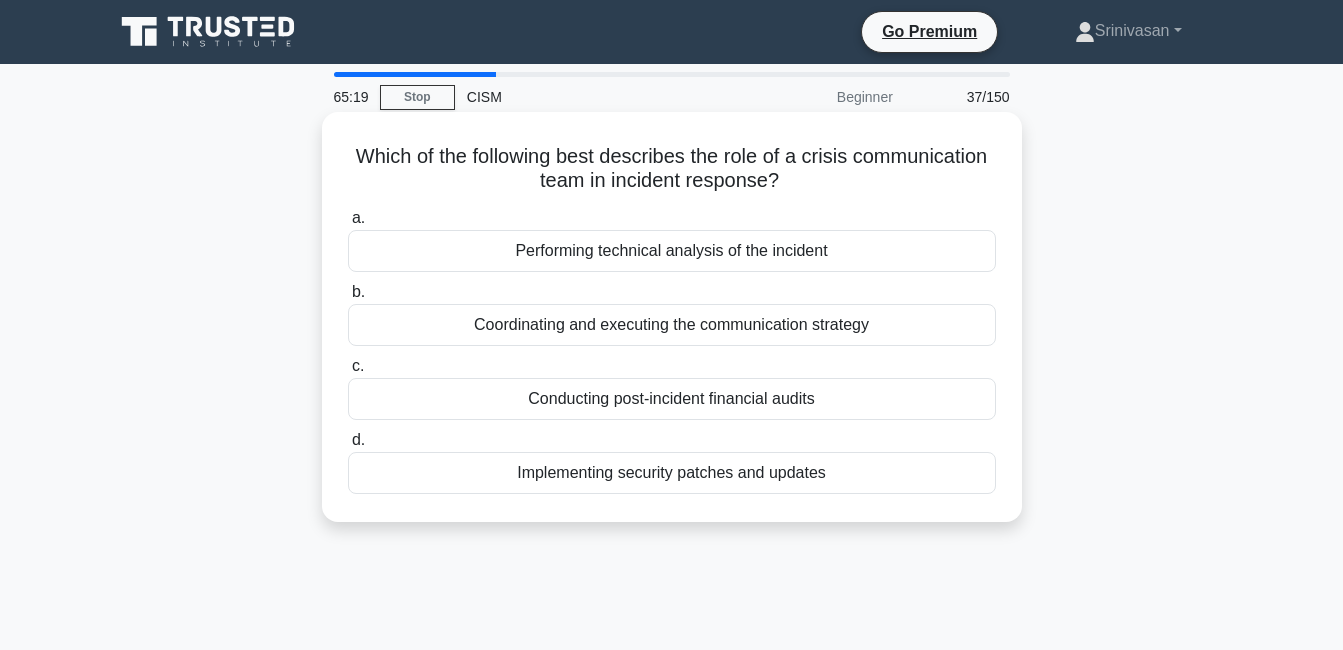 drag, startPoint x: 422, startPoint y: 150, endPoint x: 890, endPoint y: 465, distance: 564.1356 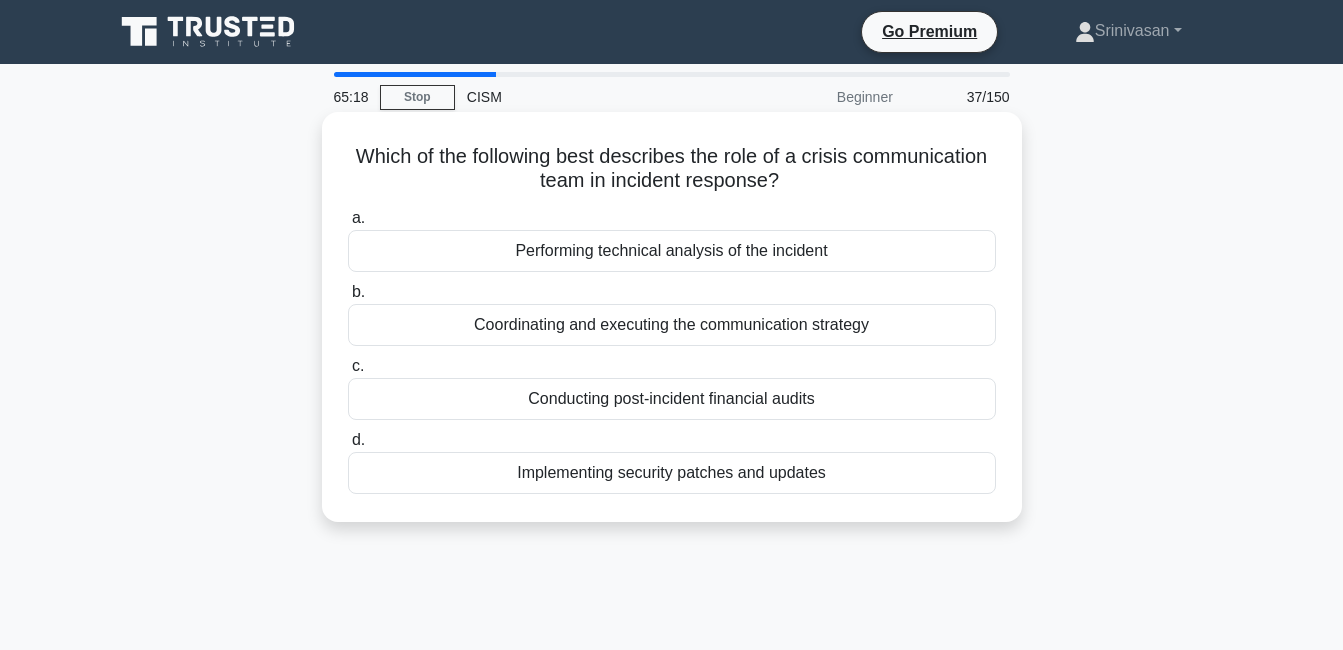copy on "Which of the following best describes the role of a crisis communication team in incident response?
.spinner_0XTQ{transform-origin:center;animation:spinner_y6GP .75s linear infinite}@keyframes spinner_y6GP{100%{transform:rotate(360deg)}}
a.
Performing technical analysis of the incident
b.
Coordinating and executing the communication strategy
c.
Conducting post-incident financial audits
d.
Implementing security patches and updates" 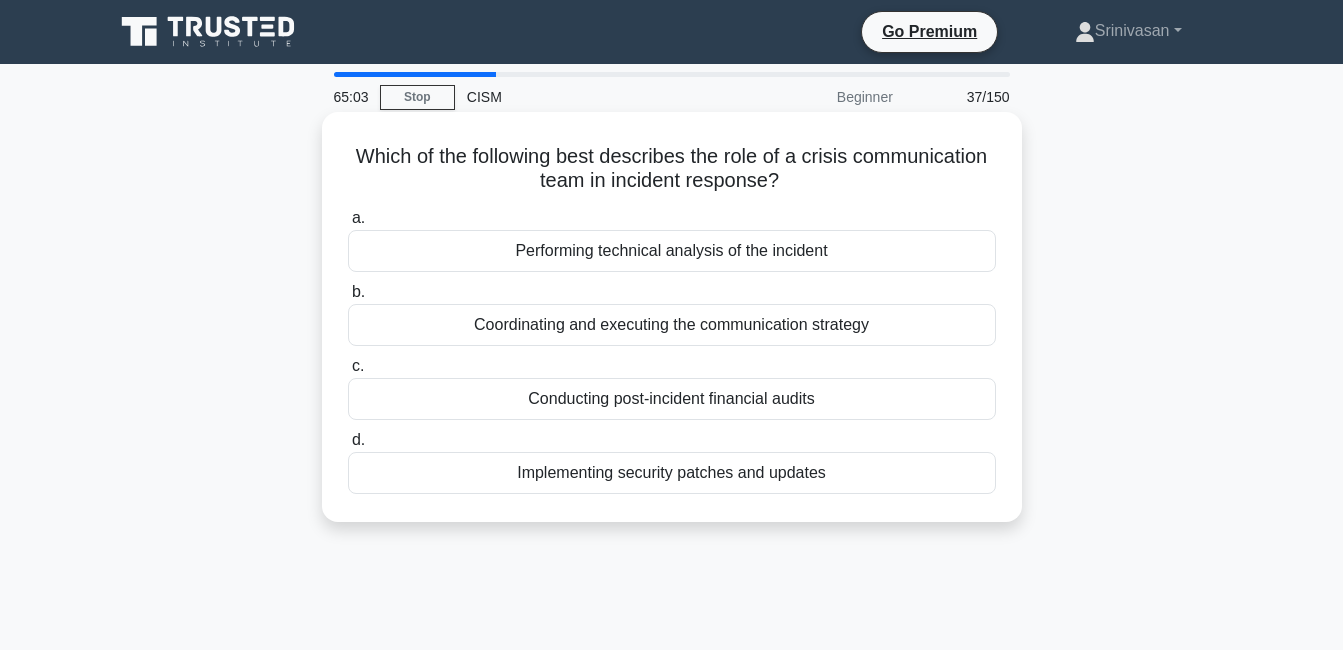 click on "Coordinating and executing the communication strategy" at bounding box center [672, 325] 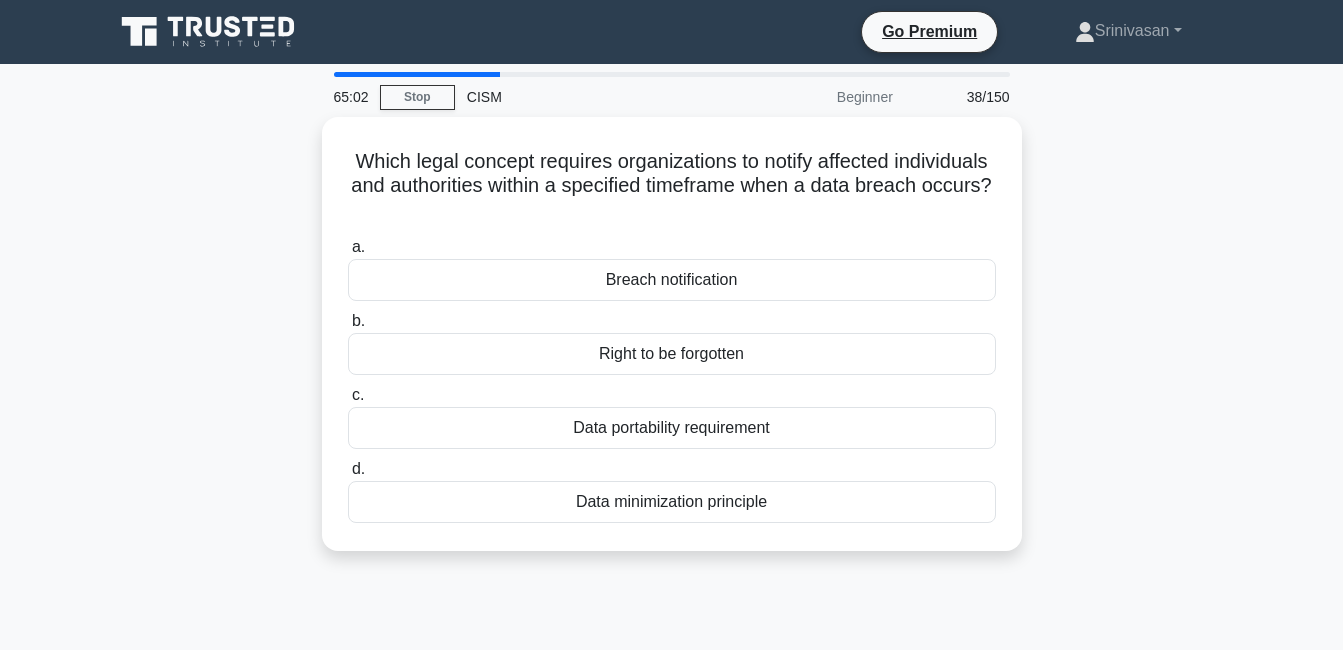 click on "65:02
Stop
CISM
Beginner
38/150
Which legal concept requires organizations to notify affected individuals and authorities within a specified timeframe when a data breach occurs?
.spinner_0XTQ{transform-origin:center;animation:spinner_y6GP .75s linear infinite}@keyframes spinner_y6GP{100%{transform:rotate(360deg)}}
a.
b. c. d." at bounding box center [671, 572] 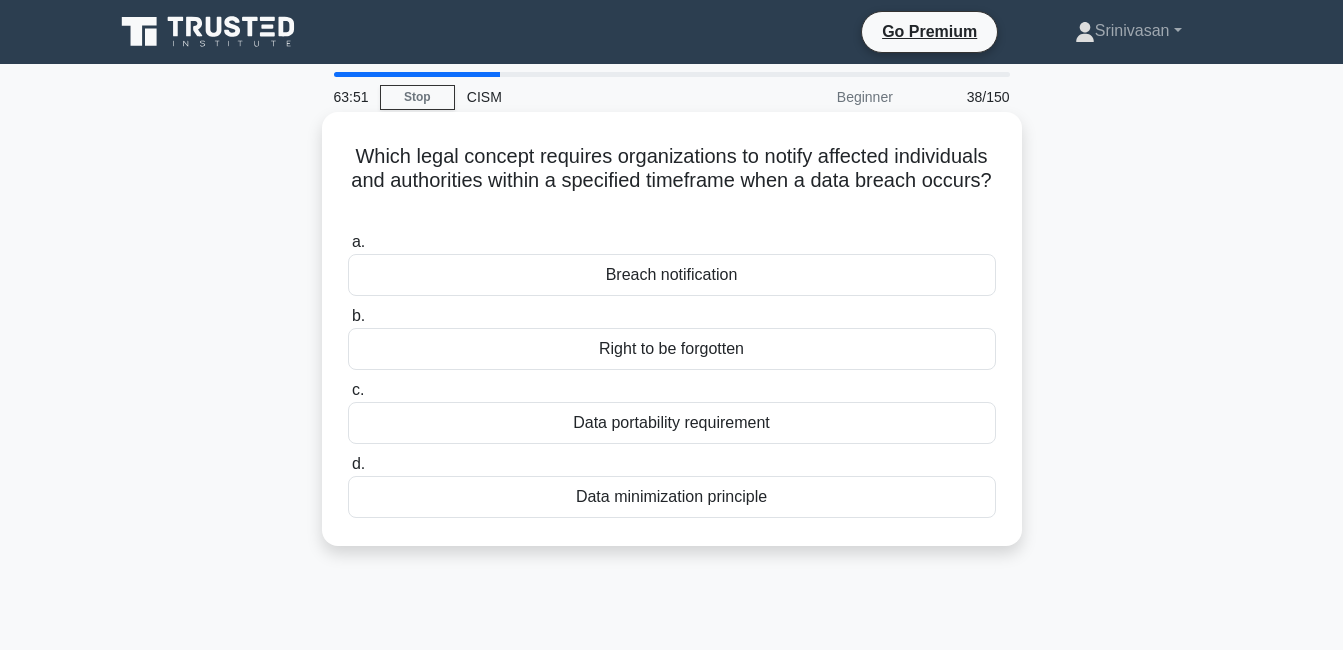 drag, startPoint x: 383, startPoint y: 166, endPoint x: 775, endPoint y: 500, distance: 514.9951 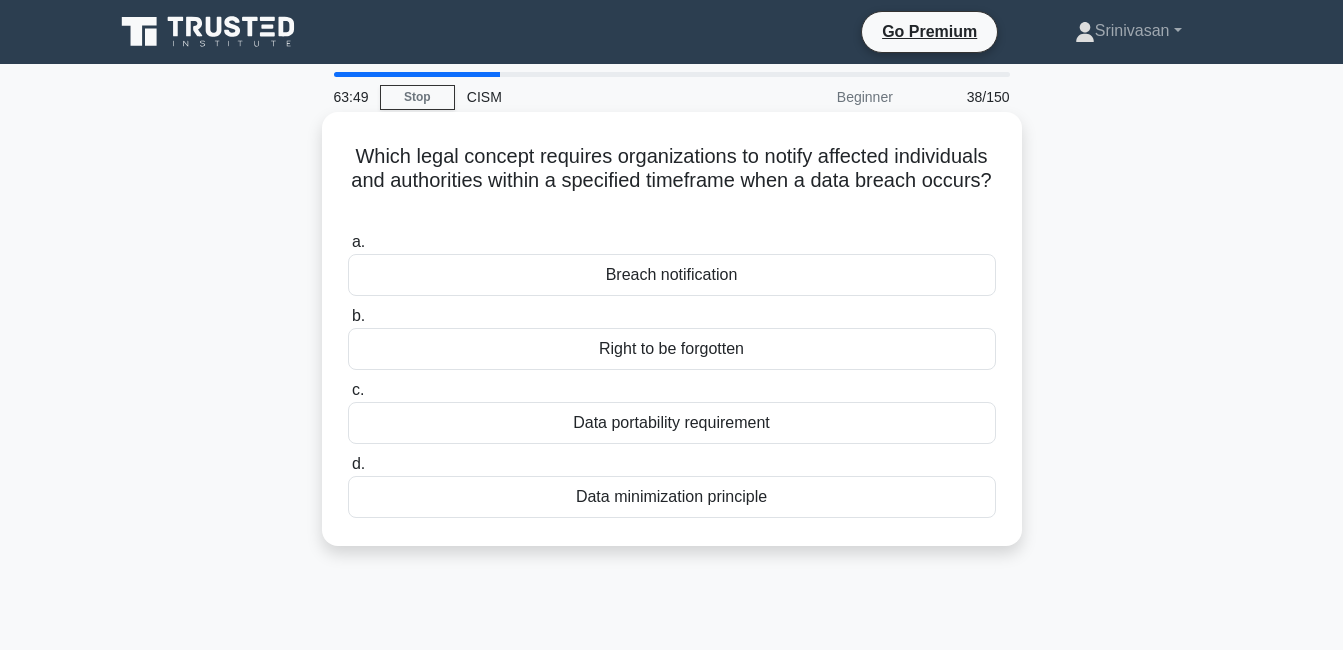 copy on "Which legal concept requires organizations to notify affected individuals and authorities within a specified timeframe when a data breach occurs?
.spinner_0XTQ{transform-origin:center;animation:spinner_y6GP .75s linear infinite}@keyframes spinner_y6GP{100%{transform:rotate(360deg)}}
a.
Breach notification
b.
Right to be forgotten
c.
Data portability requirement
d.
Data minimization principle" 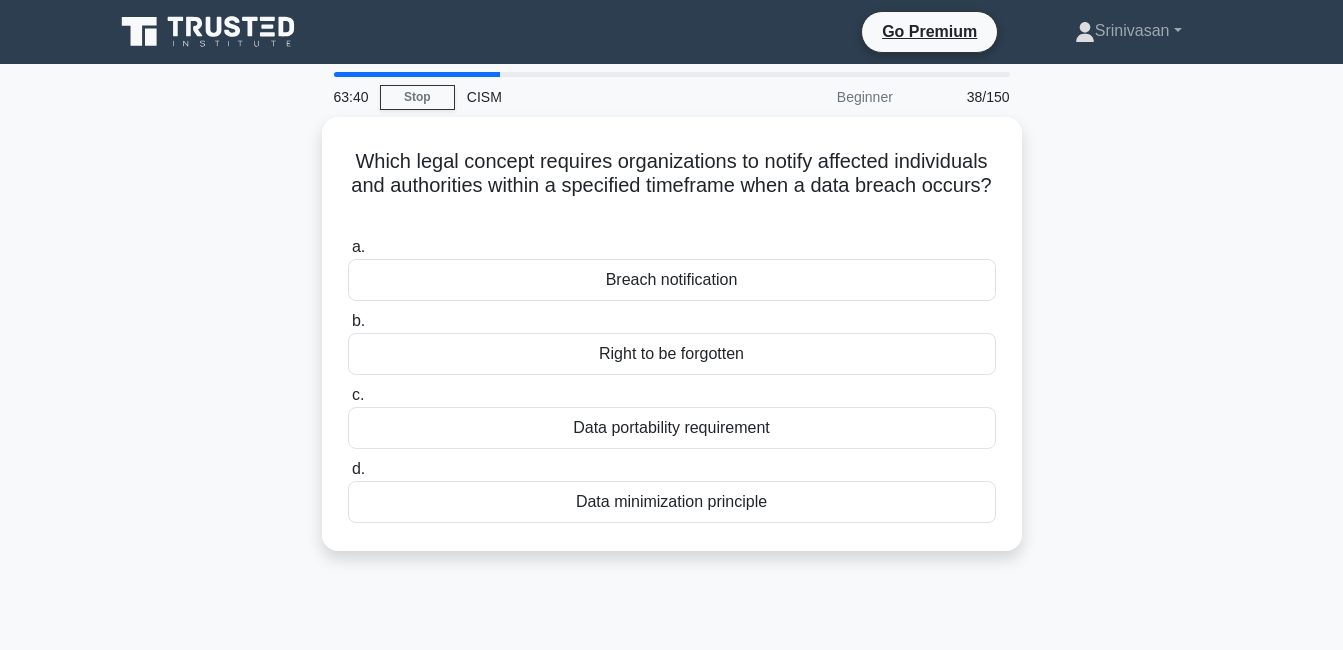 click on "Which legal concept requires organizations to notify affected individuals and authorities within a specified timeframe when a data breach occurs?
.spinner_0XTQ{transform-origin:center;animation:spinner_y6GP .75s linear infinite}@keyframes spinner_y6GP{100%{transform:rotate(360deg)}}
a.
Breach notification
b. c." at bounding box center [672, 346] 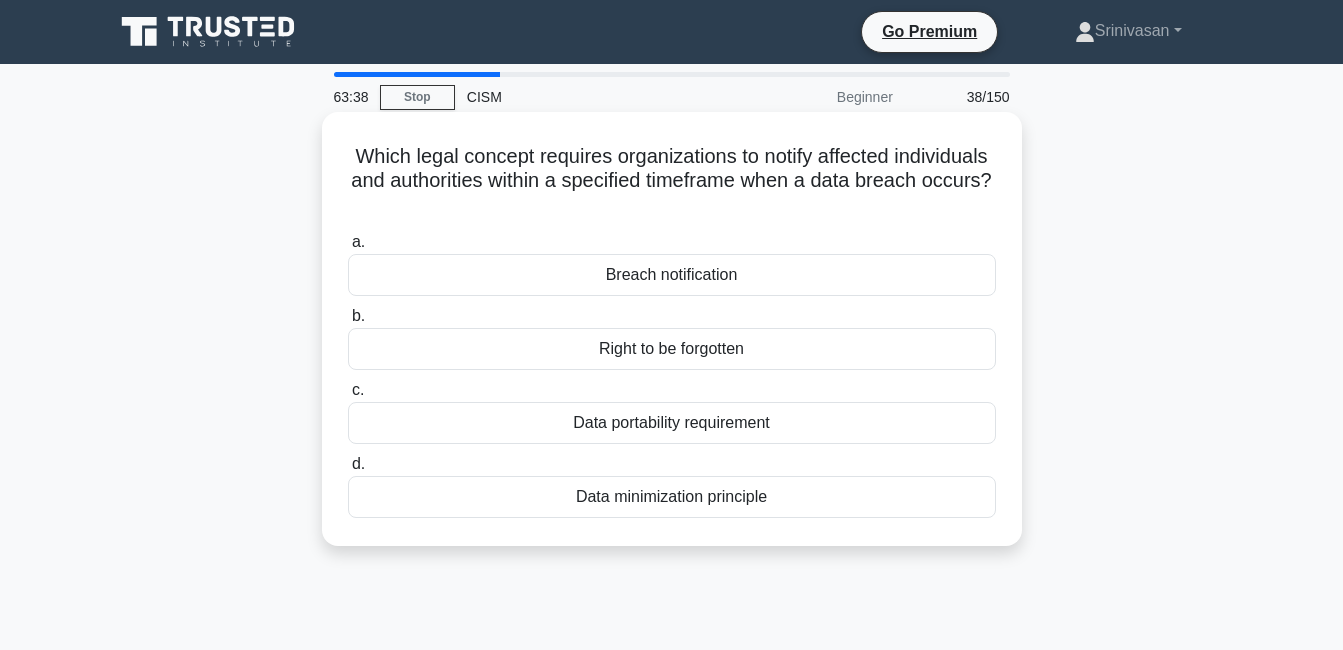click on "Breach notification" at bounding box center (672, 275) 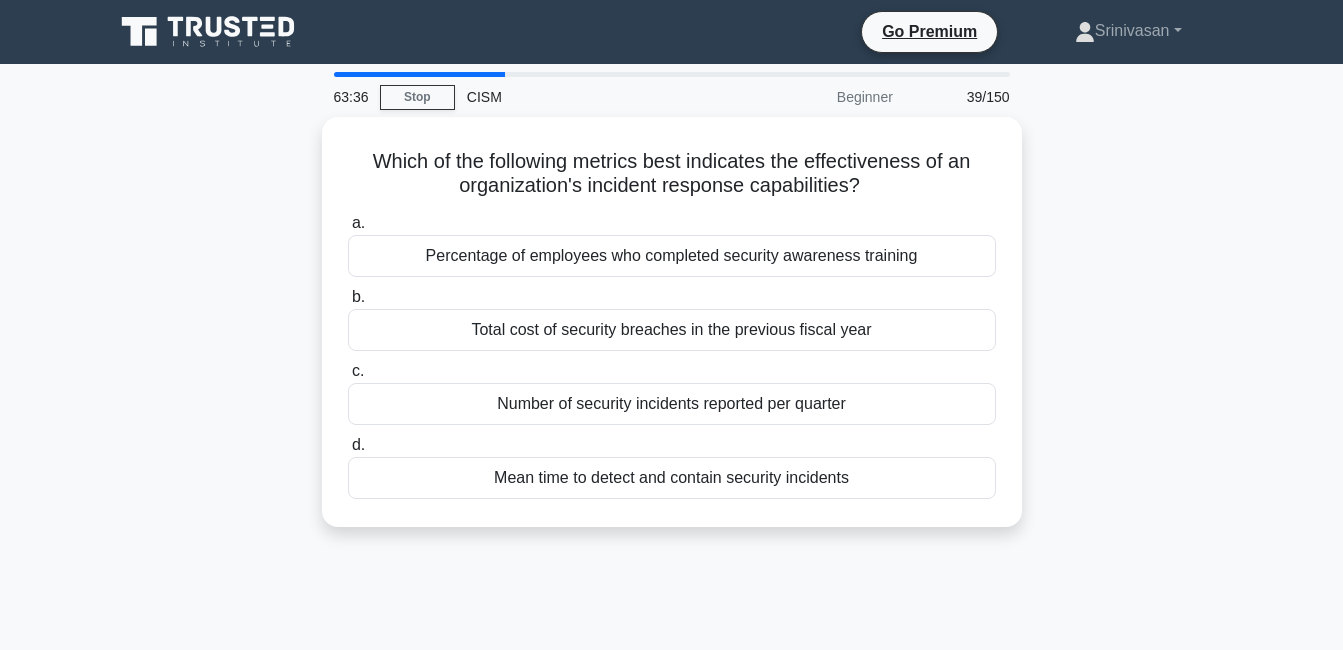 click on "Which of the following metrics best indicates the effectiveness of an organization's incident response capabilities?
.spinner_0XTQ{transform-origin:center;animation:spinner_y6GP .75s linear infinite}@keyframes spinner_y6GP{100%{transform:rotate(360deg)}}
a.
Percentage of employees who completed security awareness training
b. c. d." at bounding box center [672, 334] 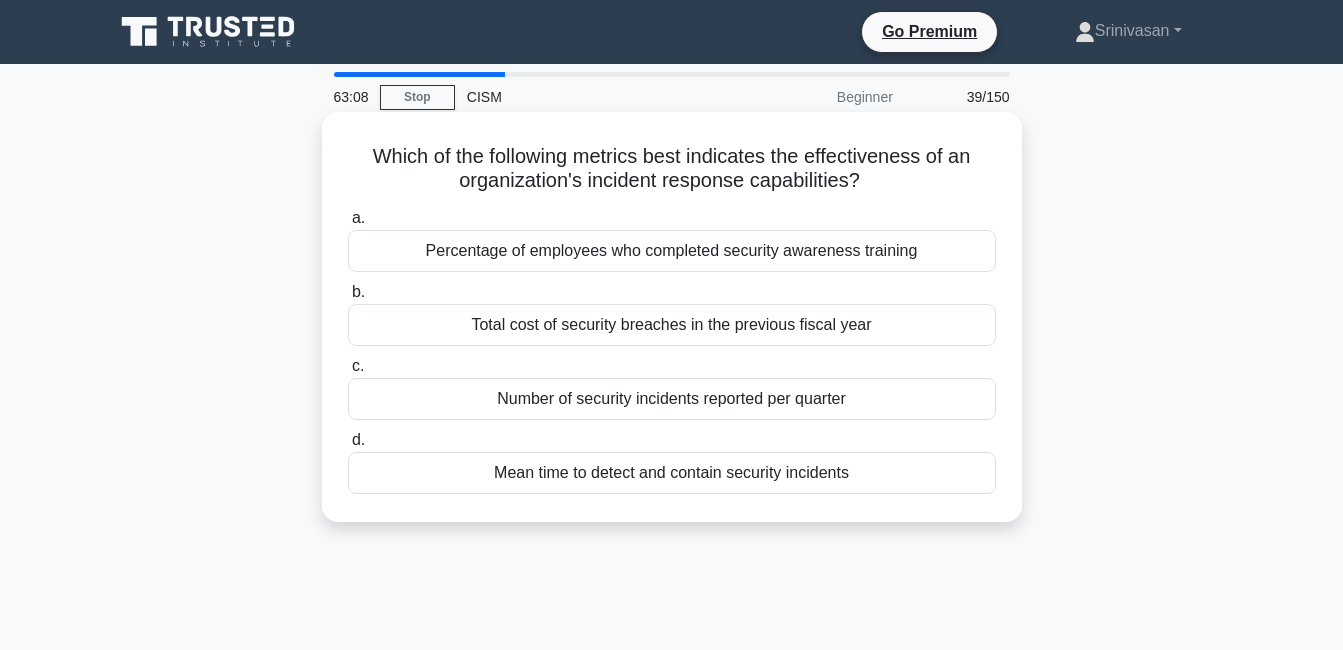 drag, startPoint x: 486, startPoint y: 471, endPoint x: 434, endPoint y: 466, distance: 52.23983 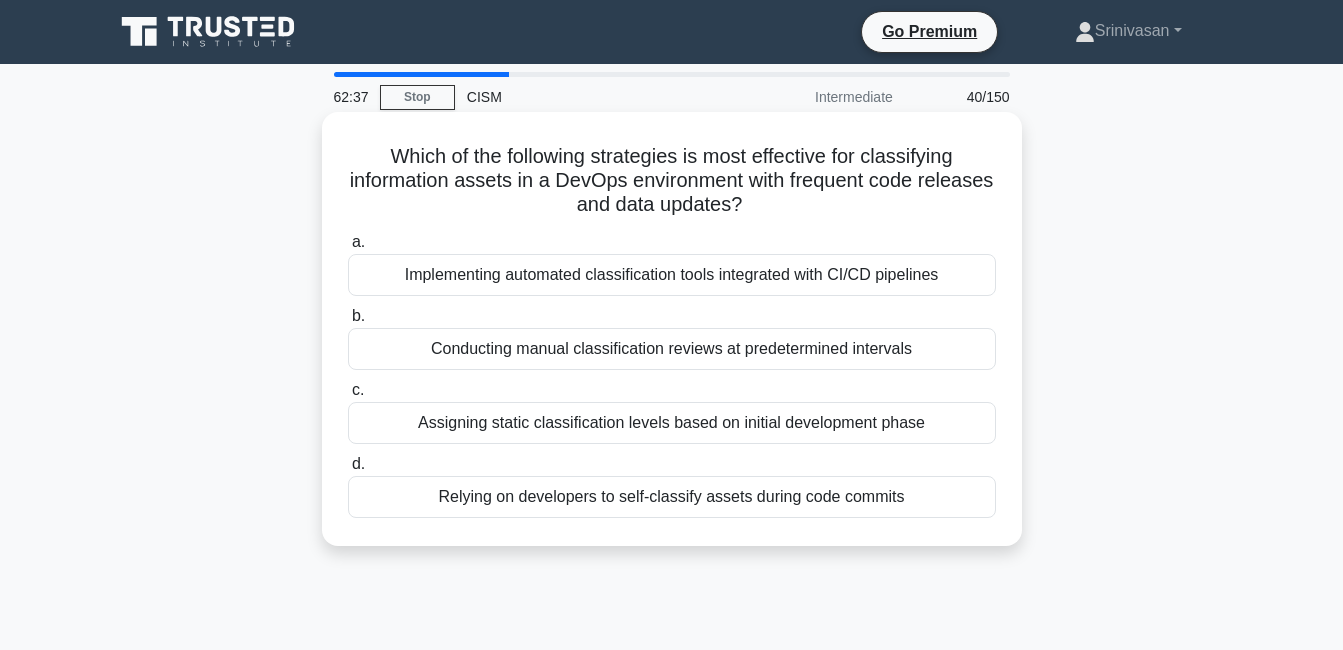 drag, startPoint x: 366, startPoint y: 152, endPoint x: 924, endPoint y: 500, distance: 657.623 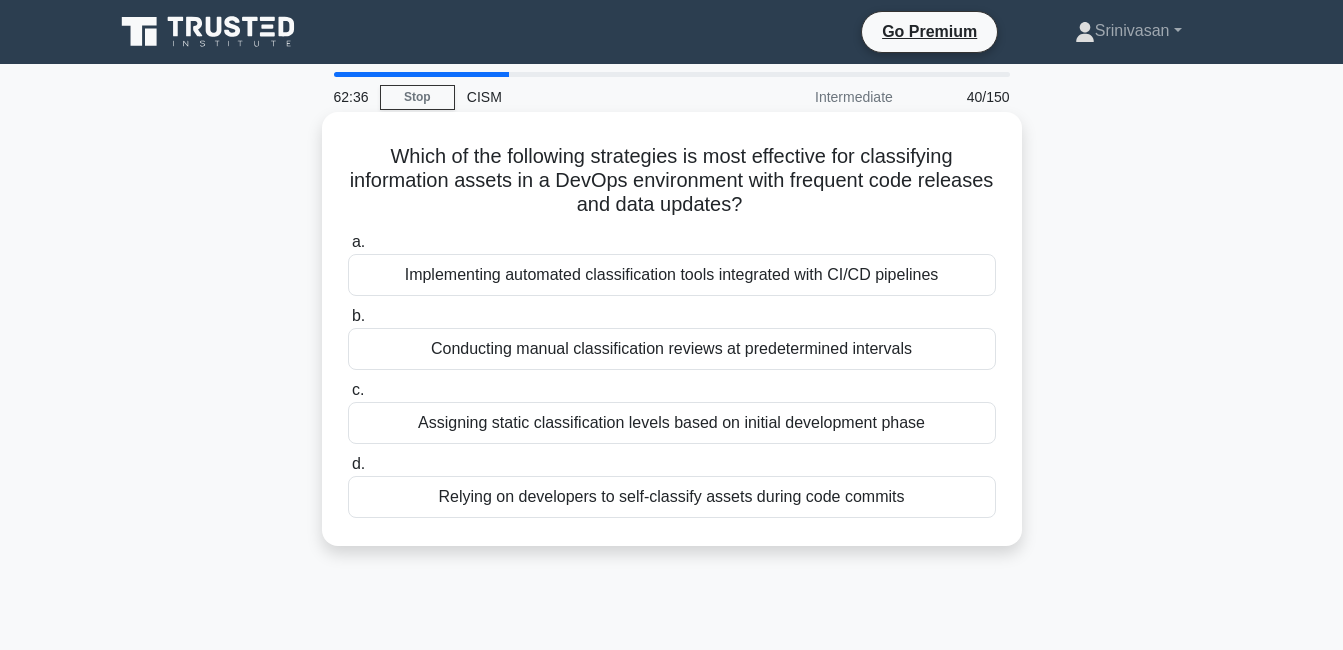 copy on "Which of the following strategies is most effective for classifying information assets in a DevOps environment with frequent code releases and data updates?
.spinner_0XTQ{transform-origin:center;animation:spinner_y6GP .75s linear infinite}@keyframes spinner_y6GP{100%{transform:rotate(360deg)}}
a.
Implementing automated classification tools integrated with CI/CD pipelines
b.
Conducting manual classification reviews at predetermined intervals
c.
Assigning static classification levels based on initial development phase
d.
Relying on developers to self-classify assets during code commits" 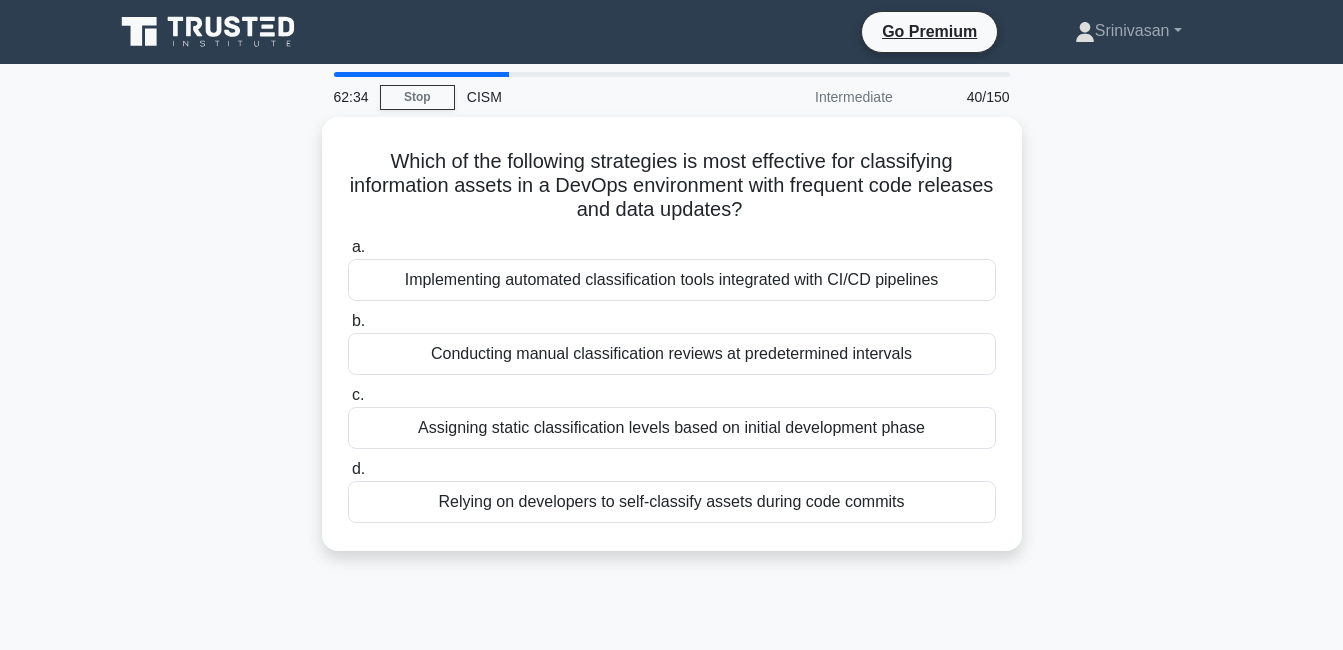 click on "Which of the following strategies is most effective for classifying information assets in a DevOps environment with frequent code releases and data updates?
.spinner_0XTQ{transform-origin:center;animation:spinner_y6GP .75s linear infinite}@keyframes spinner_y6GP{100%{transform:rotate(360deg)}}
a.
Implementing automated classification tools integrated with CI/CD pipelines" at bounding box center [672, 346] 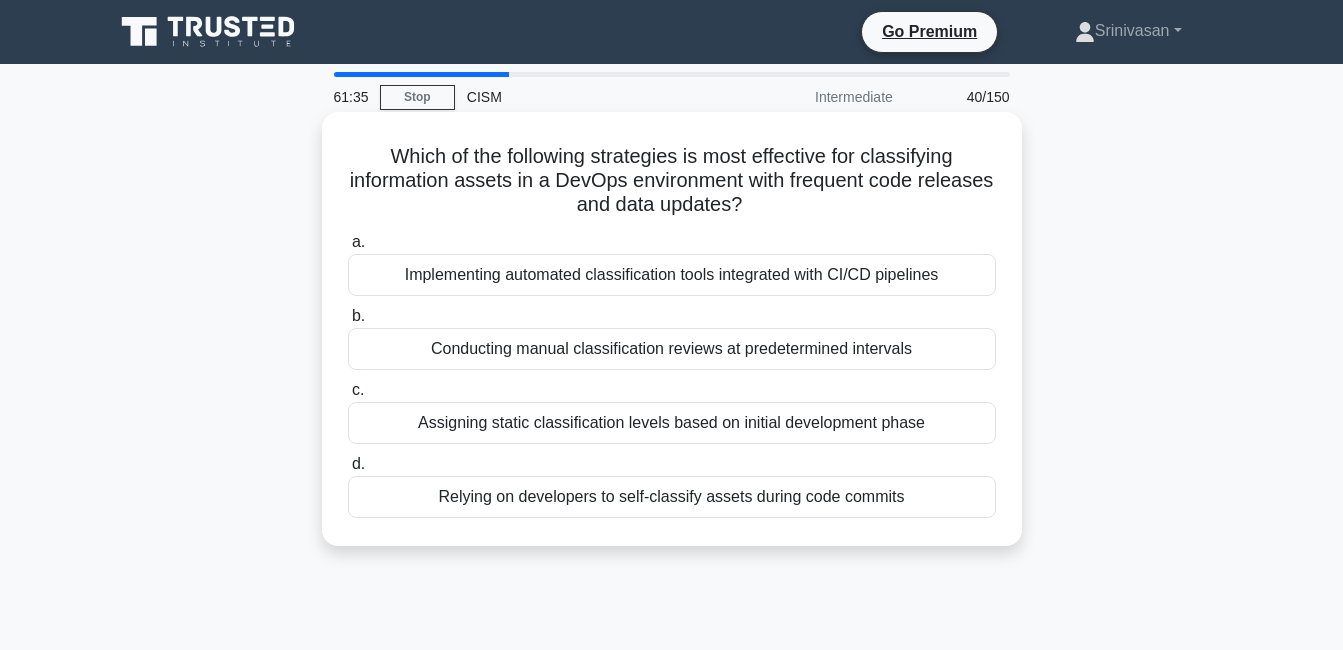 click on "Implementing automated classification tools integrated with CI/CD pipelines" at bounding box center [672, 275] 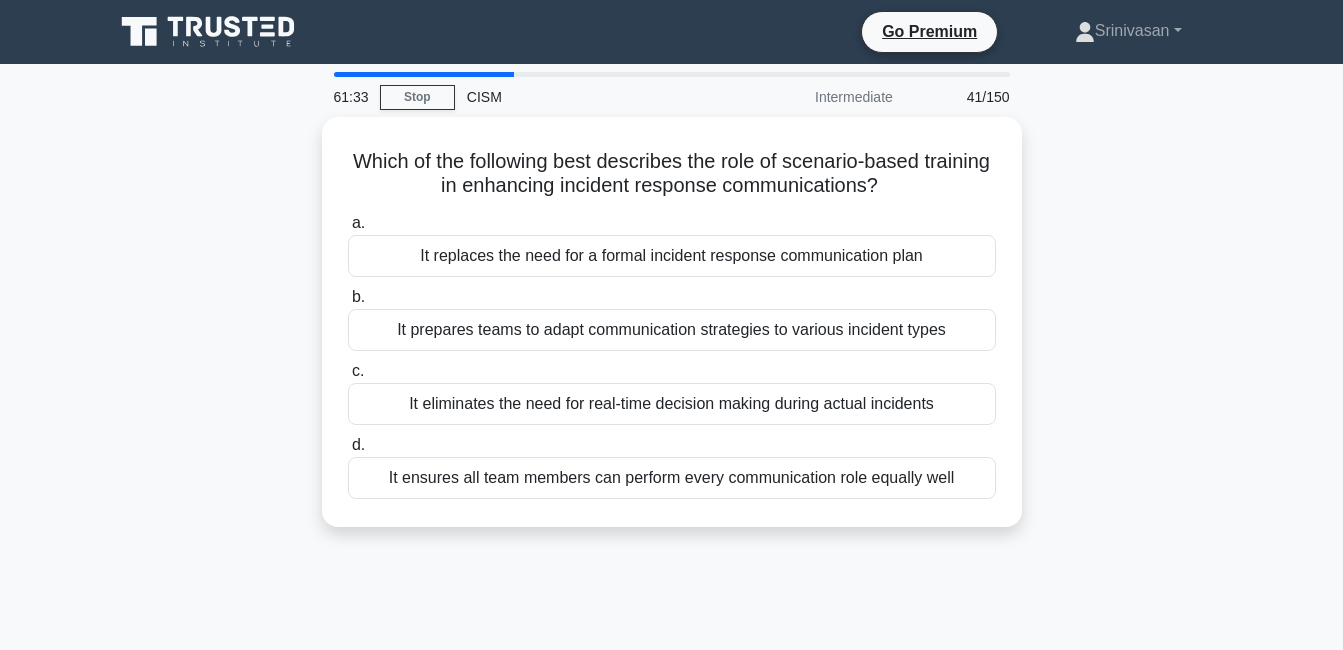 click on "61:33
Stop
CISM
Intermediate
41/150
Which of the following best describes the role of scenario-based training in enhancing incident response communications?
.spinner_0XTQ{transform-origin:center;animation:spinner_y6GP .75s linear infinite}@keyframes spinner_y6GP{100%{transform:rotate(360deg)}}
a.
b. c. d." at bounding box center (671, 572) 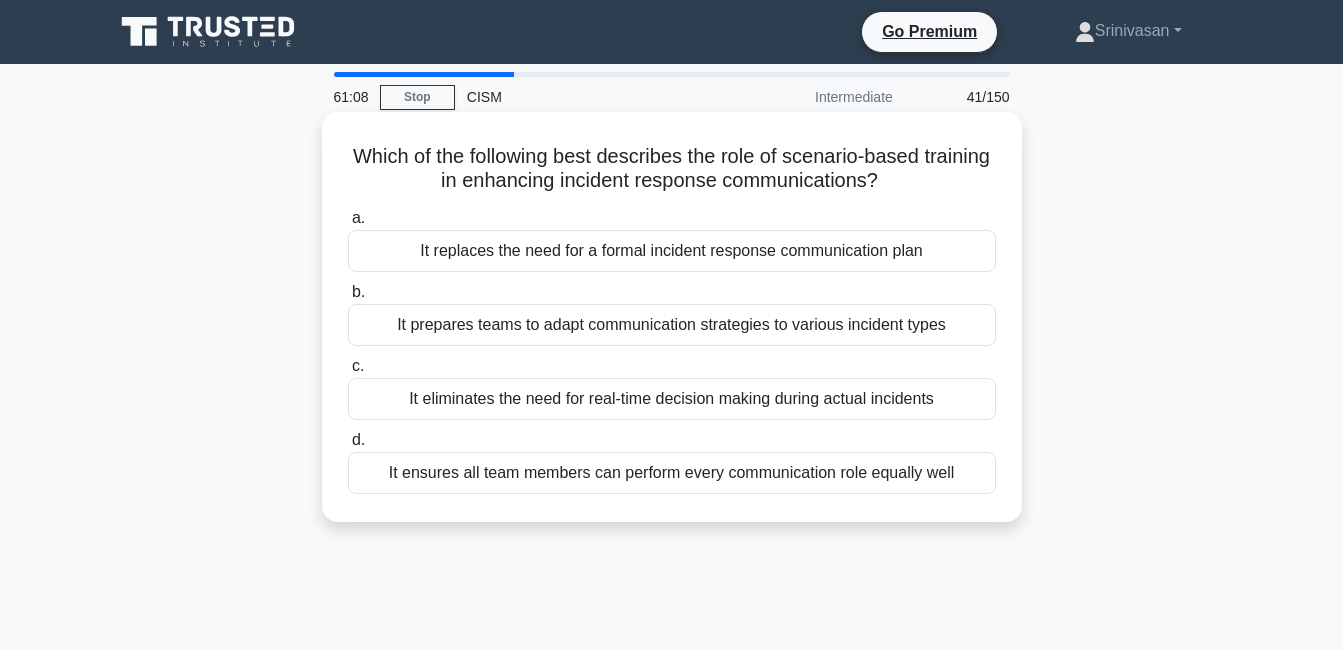 click on "It prepares teams to adapt communication strategies to various incident types" at bounding box center [672, 325] 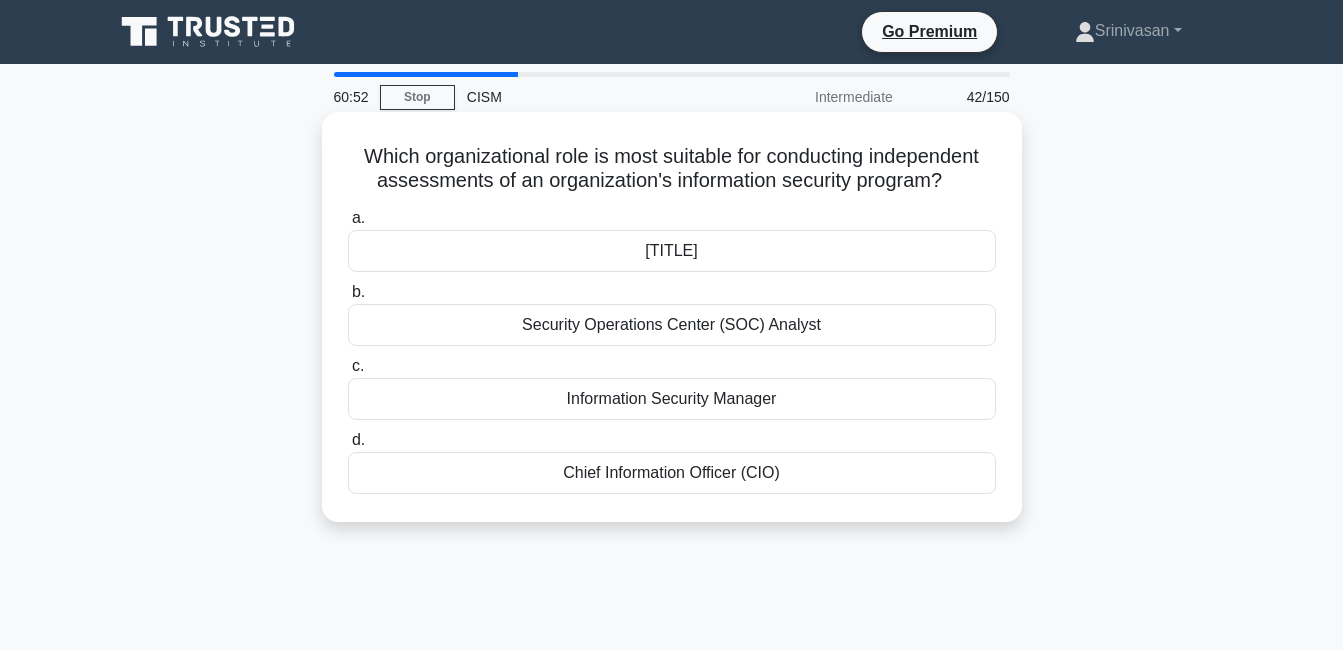 click on "[TITLE]" at bounding box center (672, 251) 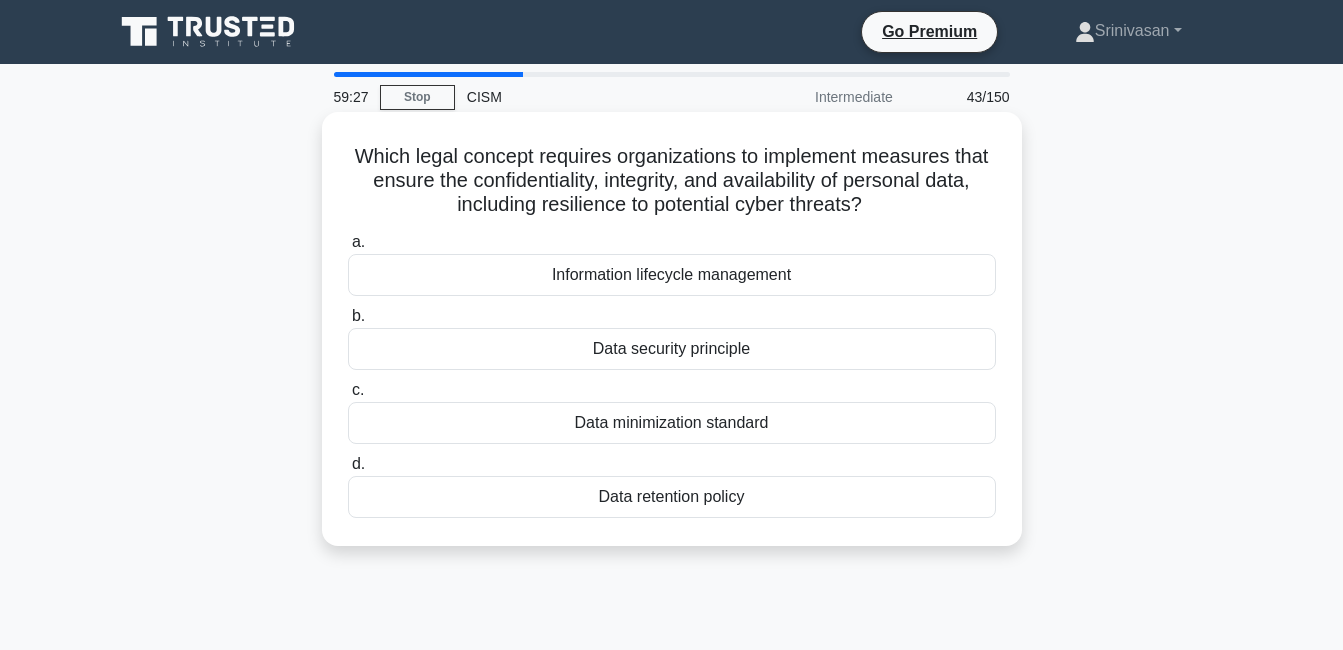 click on "Data security principle" at bounding box center [672, 349] 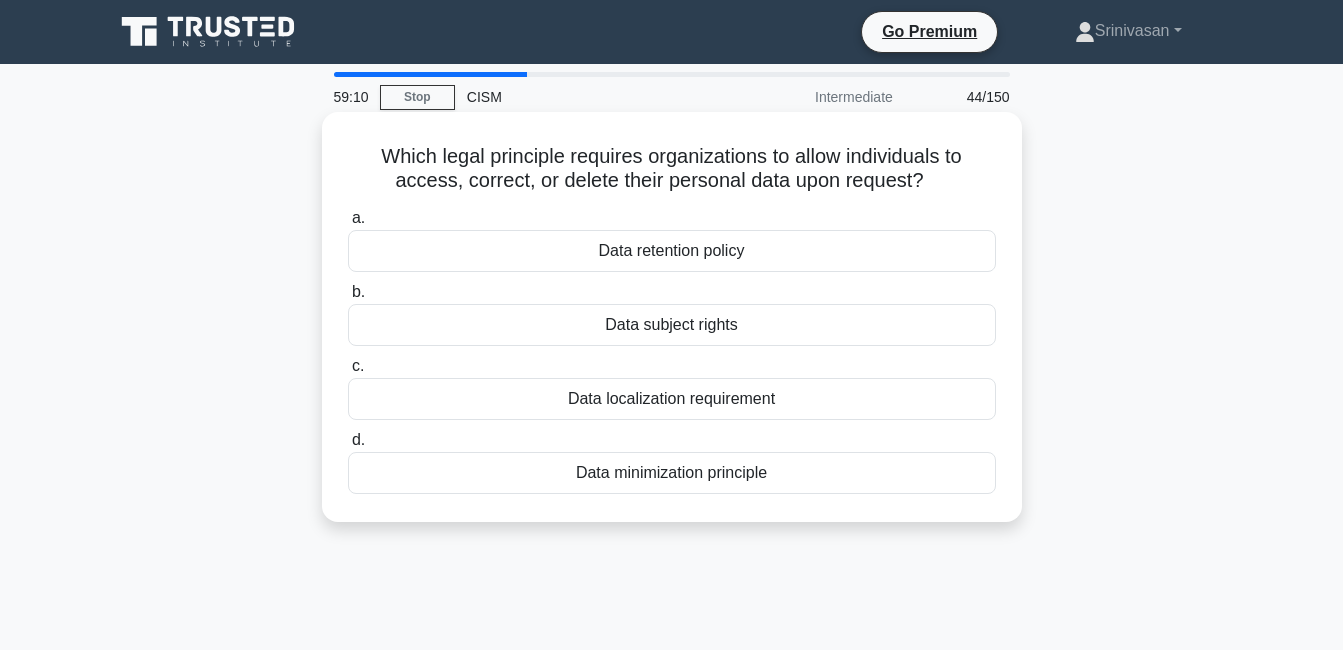 click on "Data subject rights" at bounding box center [672, 325] 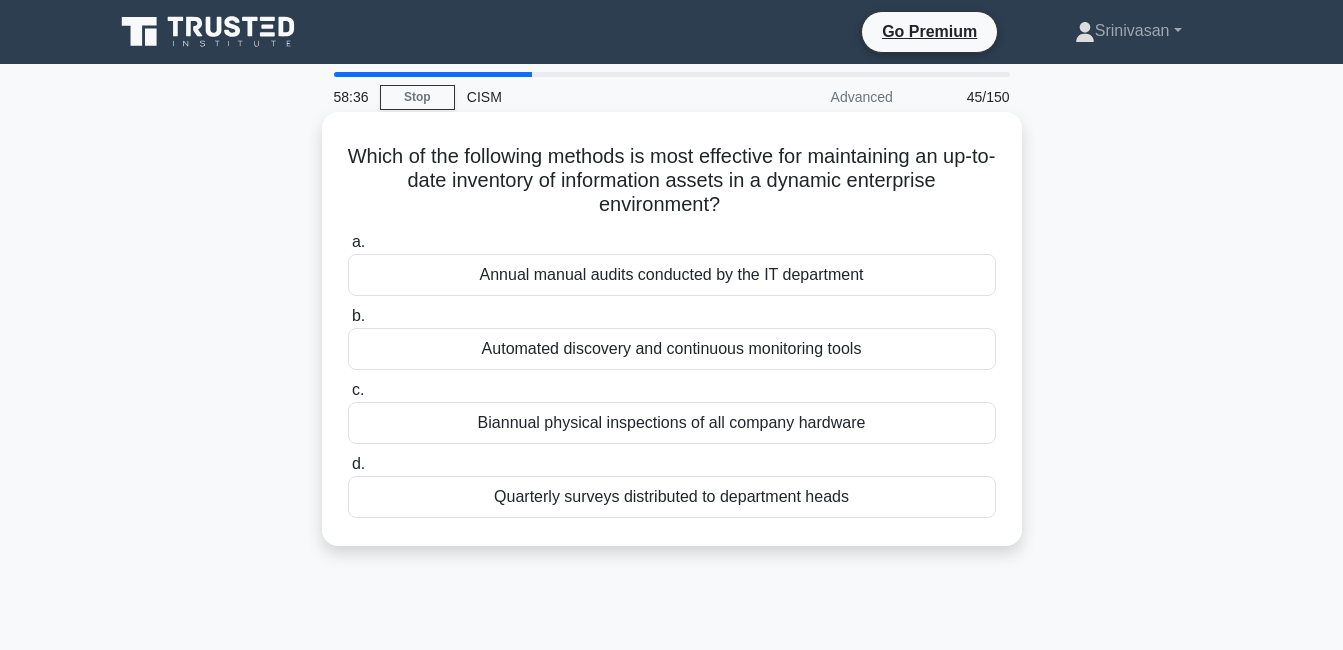 click on "Automated discovery and continuous monitoring tools" at bounding box center [672, 349] 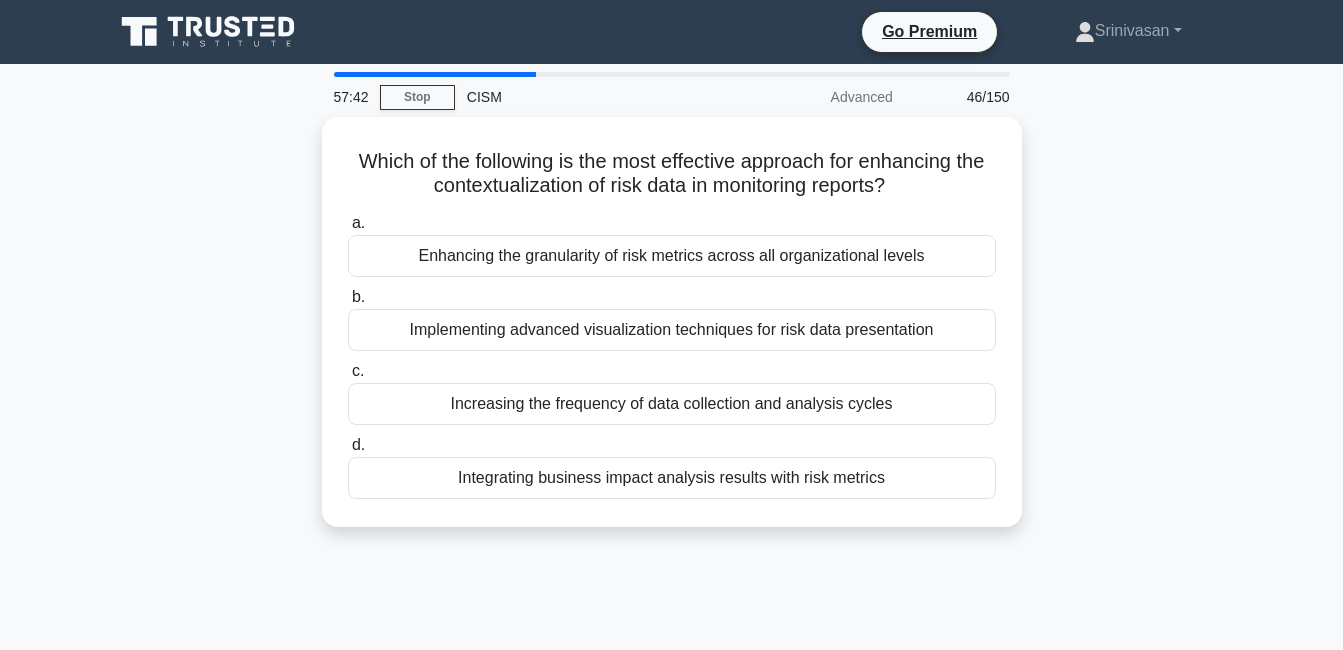 drag, startPoint x: 355, startPoint y: 162, endPoint x: 945, endPoint y: 532, distance: 696.41943 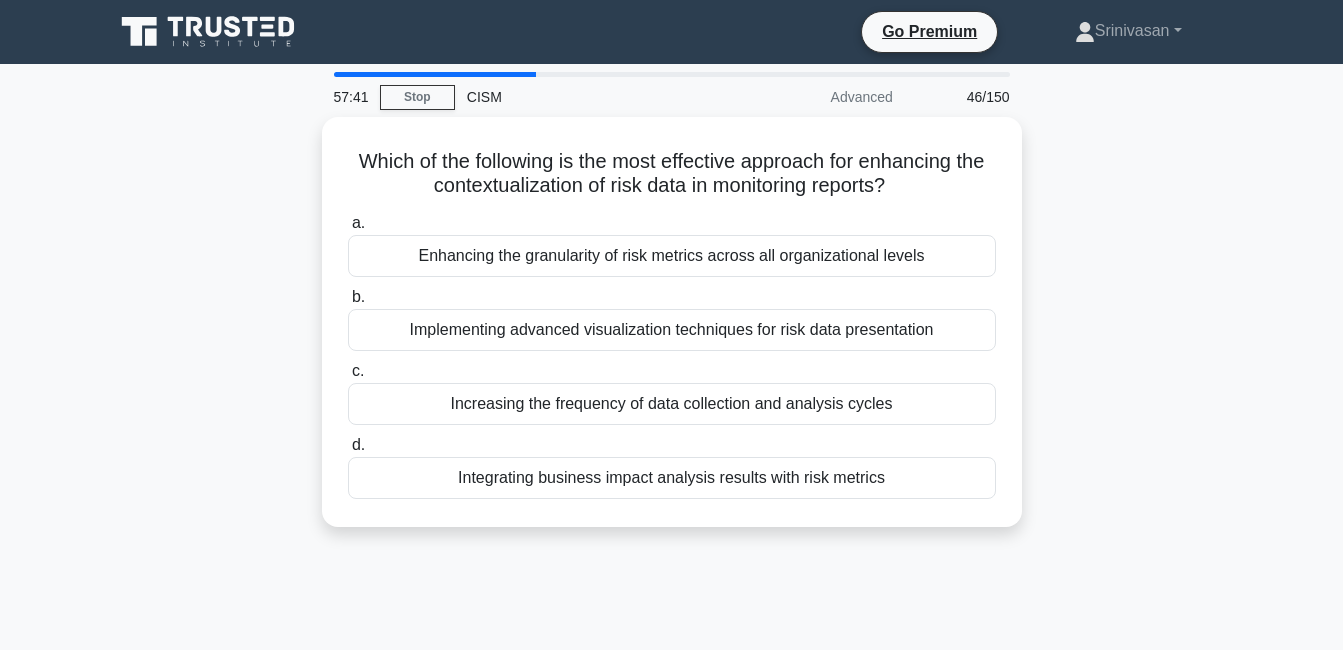 click on "Which of the following is the most effective approach for enhancing the contextualization of risk data in monitoring reports?
.spinner_0XTQ{transform-origin:center;animation:spinner_y6GP .75s linear infinite}@keyframes spinner_y6GP{100%{transform:rotate(360deg)}}
a.
Enhancing the granularity of risk metrics across all organizational levels
b." at bounding box center (672, 334) 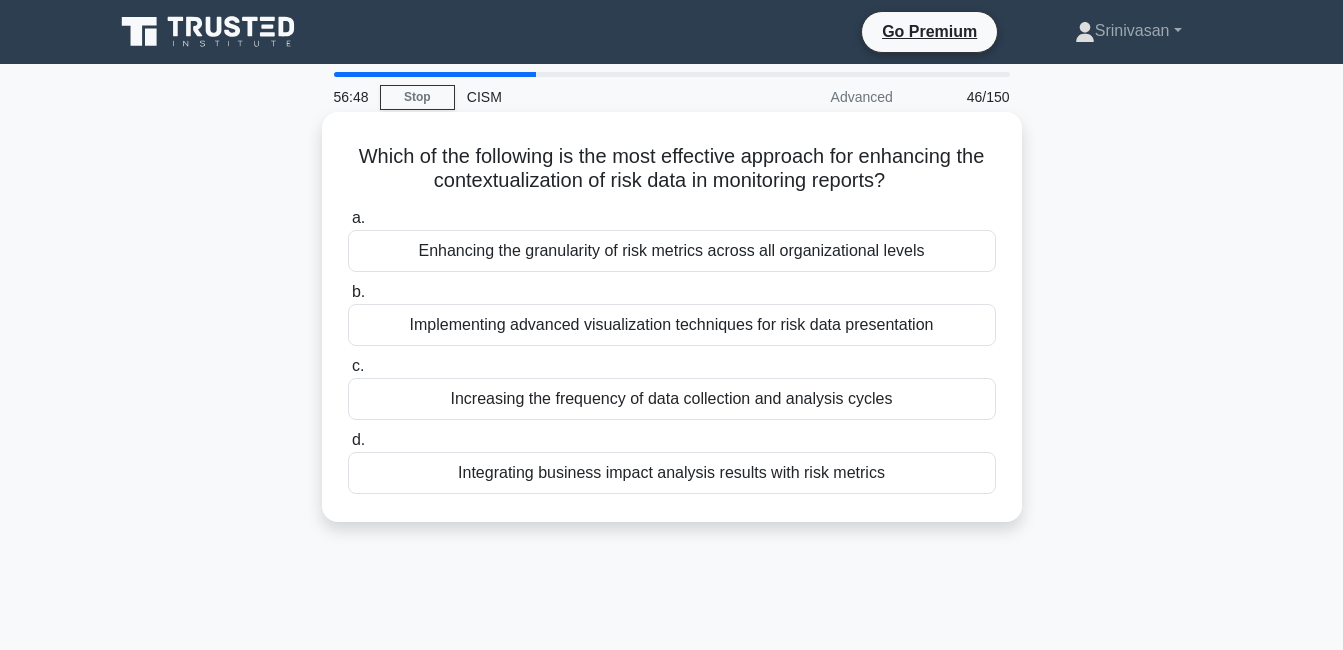 drag, startPoint x: 364, startPoint y: 161, endPoint x: 882, endPoint y: 520, distance: 630.242 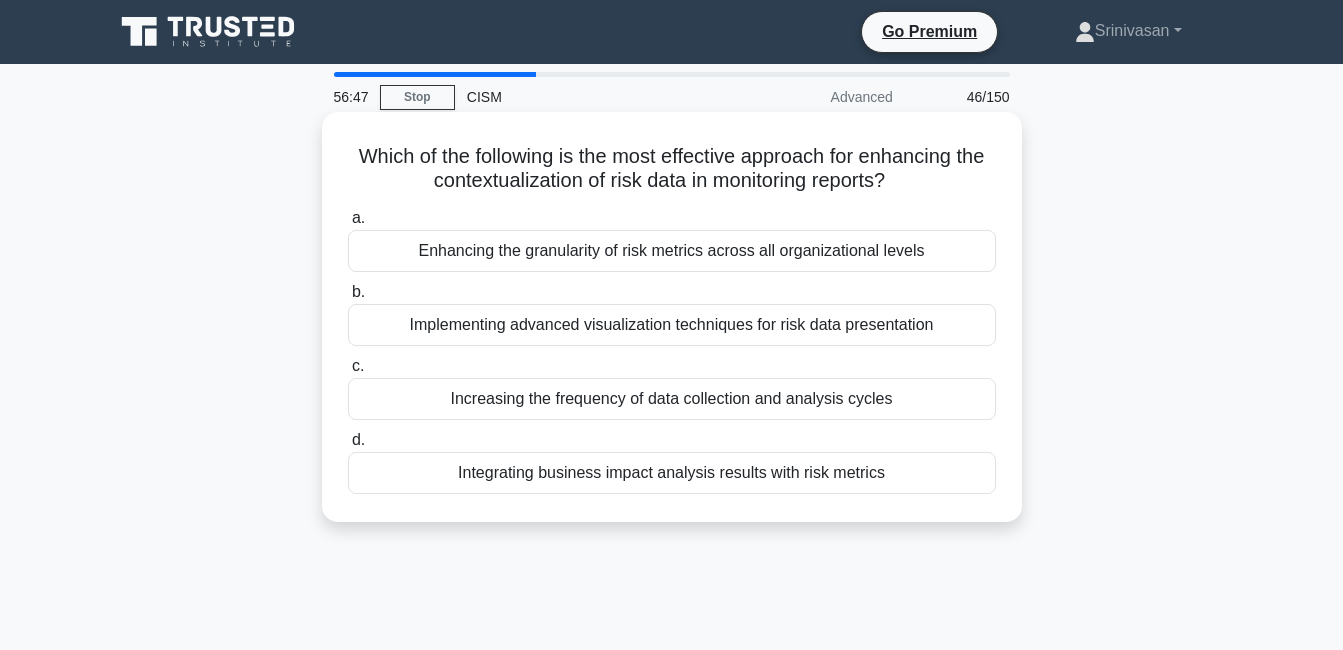 copy on "Which of the following is the most effective approach for enhancing the contextualization of risk data in monitoring reports?
.spinner_0XTQ{transform-origin:center;animation:spinner_y6GP .75s linear infinite}@keyframes spinner_y6GP{100%{transform:rotate(360deg)}}
a.
Enhancing the granularity of risk metrics across all organizational levels
b.
Implementing advanced visualization techniques for risk data presentation
c.
Increasing the frequency of data collection and analysis cycles
d.
Integrating business impact analysis results with risk metrics" 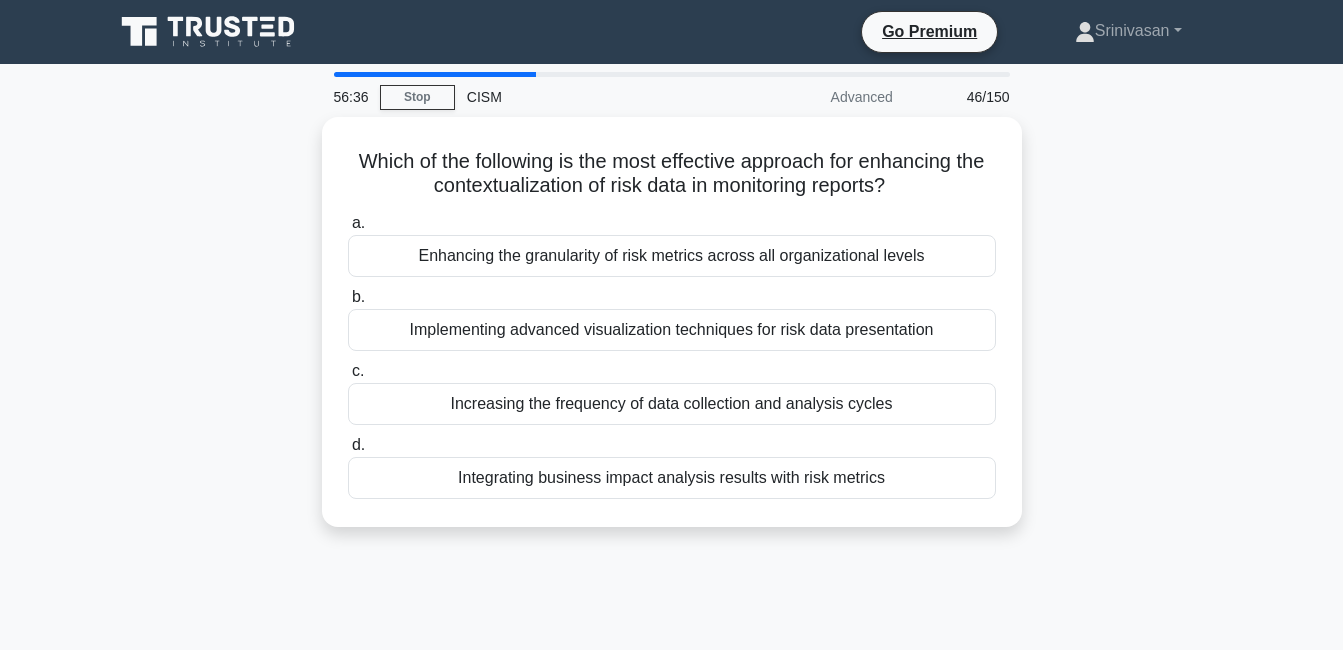 click on "Which of the following is the most effective approach for enhancing the contextualization of risk data in monitoring reports?
.spinner_0XTQ{transform-origin:center;animation:spinner_y6GP .75s linear infinite}@keyframes spinner_y6GP{100%{transform:rotate(360deg)}}
a.
Enhancing the granularity of risk metrics across all organizational levels
b." at bounding box center (672, 334) 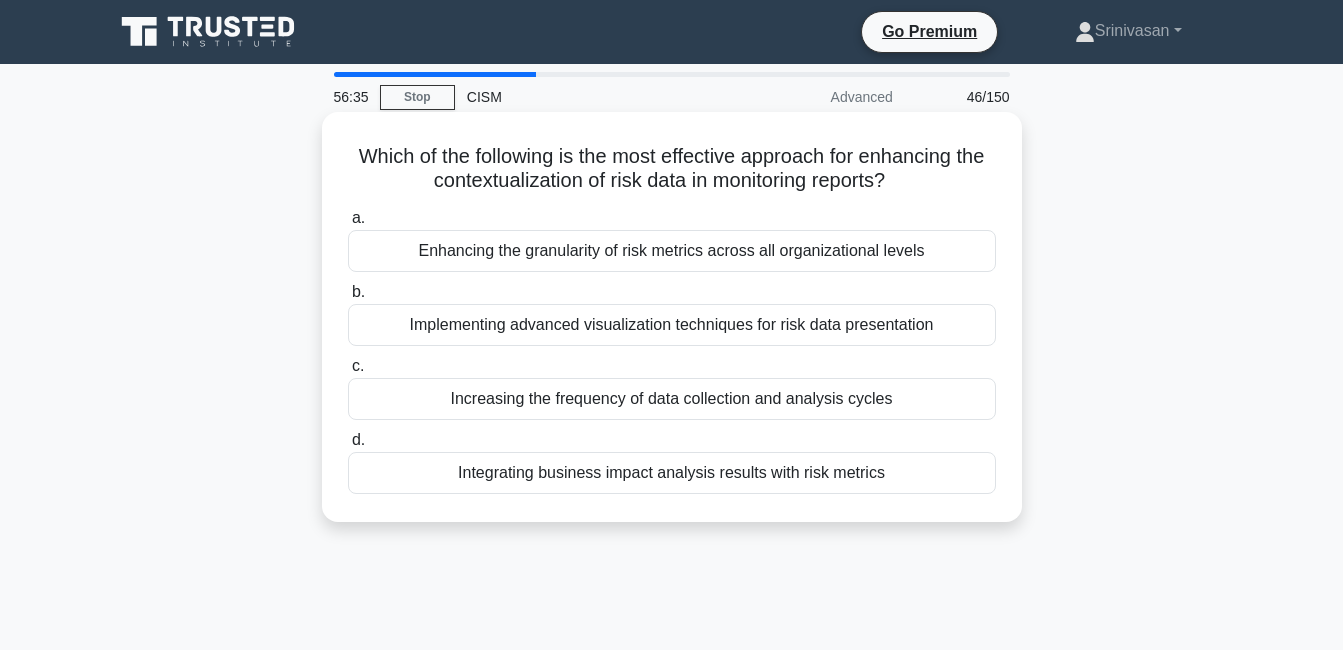click on "Integrating business impact analysis results with risk metrics" at bounding box center (672, 473) 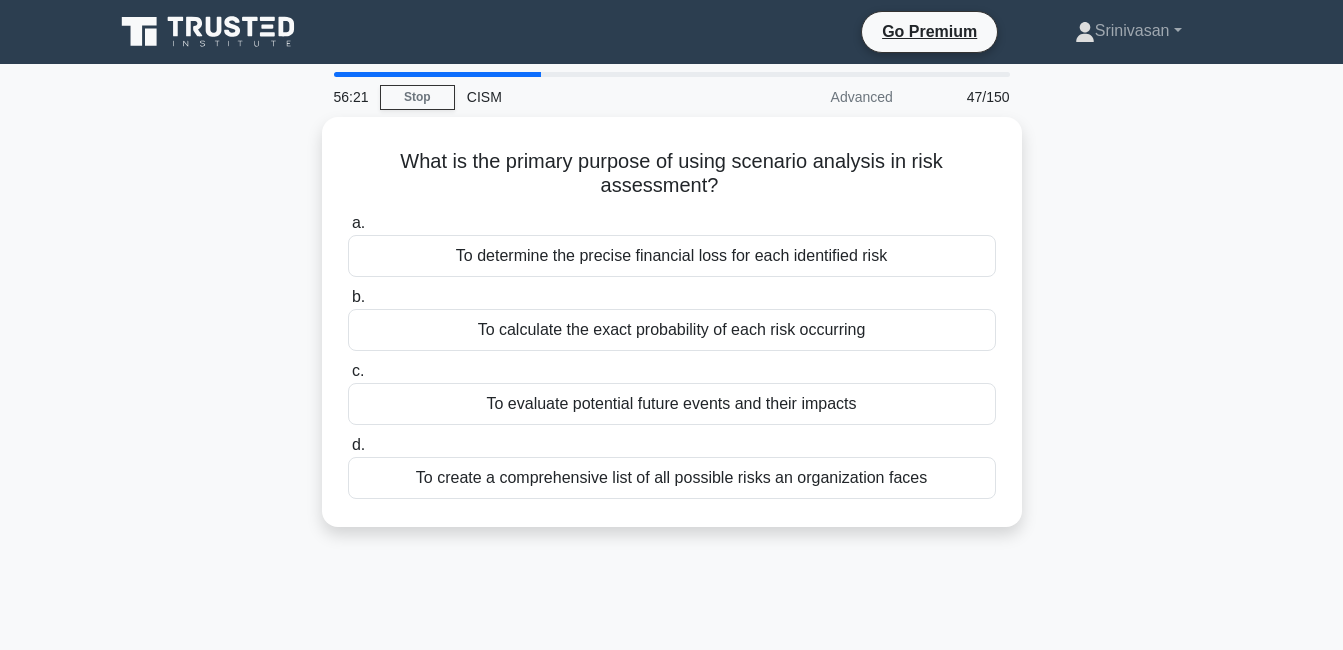 click on "To create a comprehensive list of all possible risks an organization faces" at bounding box center (672, 478) 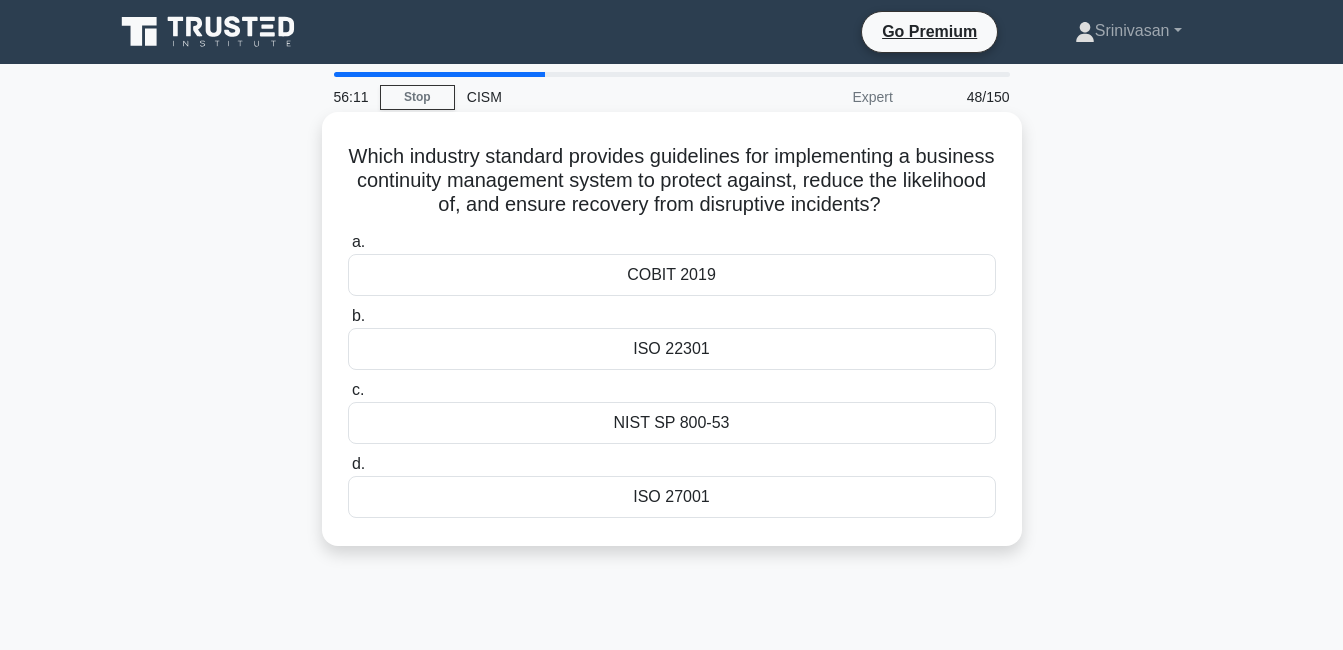 click on "NIST SP 800-53" at bounding box center (672, 423) 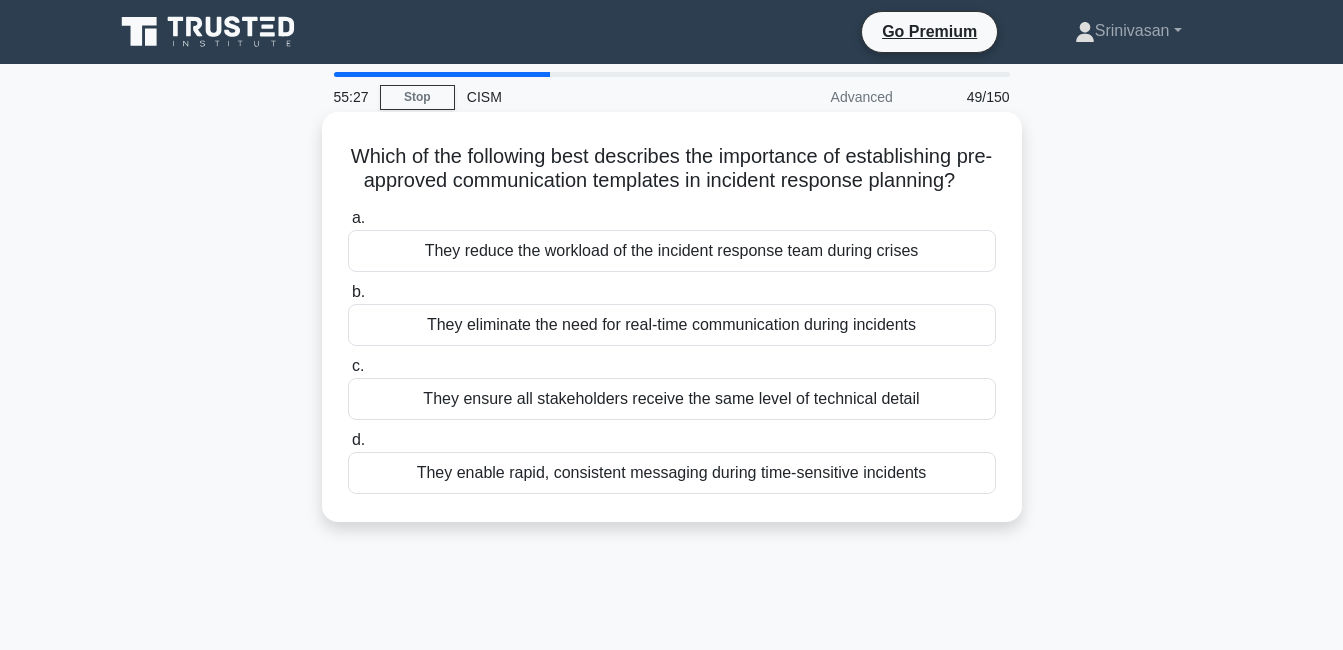 drag, startPoint x: 355, startPoint y: 146, endPoint x: 928, endPoint y: 541, distance: 695.95544 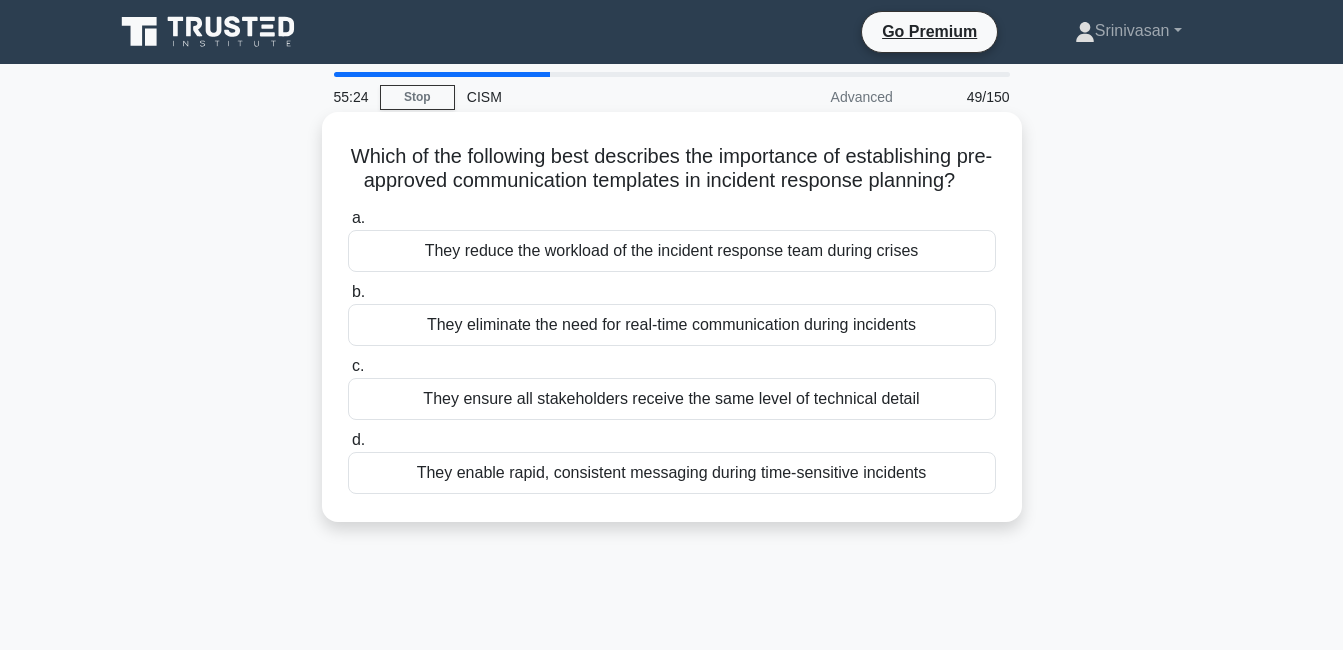 copy on "Which of the following best describes the importance of establishing pre-approved communication templates in incident response planning?
.spinner_0XTQ{transform-origin:center;animation:spinner_y6GP .75s linear infinite}@keyframes spinner_y6GP{100%{transform:rotate(360deg)}}
a.
They reduce the workload of the incident response team during crises
b.
They eliminate the need for real-time communication during incidents
c.
They ensure all stakeholders receive the same level of technical detail
d.
They enable rapid, consistent messaging during time-sensitive incidents" 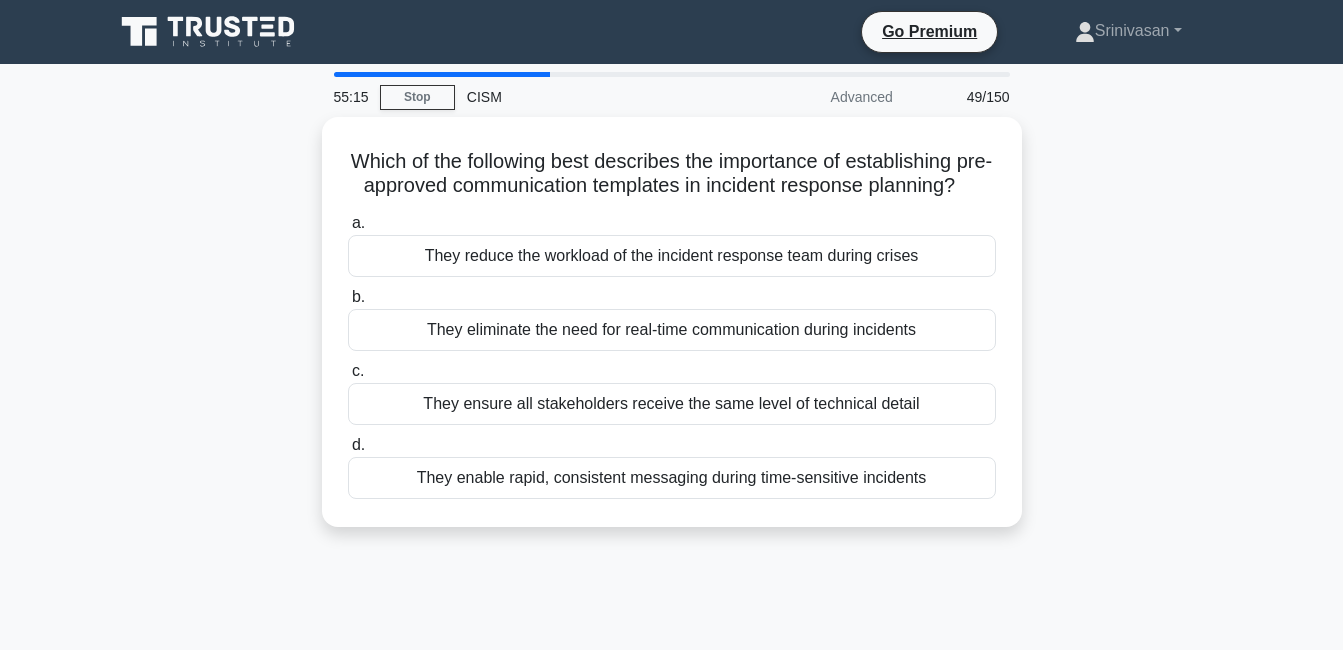 click on "Which of the following best describes the importance of establishing pre-approved communication templates in incident response planning?
.spinner_0XTQ{transform-origin:center;animation:spinner_y6GP .75s linear infinite}@keyframes spinner_y6GP{100%{transform:rotate(360deg)}}
a.
They reduce the workload of the incident response team during crises
b. c. d." at bounding box center (672, 334) 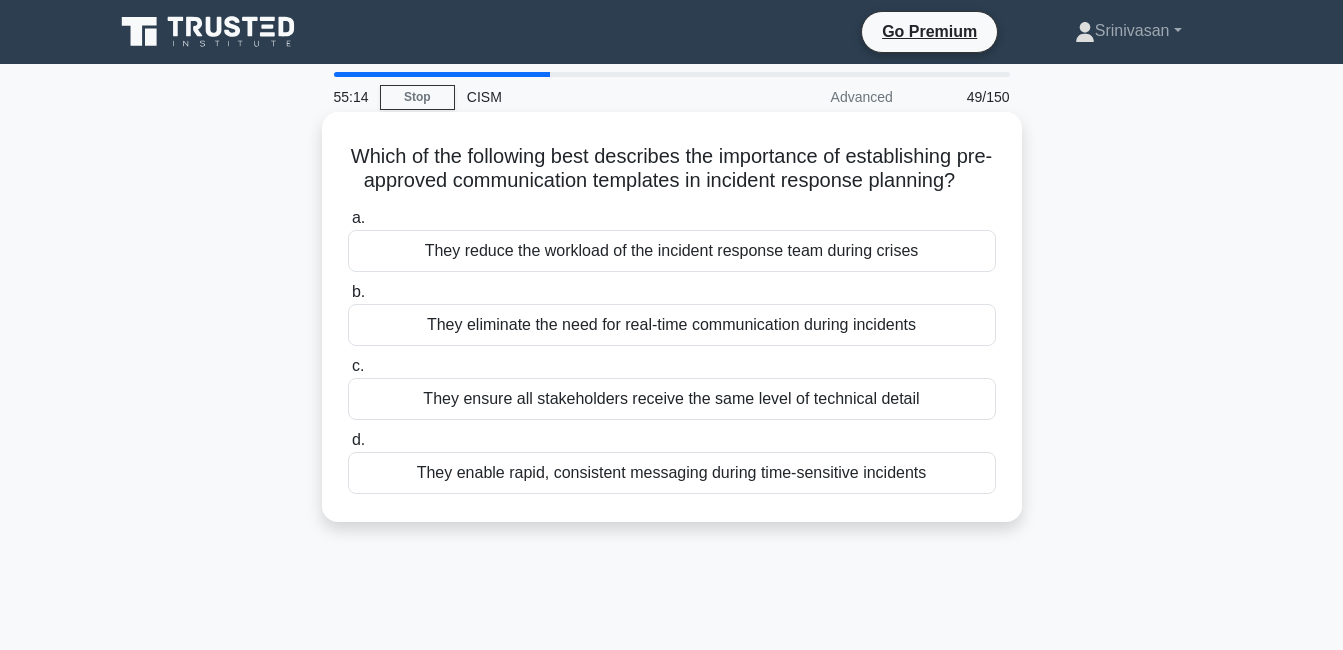 click on "They enable rapid, consistent messaging during time-sensitive incidents" at bounding box center (672, 473) 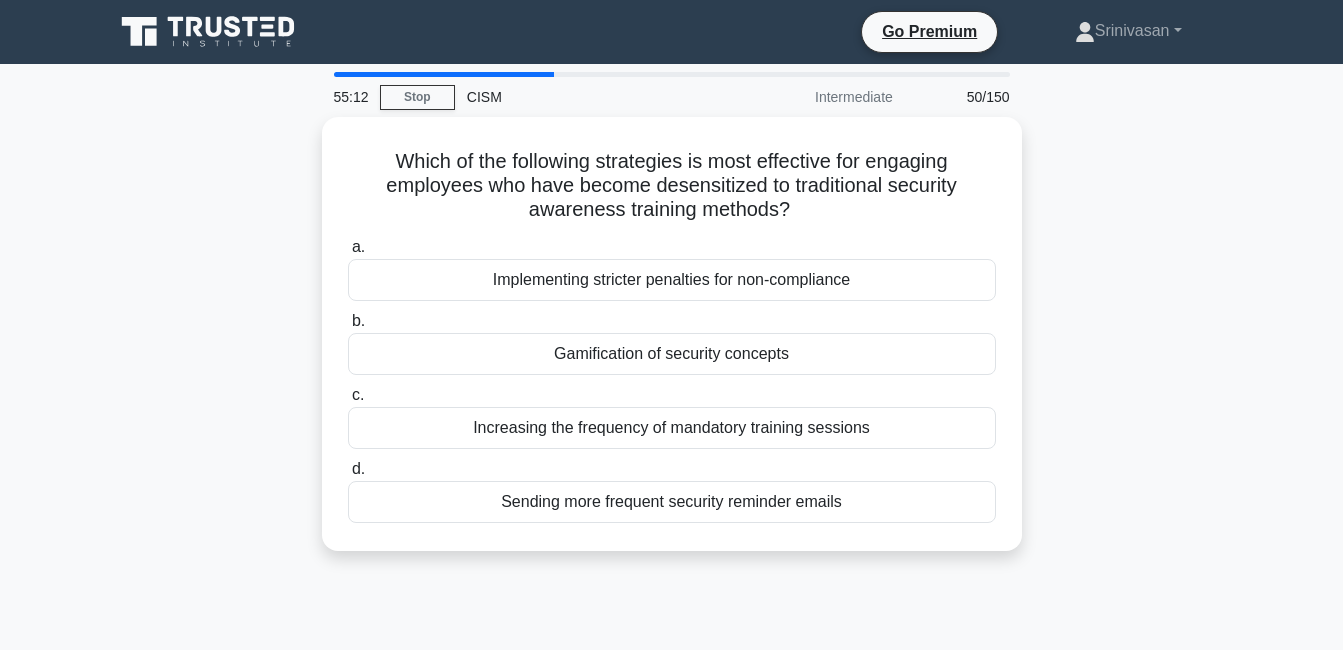 click on "55:12
Stop
CISM
Intermediate
50/150
Which of the following strategies is most effective for engaging employees who have become desensitized to traditional security awareness training methods?
.spinner_0XTQ{transform-origin:center;animation:spinner_y6GP .75s linear infinite}@keyframes spinner_y6GP{100%{transform:rotate(360deg)}}
a.
b. c. d." at bounding box center [671, 572] 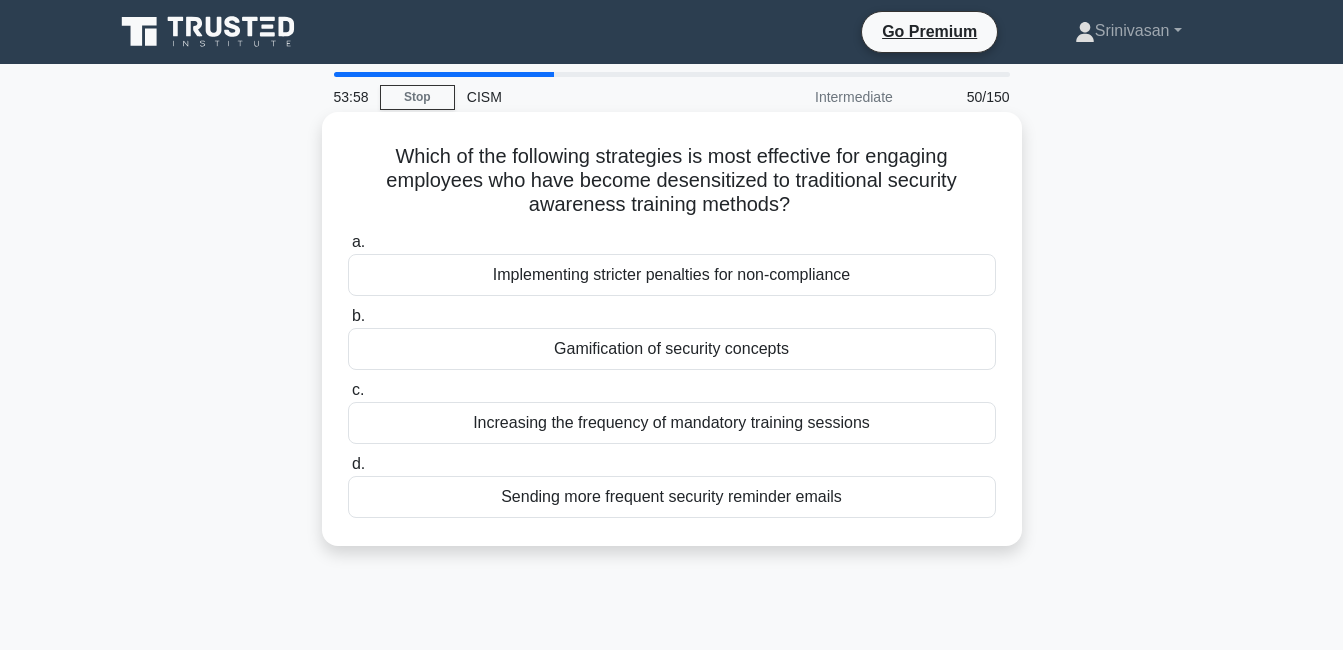 click on "Increasing the frequency of mandatory training sessions" at bounding box center [672, 423] 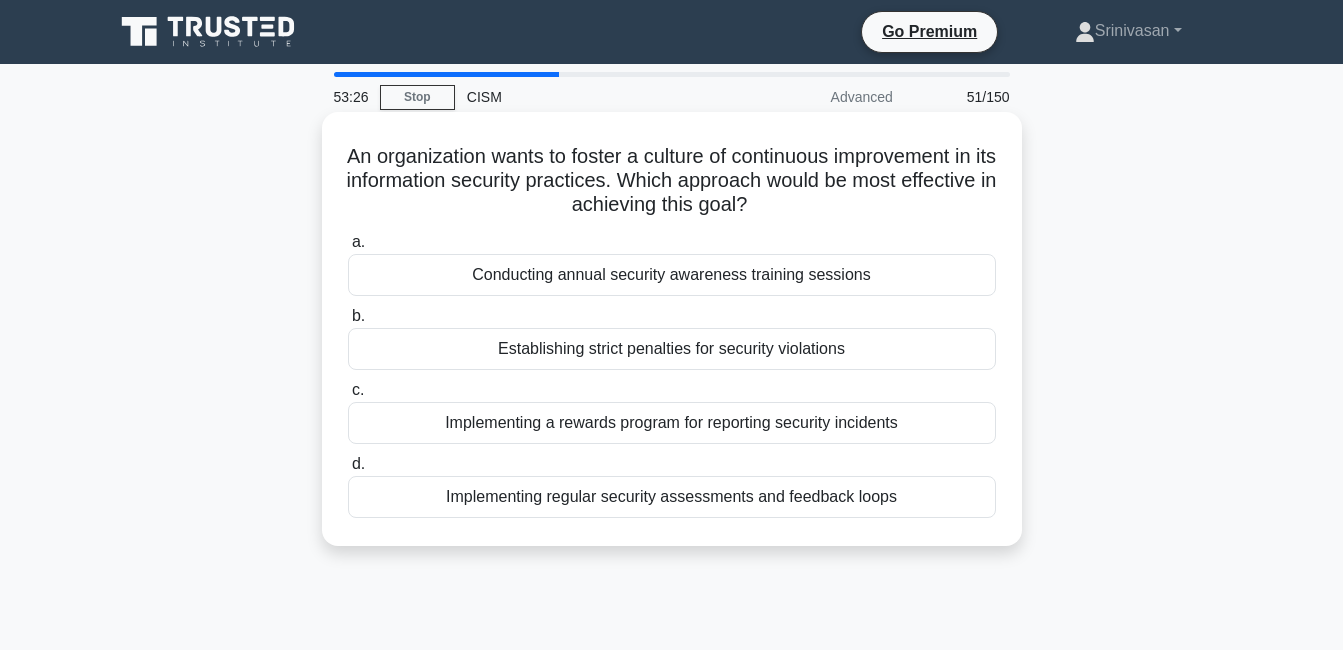 click on "Implementing regular security assessments and feedback loops" at bounding box center [672, 497] 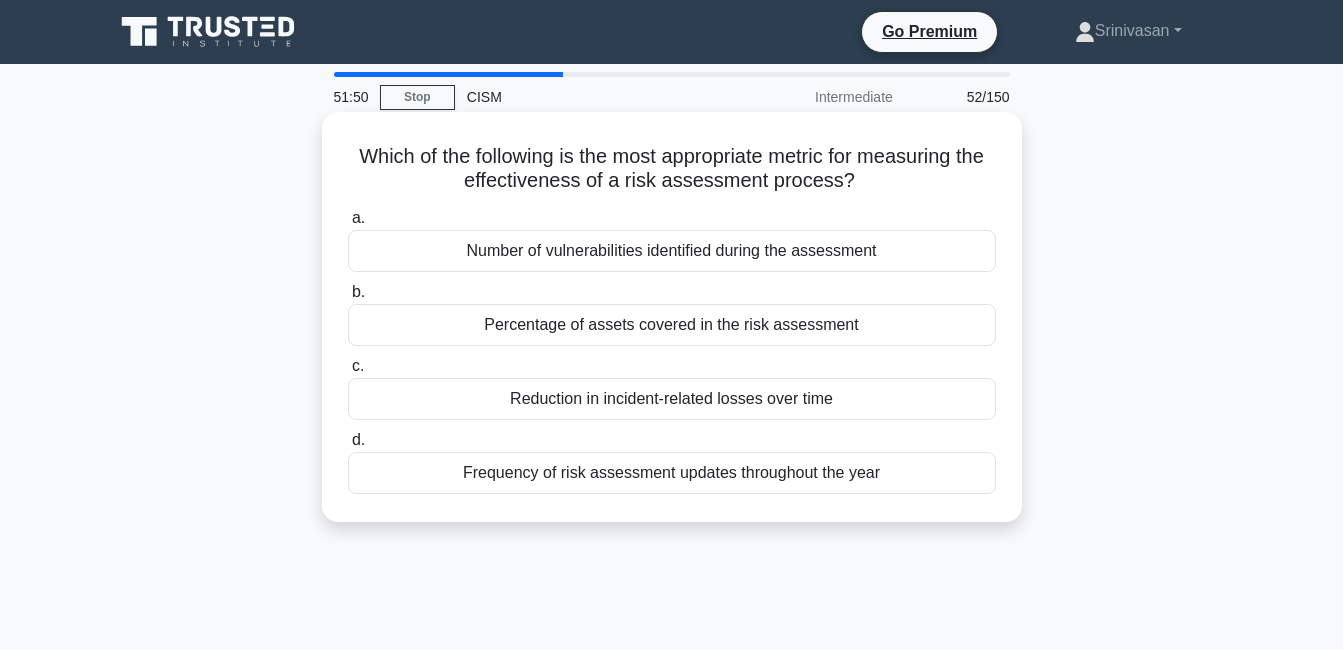 click on "Reduction in incident-related losses over time" at bounding box center [672, 399] 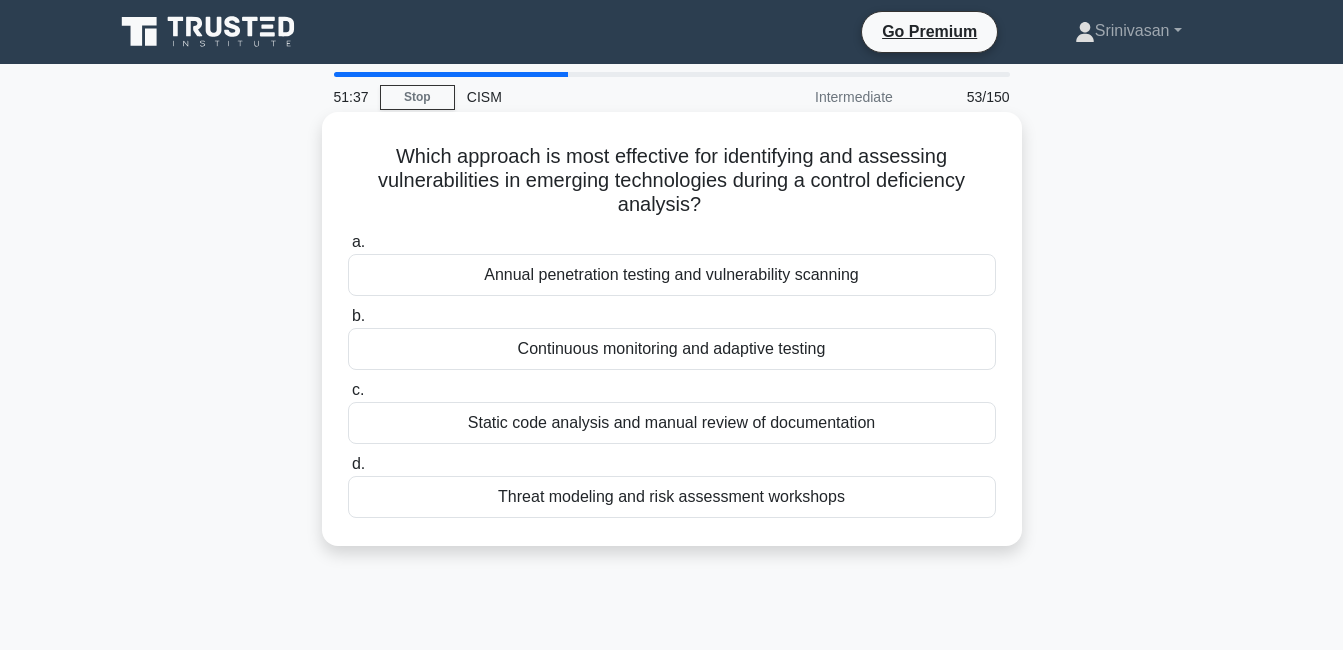 click on "Continuous monitoring and adaptive testing" at bounding box center (672, 349) 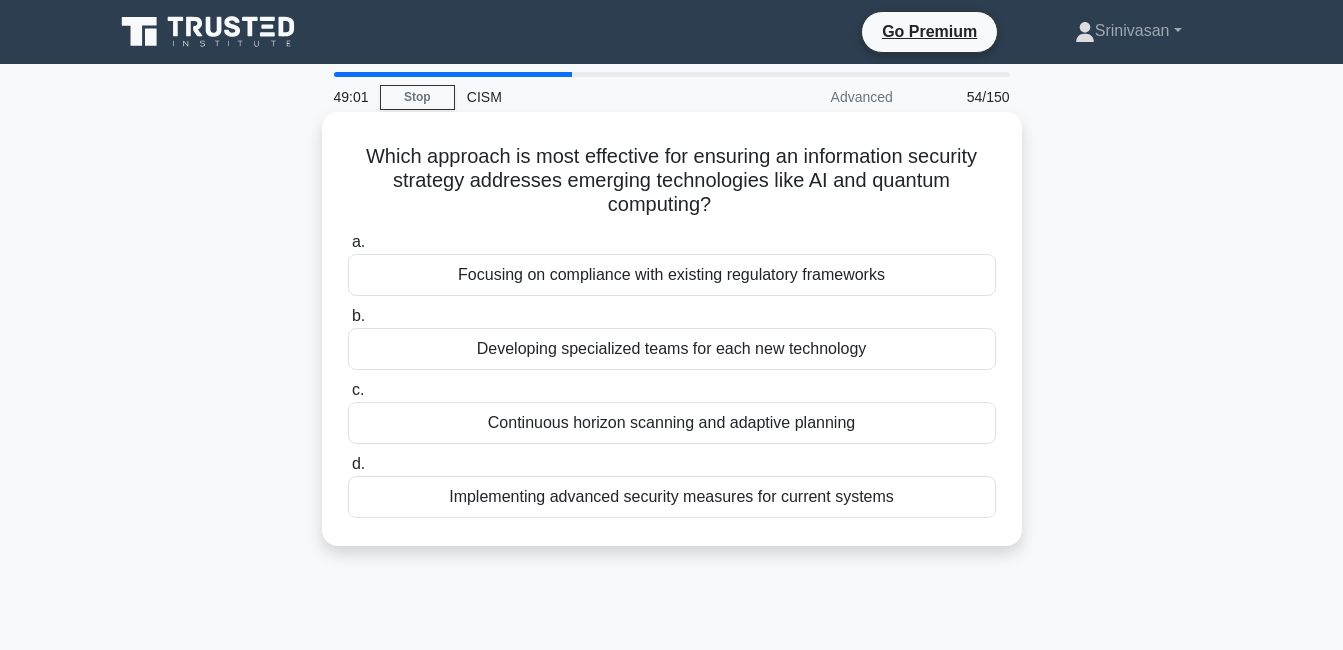 click on "Continuous horizon scanning and adaptive planning" at bounding box center (672, 423) 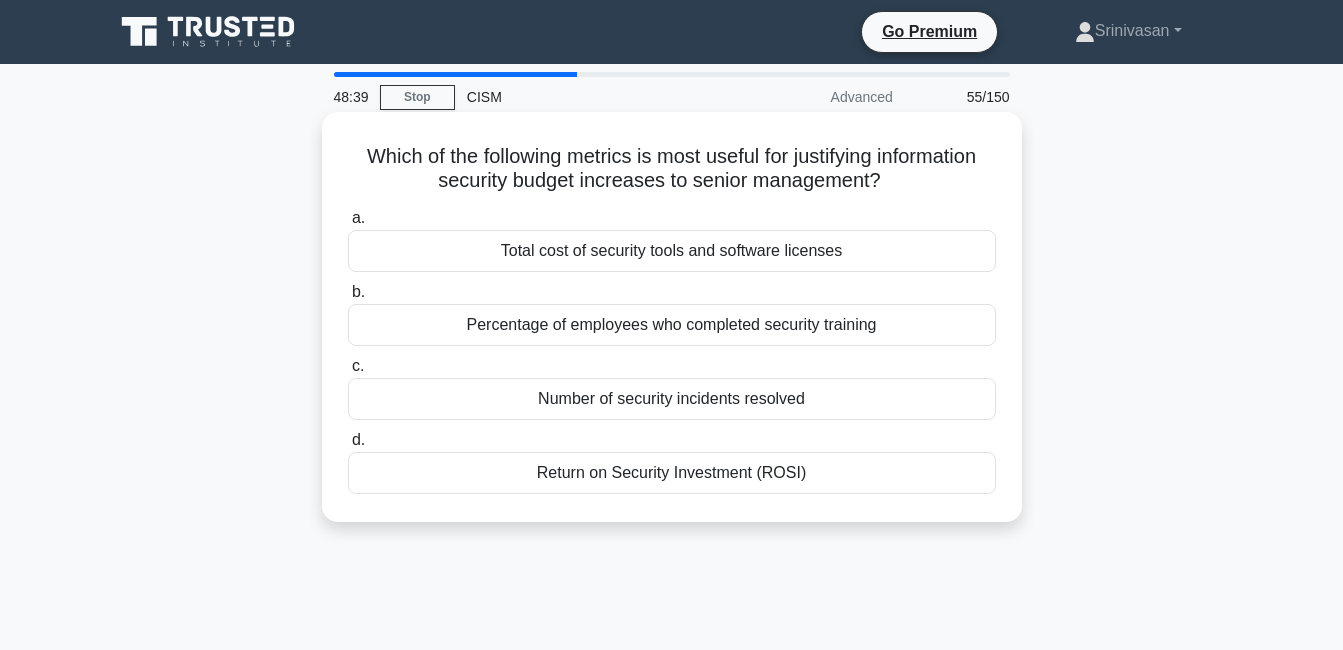 click on "Return on Security Investment (ROSI)" at bounding box center [672, 473] 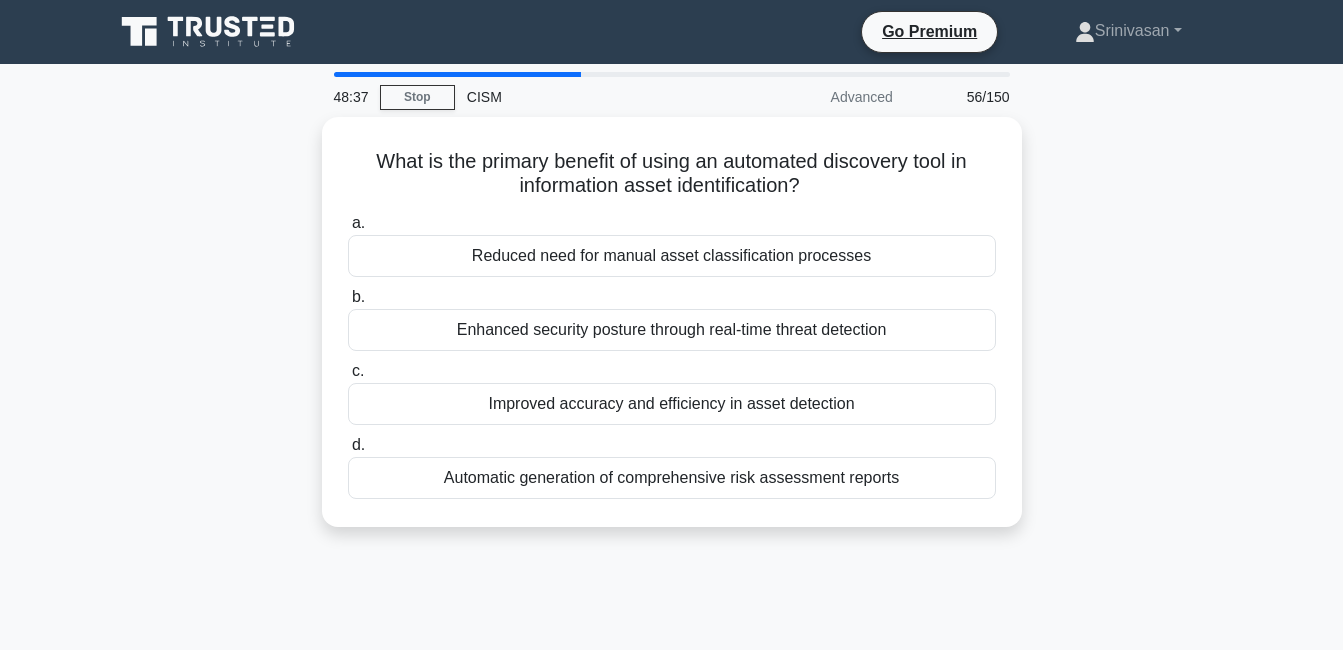 click on "What is the primary benefit of using an automated discovery tool in information asset identification?
.spinner_0XTQ{transform-origin:center;animation:spinner_y6GP .75s linear infinite}@keyframes spinner_y6GP{100%{transform:rotate(360deg)}}
a.
Reduced need for manual asset classification processes
b. c. d." at bounding box center (672, 334) 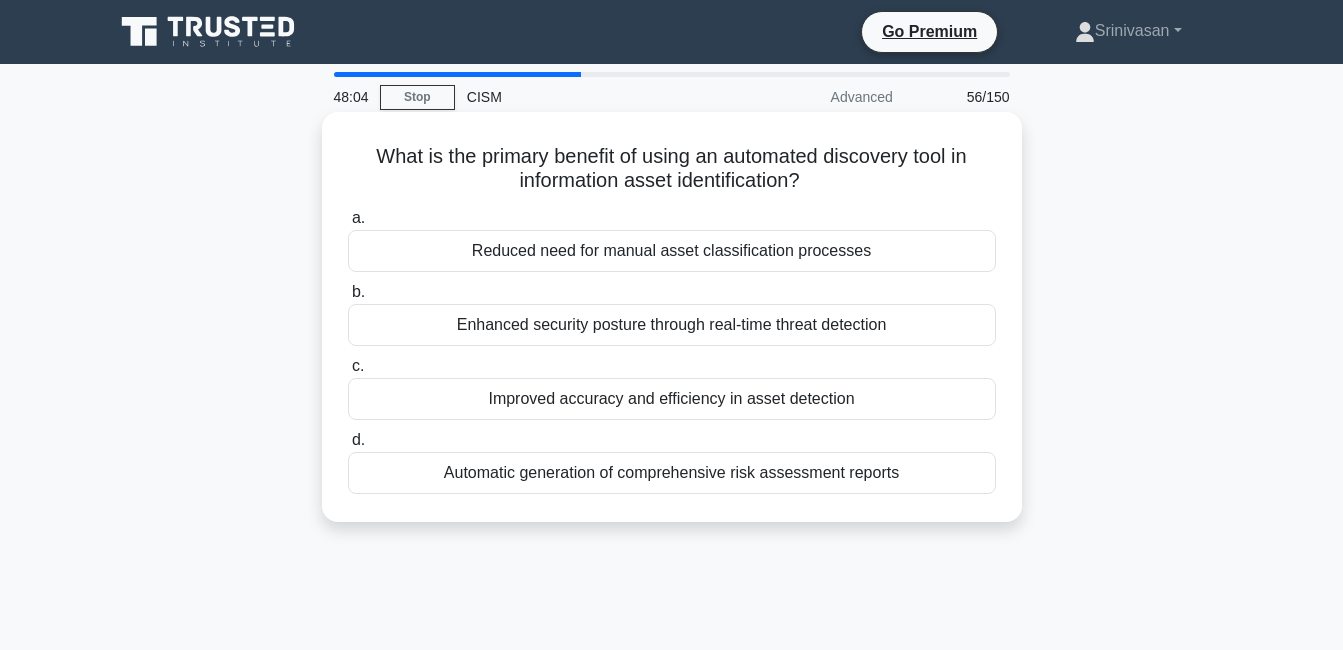 click on "Enhanced security posture through real-time threat detection" at bounding box center [672, 325] 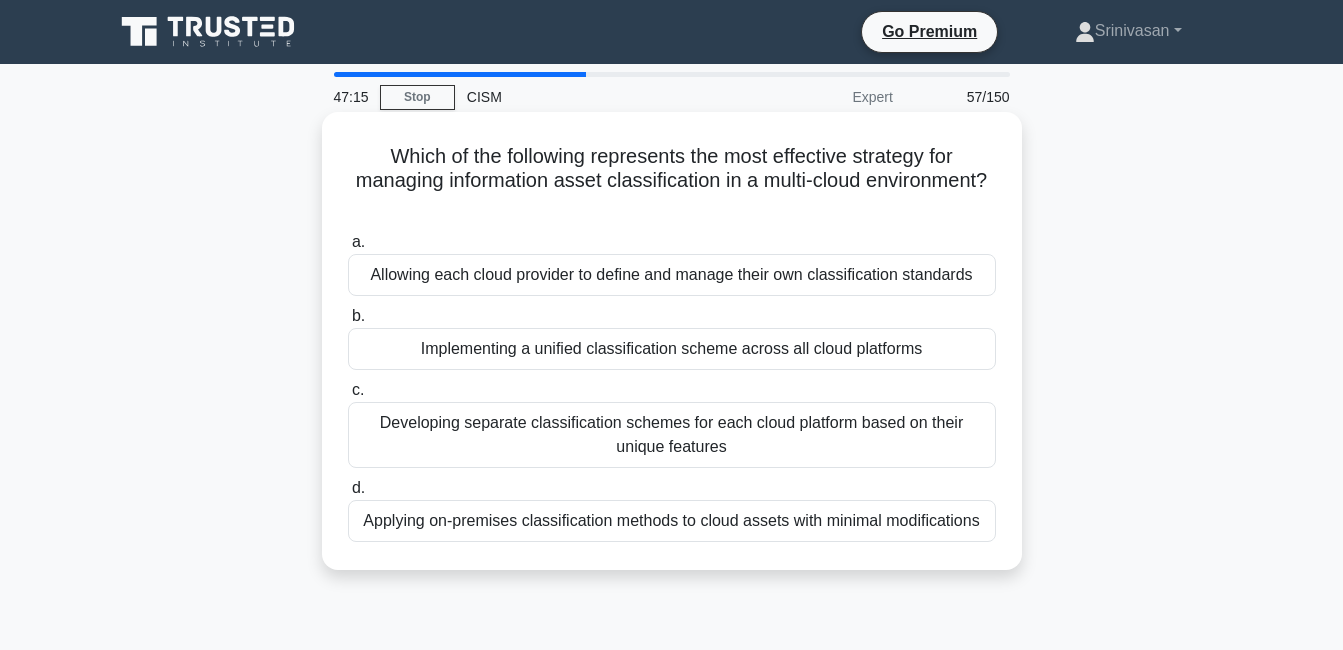 click on "Developing separate classification schemes for each cloud platform based on their unique features" at bounding box center [672, 435] 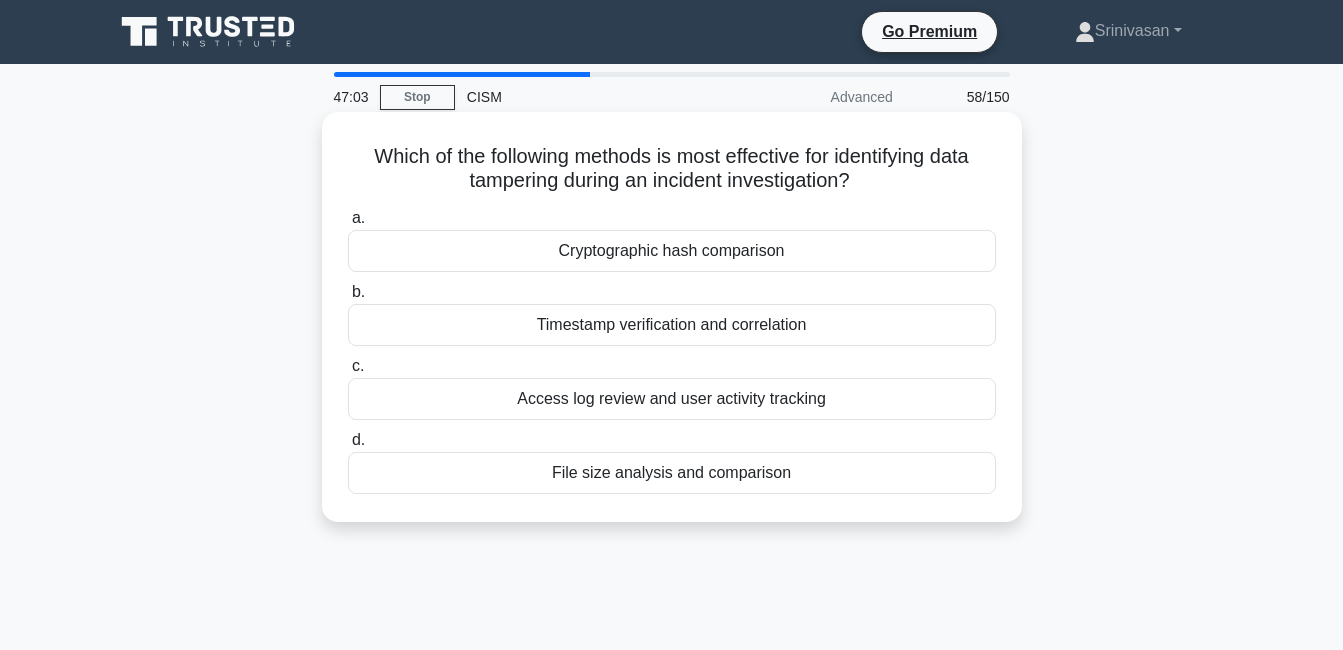 click on "Timestamp verification and correlation" at bounding box center [672, 325] 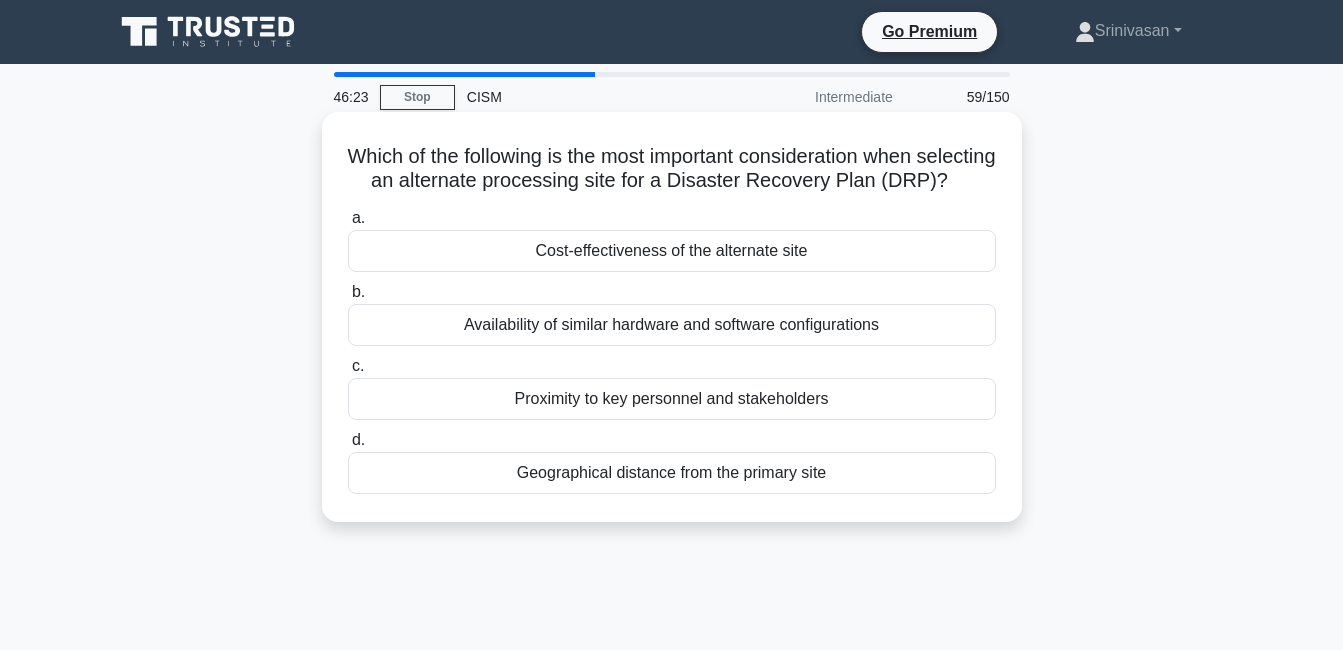 drag, startPoint x: 369, startPoint y: 159, endPoint x: 826, endPoint y: 529, distance: 588.0043 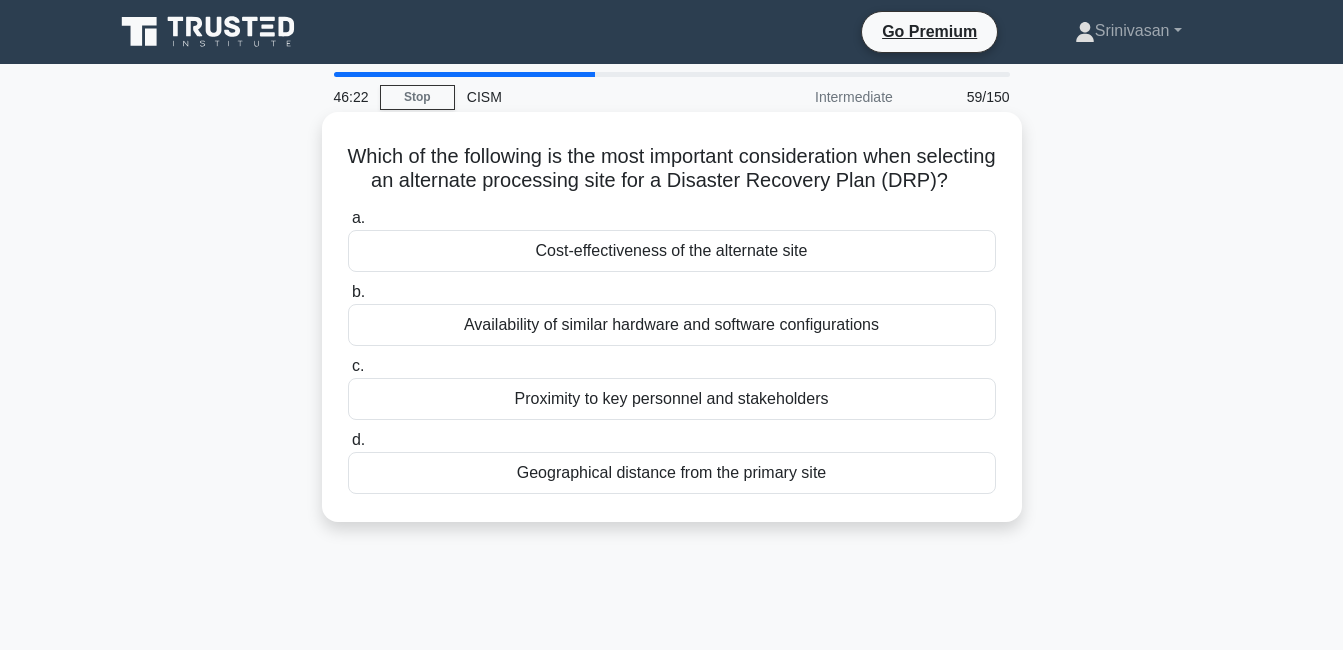 copy on "Which of the following is the most important consideration when selecting an alternate processing site for a Disaster Recovery Plan (DRP)?
.spinner_0XTQ{transform-origin:center;animation:spinner_y6GP .75s linear infinite}@keyframes spinner_y6GP{100%{transform:rotate(360deg)}}
a.
Cost-effectiveness of the alternate site
b.
Availability of similar hardware and software configurations
c.
Proximity to key personnel and stakeholders
d.
Geographical distance from the primary site" 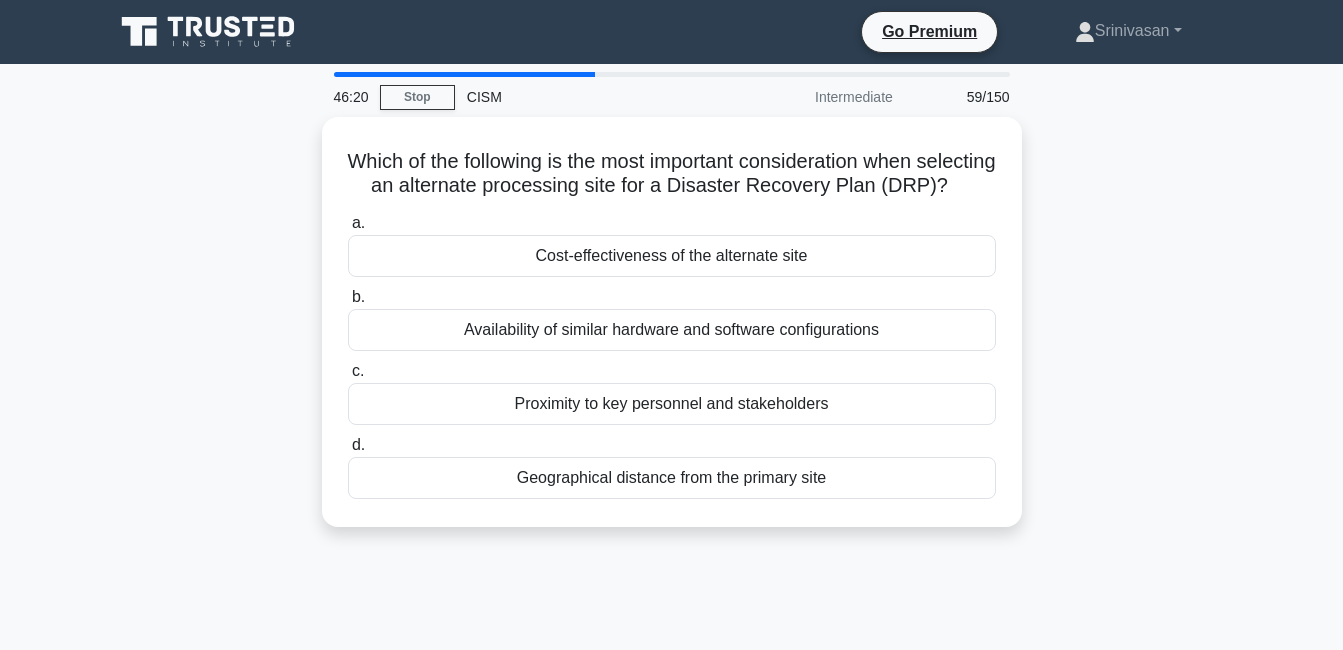 click on "Which of the following is the most important consideration when selecting an alternate processing site for a Disaster Recovery Plan (DRP)?
.spinner_0XTQ{transform-origin:center;animation:spinner_y6GP .75s linear infinite}@keyframes spinner_y6GP{100%{transform:rotate(360deg)}}
a.
Cost-effectiveness of the alternate site
b. c. d." at bounding box center (672, 334) 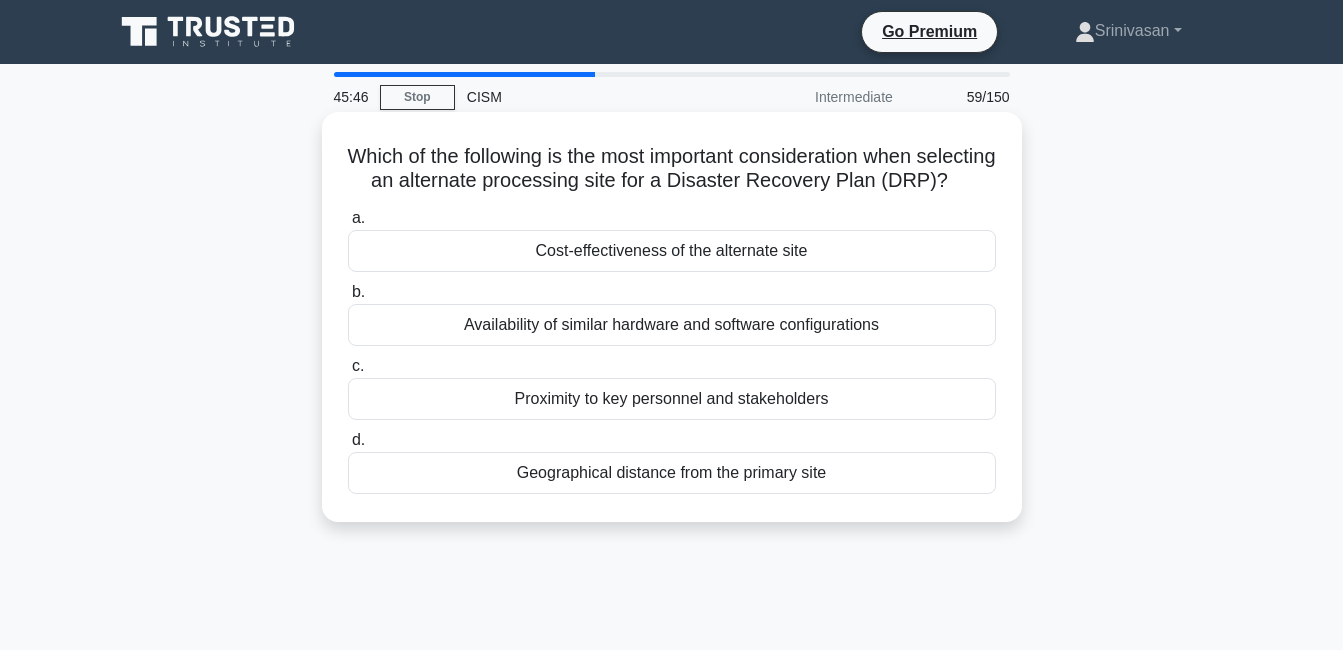 click on "Geographical distance from the primary site" at bounding box center [672, 473] 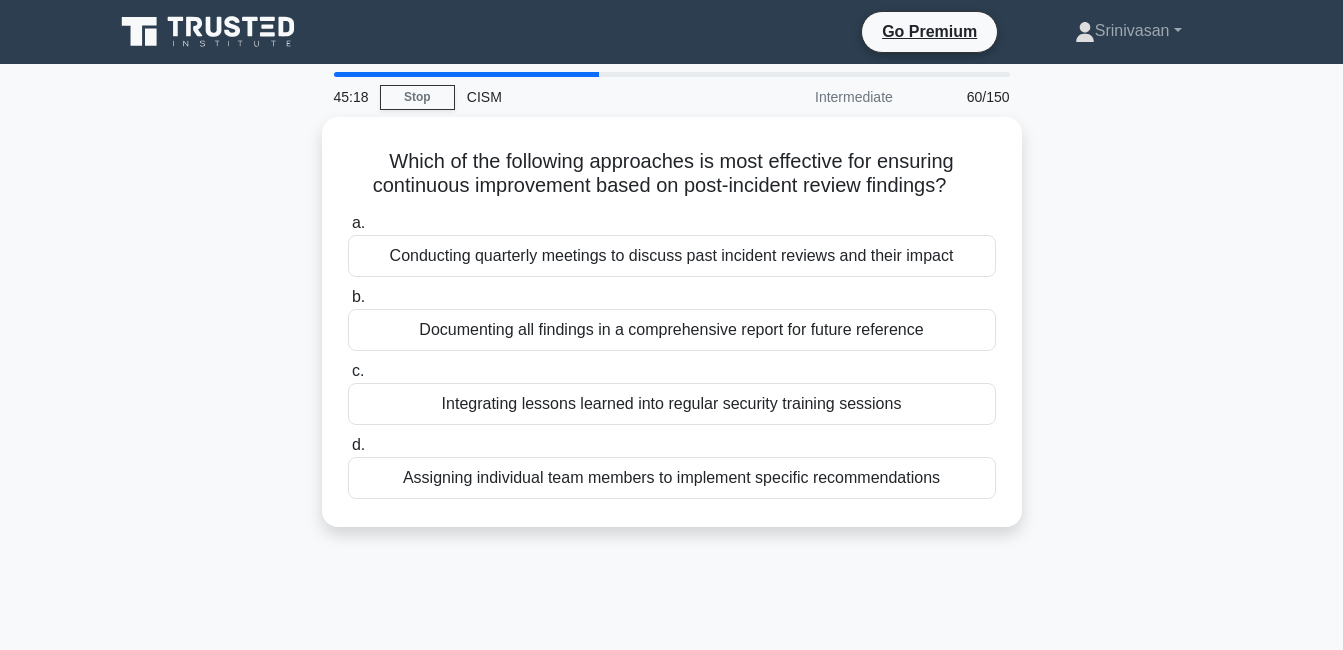 click on "a.
Conducting quarterly meetings to discuss past incident reviews and their impact
b.
Documenting all findings in a comprehensive report for future reference" at bounding box center [672, 355] 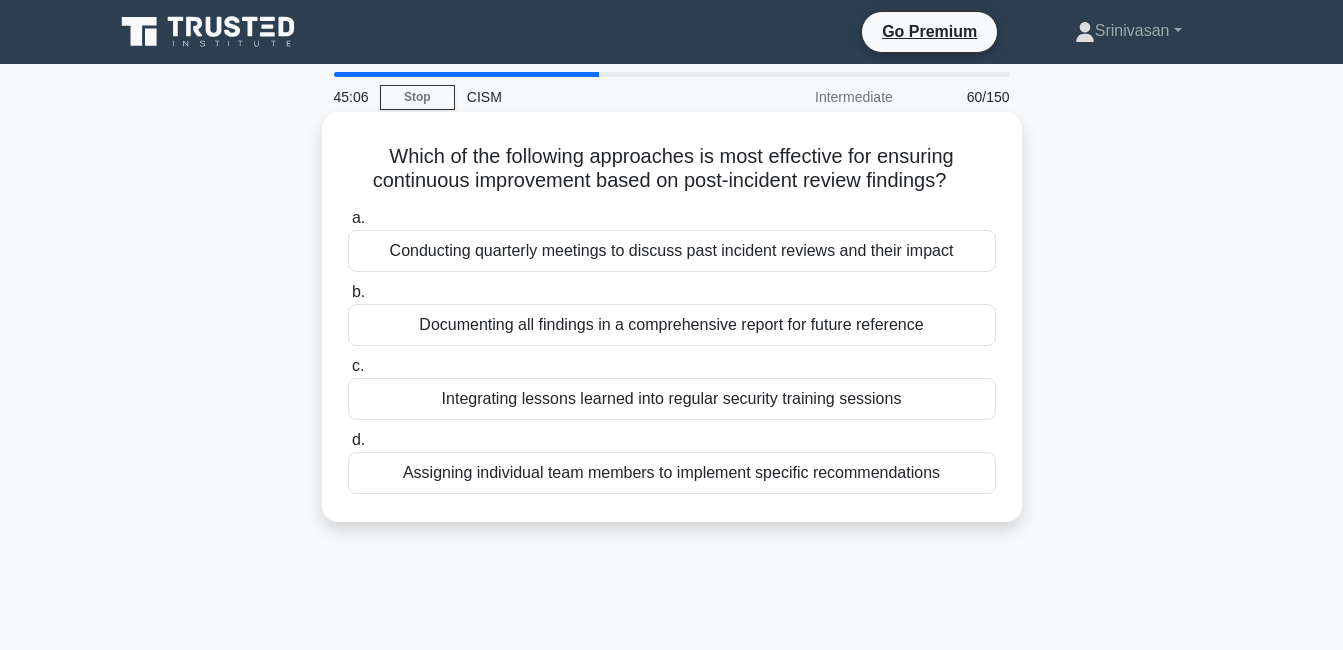 click on "b.
Documenting all findings in a comprehensive report for future reference" at bounding box center [672, 313] 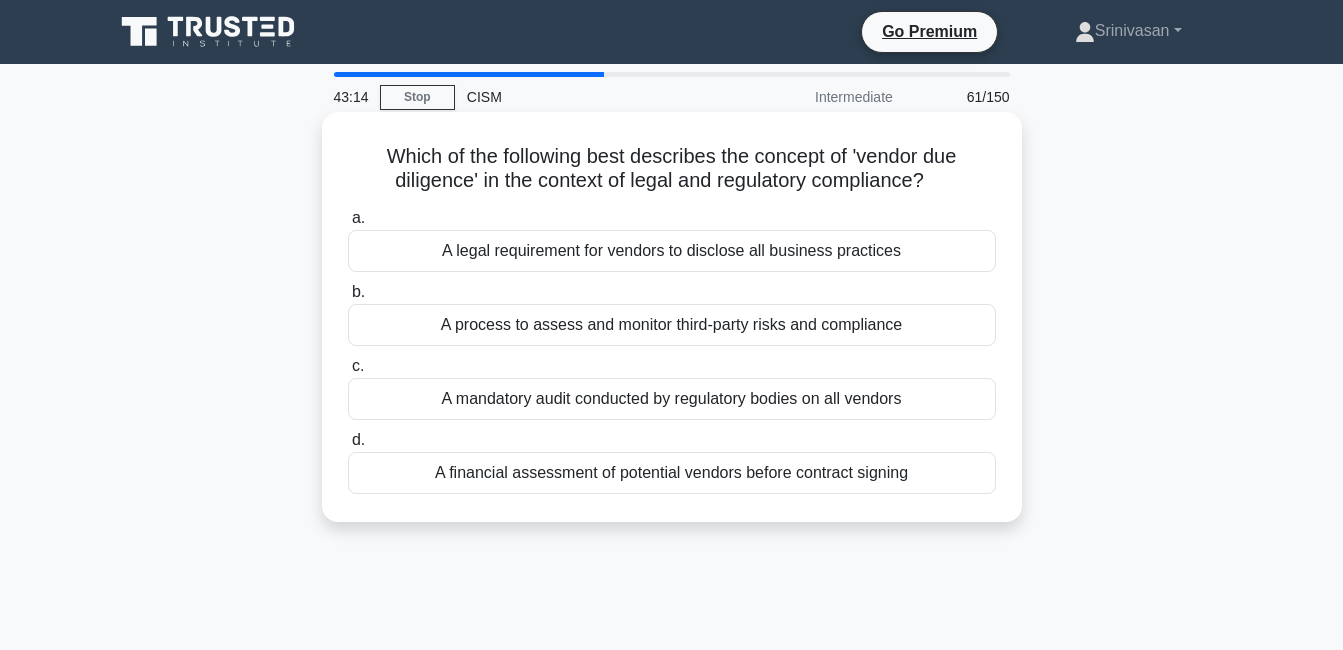 click on "A mandatory audit conducted by regulatory bodies on all vendors" at bounding box center (672, 399) 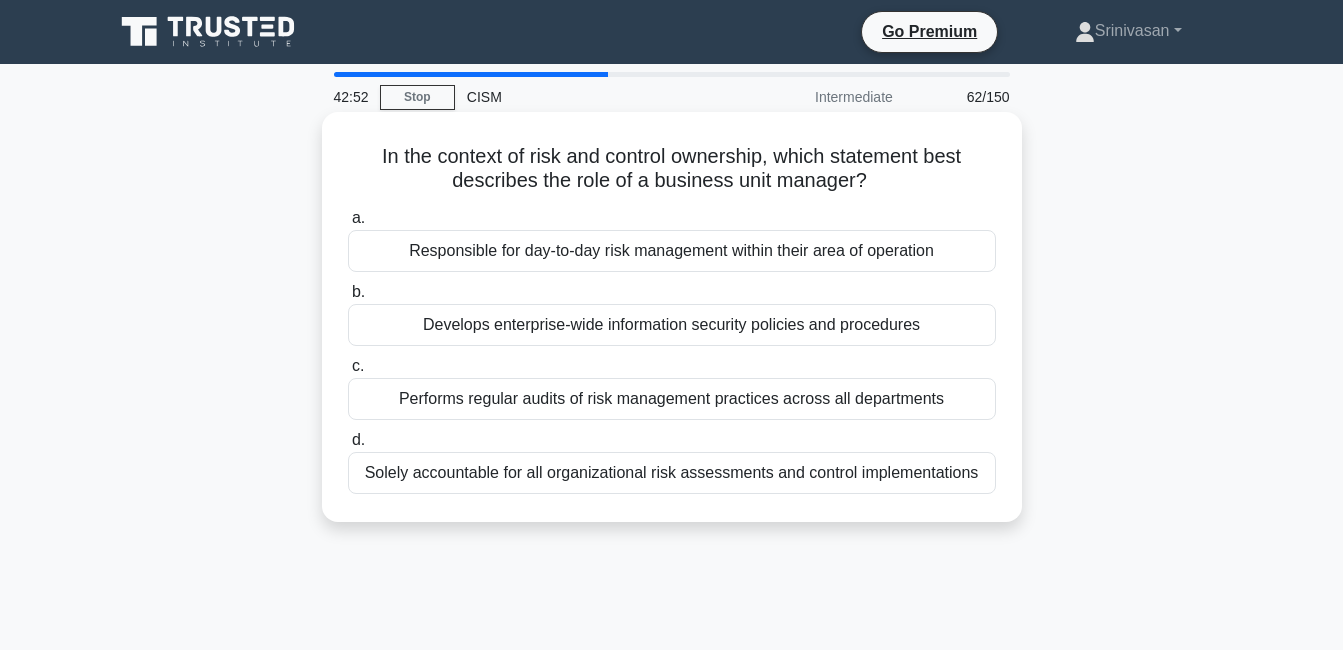 click on "Solely accountable for all organizational risk assessments and control implementations" at bounding box center (672, 473) 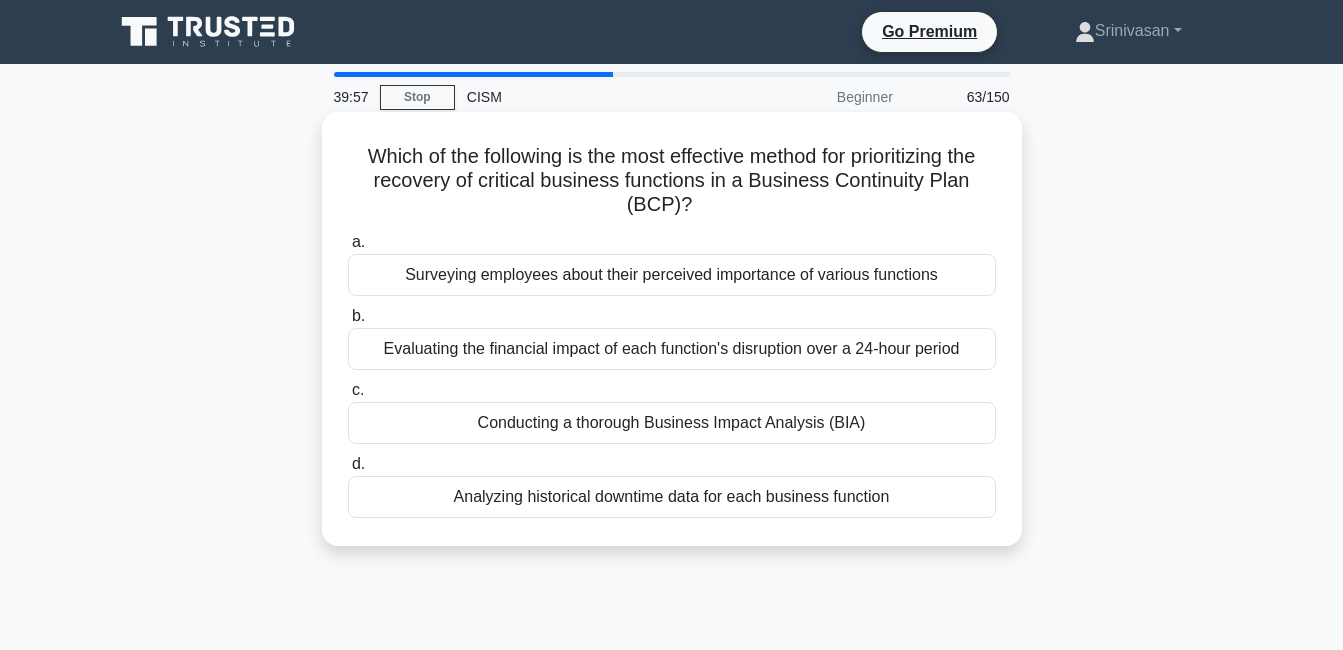 click on "Conducting a thorough Business Impact Analysis (BIA)" at bounding box center [672, 423] 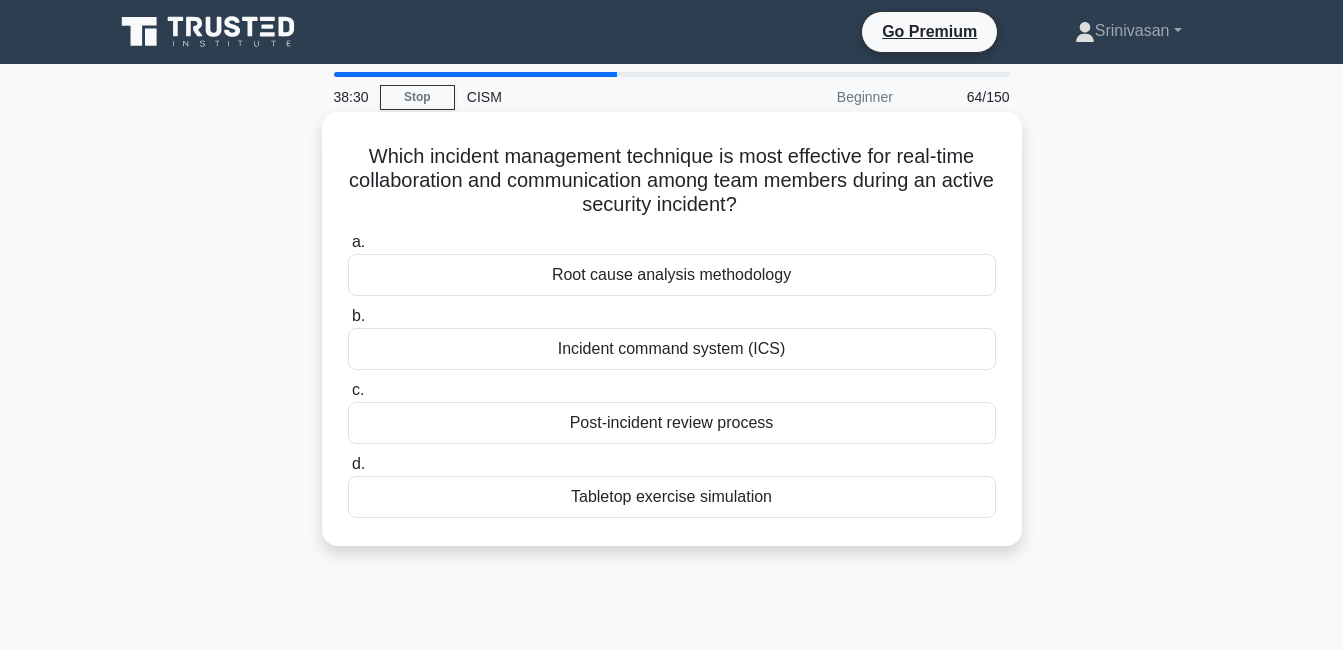 click on "Tabletop exercise simulation" at bounding box center [672, 497] 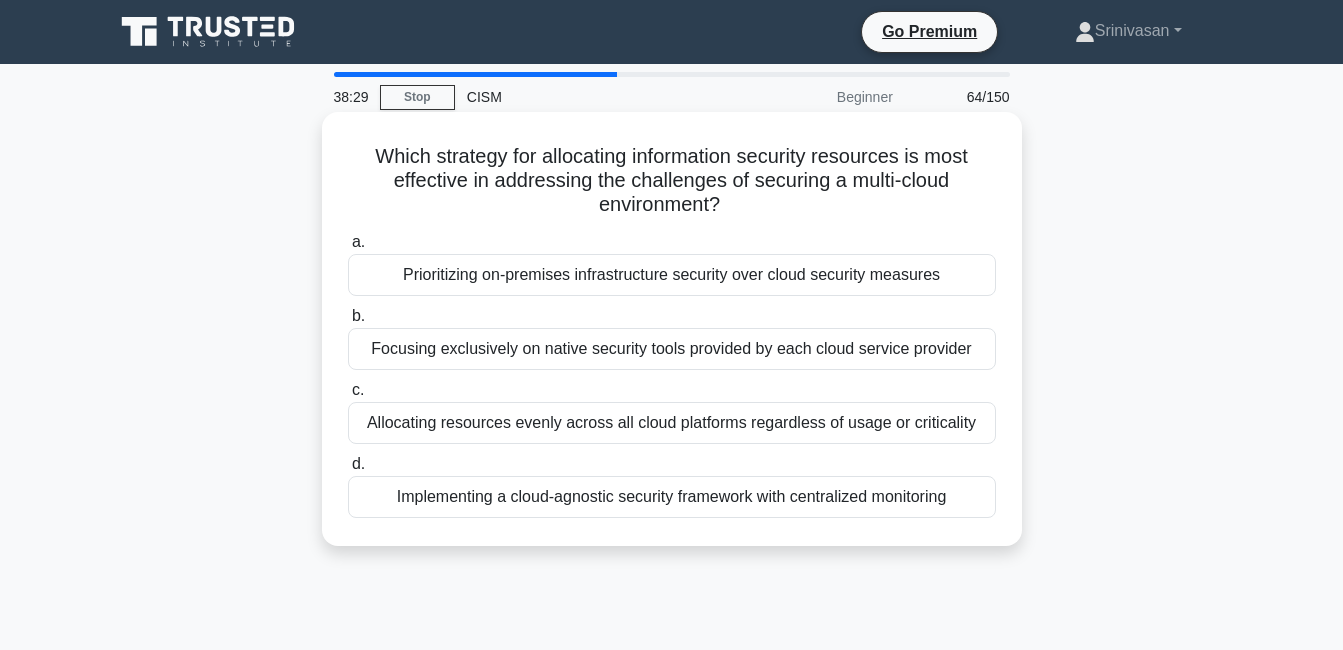 click on "Implementing a cloud-agnostic security framework with centralized monitoring" at bounding box center (672, 497) 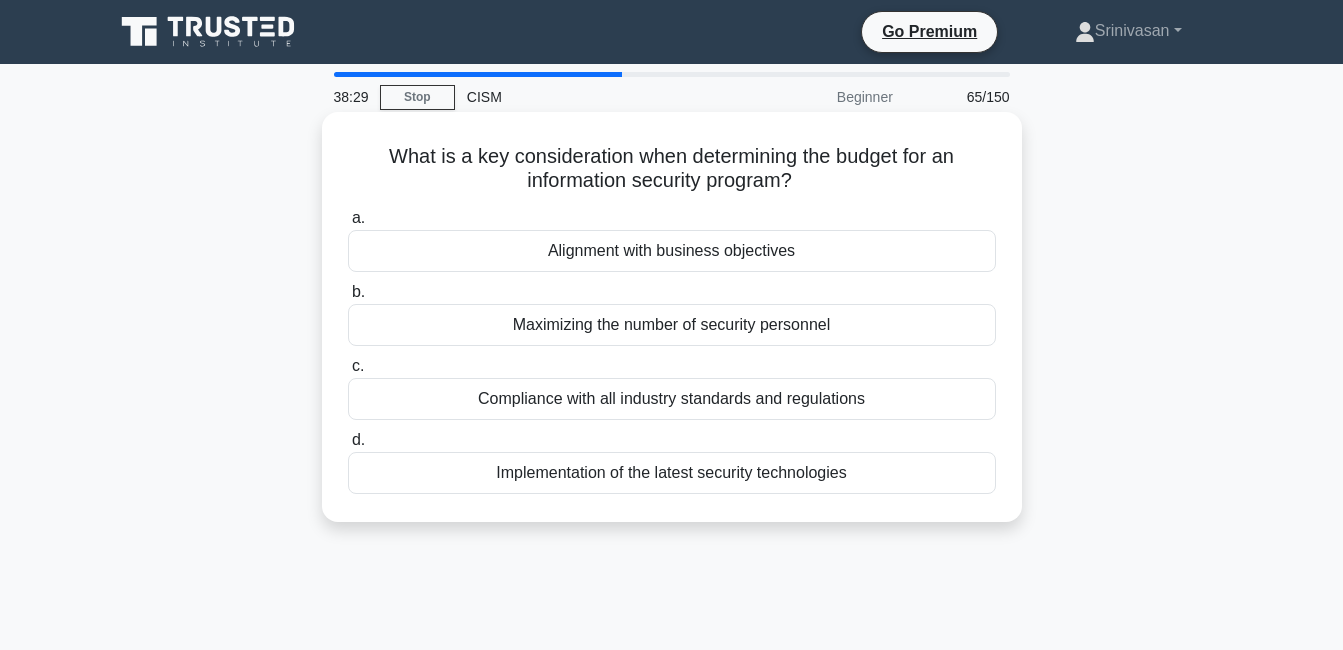 drag, startPoint x: 783, startPoint y: 501, endPoint x: 767, endPoint y: 496, distance: 16.763054 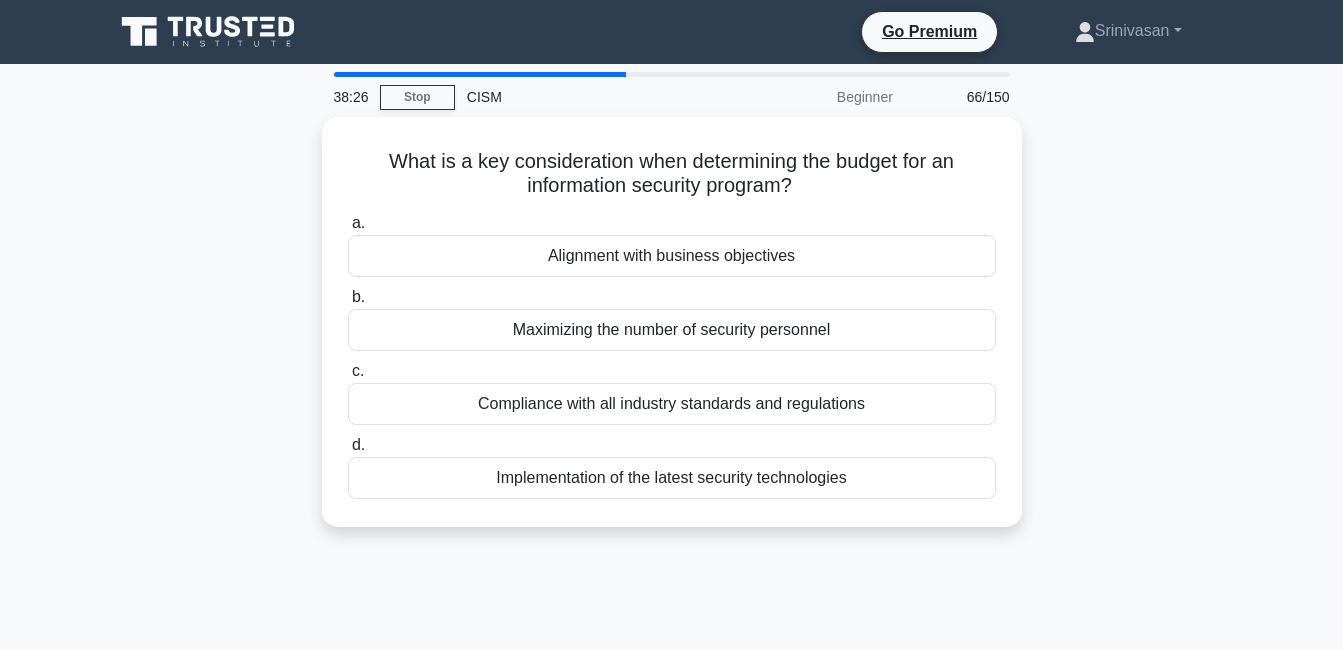 click on "What is a key consideration when determining the budget for an information security program?
.spinner_0XTQ{transform-origin:center;animation:spinner_y6GP .75s linear infinite}@keyframes spinner_y6GP{100%{transform:rotate(360deg)}}
a.
Alignment with business objectives
b. c. d." at bounding box center [672, 334] 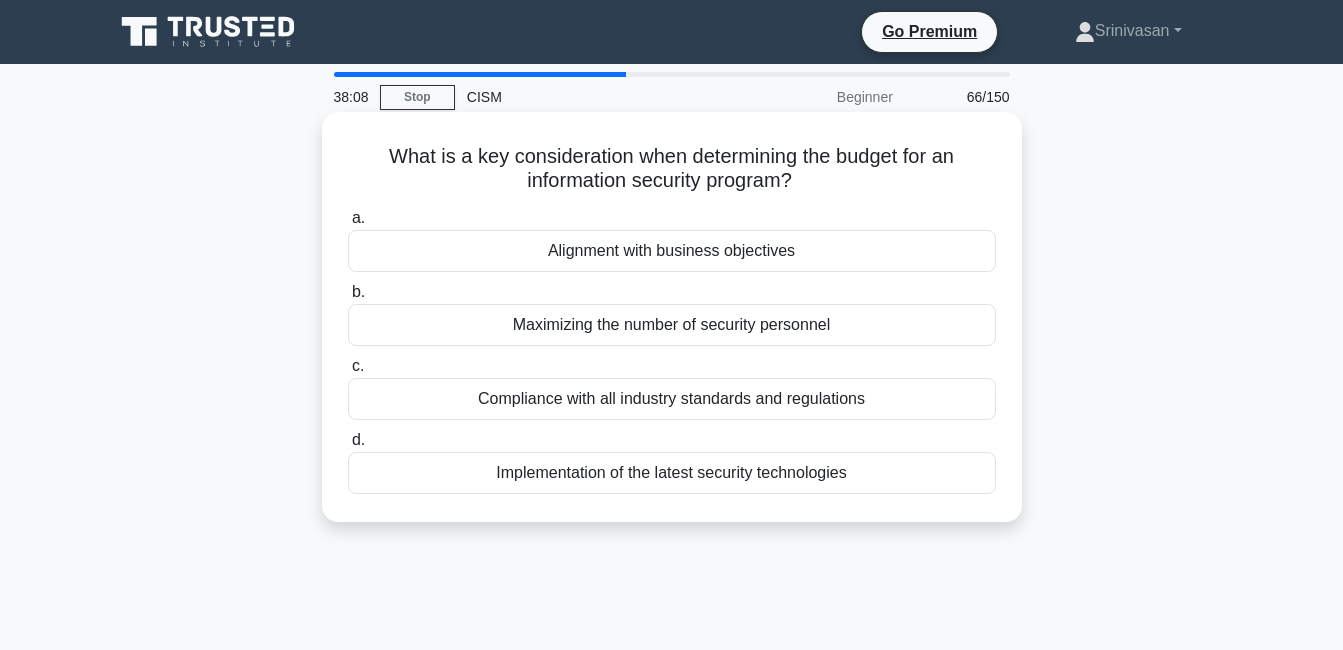 click on "Alignment with business objectives" at bounding box center (672, 251) 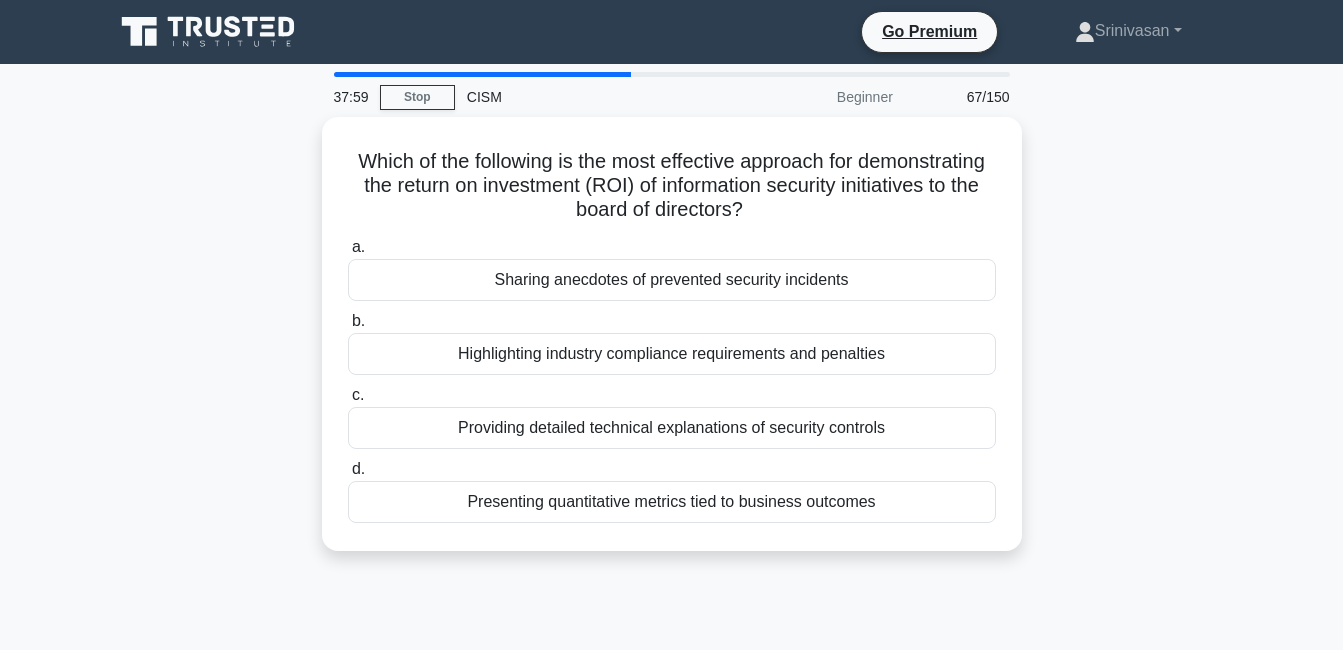 click at bounding box center (482, 74) 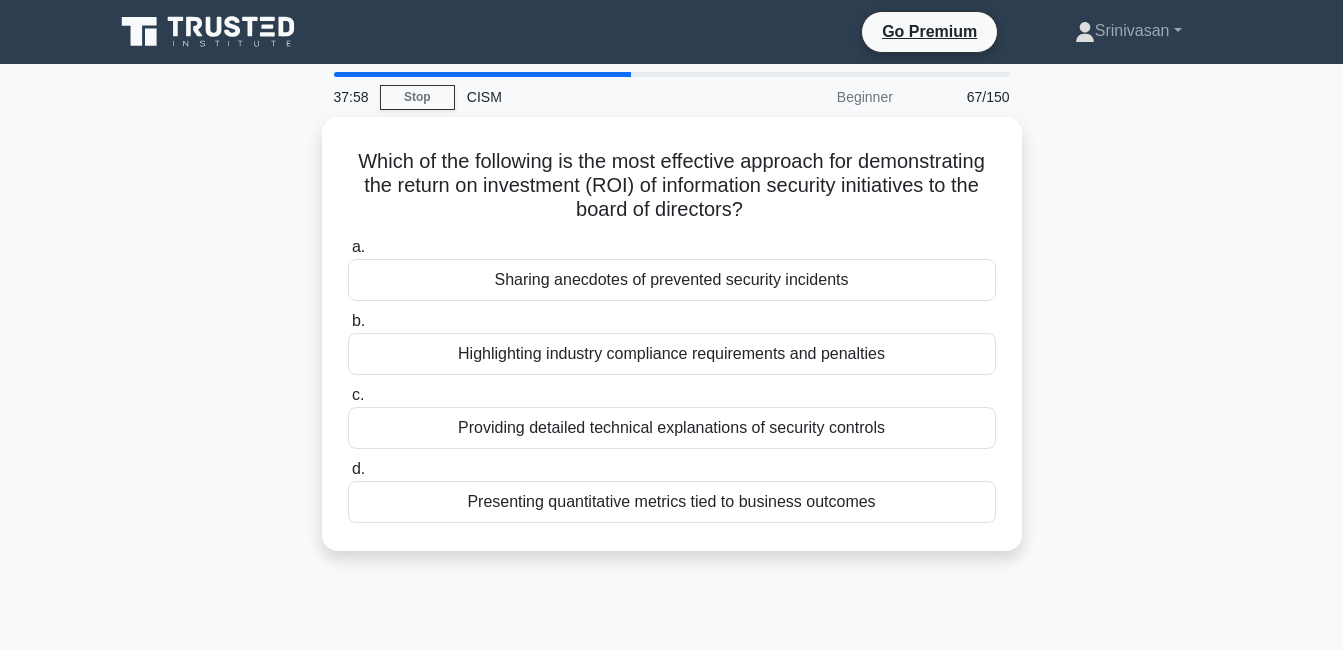 click at bounding box center (482, 74) 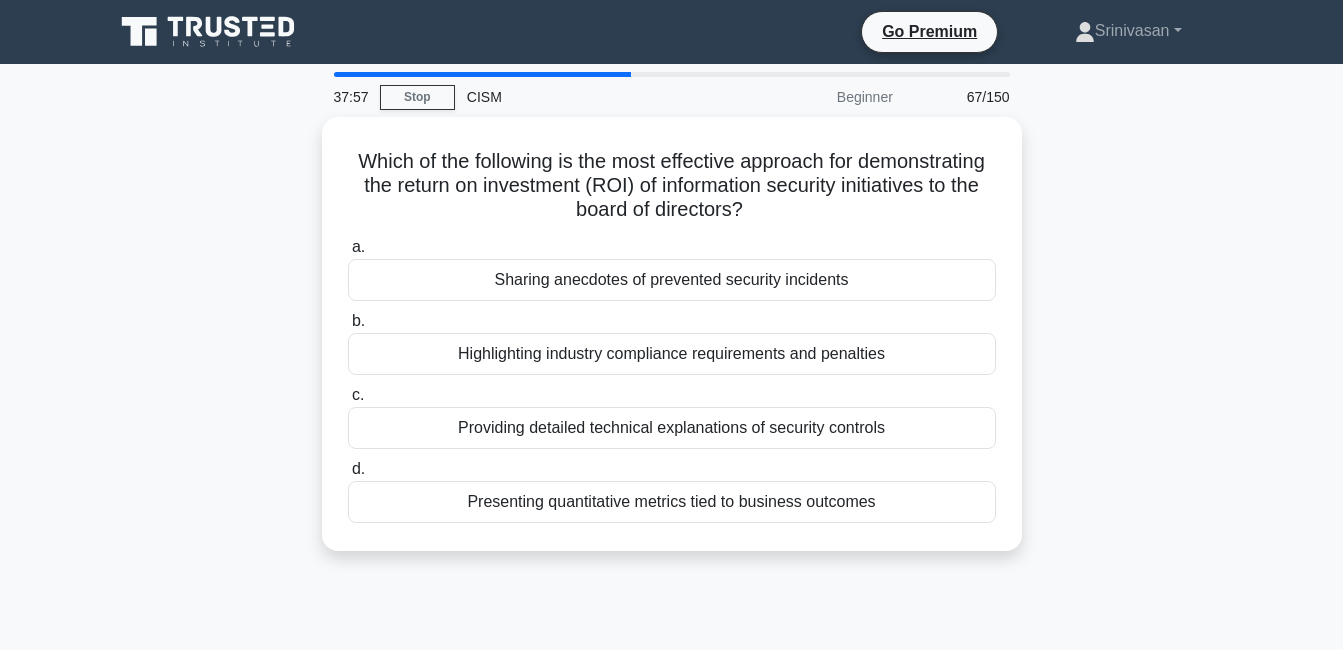 click on "37:57
Stop
CISM
Beginner
67/150
Which of the following is the most effective approach for demonstrating the return on investment (ROI) of information security initiatives to the board of directors?
.spinner_0XTQ{transform-origin:center;animation:spinner_y6GP .75s linear infinite}@keyframes spinner_y6GP{100%{transform:rotate(360deg)}}
a.
b. c. d." at bounding box center [671, 572] 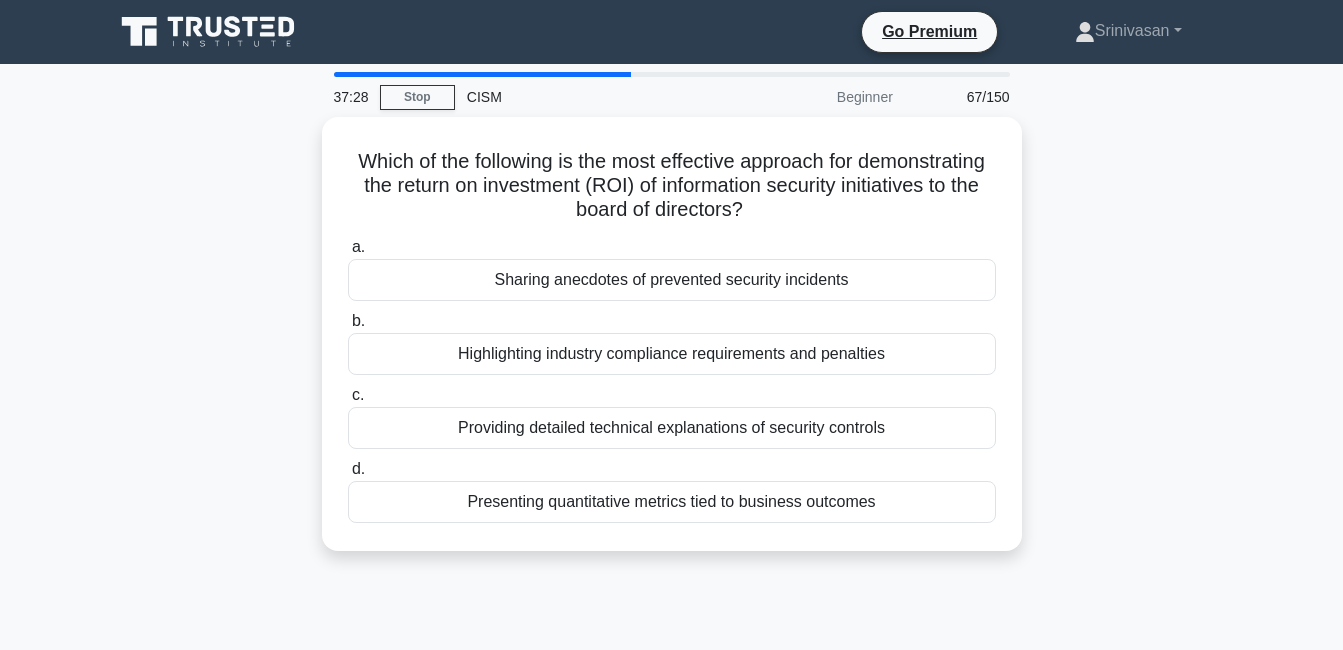 click on "Which of the following is the most effective approach for demonstrating the return on investment (ROI) of information security initiatives to the board of directors?
.spinner_0XTQ{transform-origin:center;animation:spinner_y6GP .75s linear infinite}@keyframes spinner_y6GP{100%{transform:rotate(360deg)}}
a.
Sharing anecdotes of prevented security incidents
b. c. d." at bounding box center [672, 346] 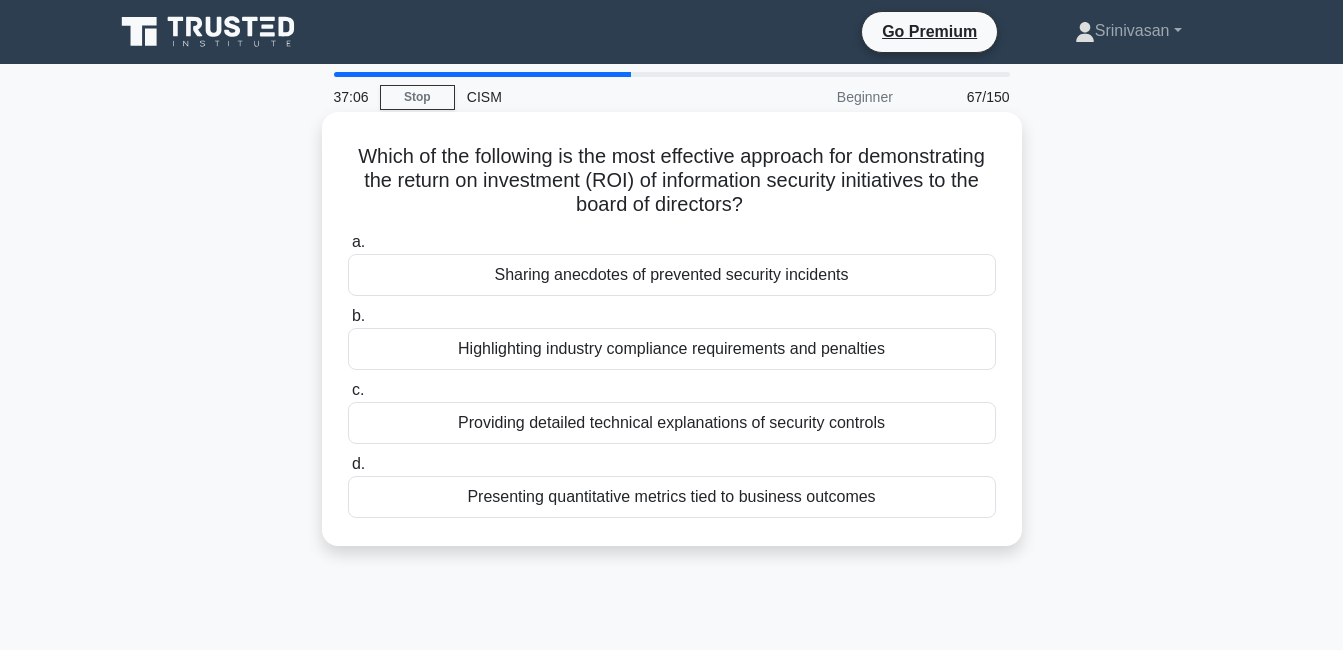 drag, startPoint x: 486, startPoint y: 470, endPoint x: 449, endPoint y: 493, distance: 43.56604 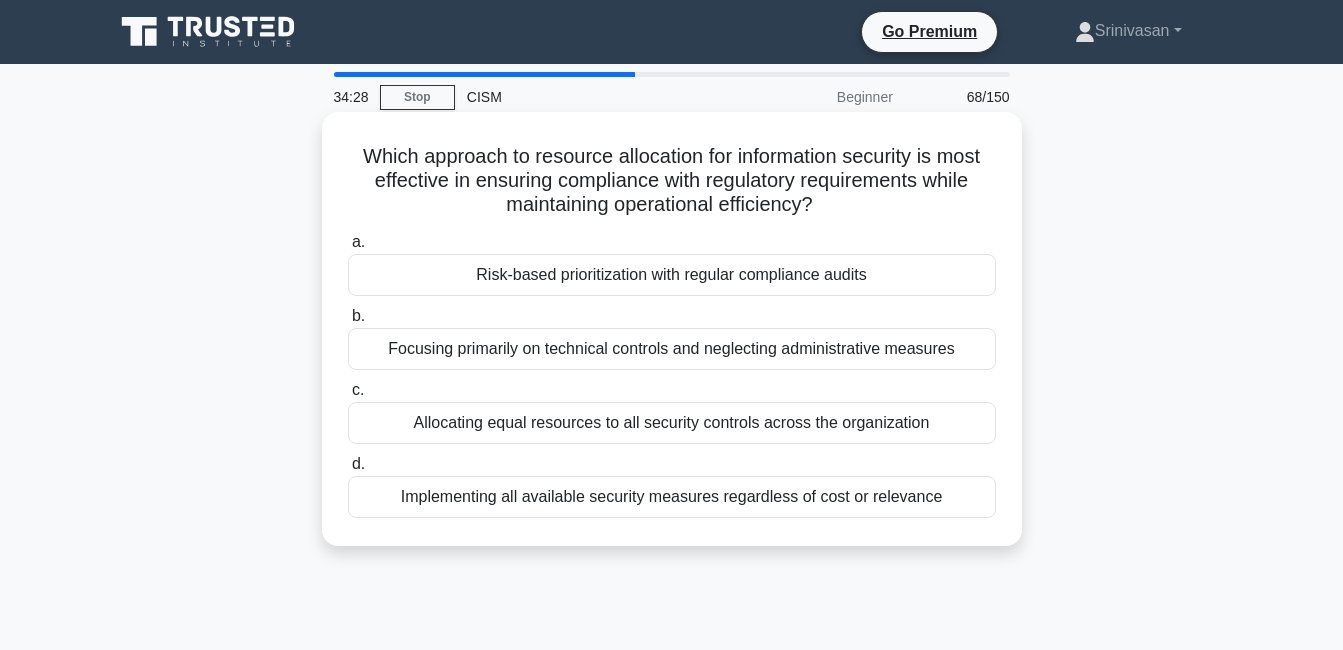 click on "Risk-based prioritization with regular compliance audits" at bounding box center [672, 275] 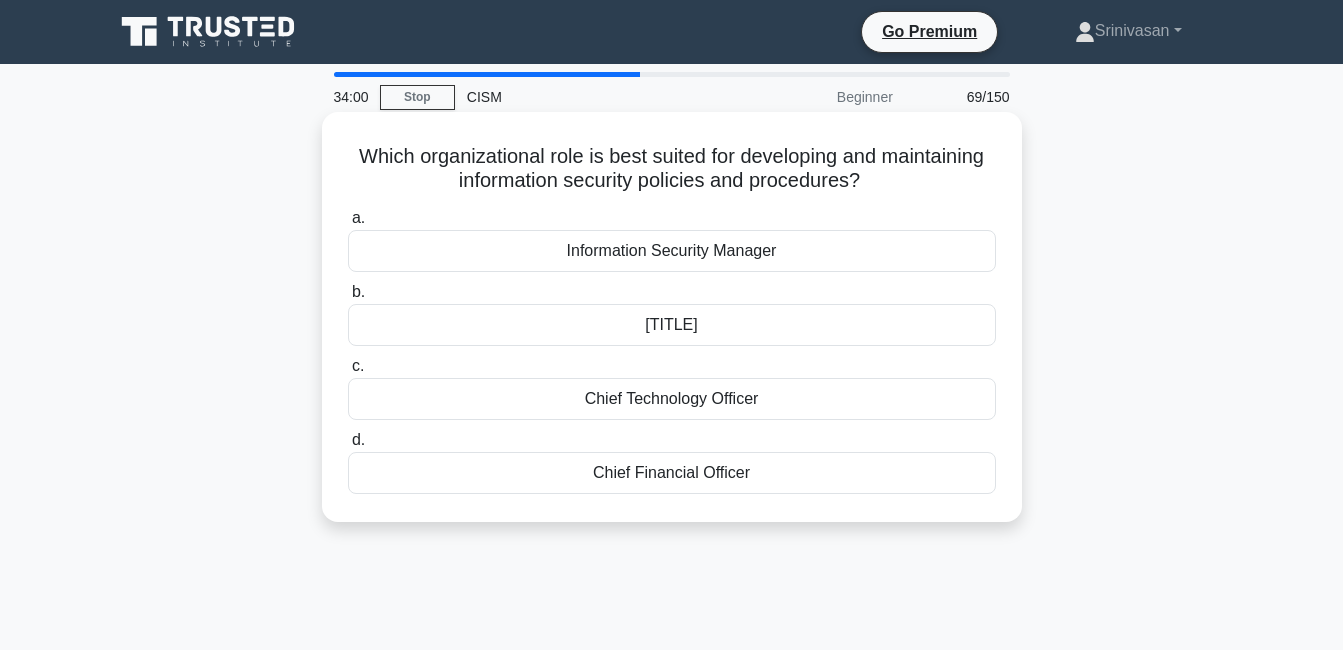 click on "Information Security Manager" at bounding box center (672, 251) 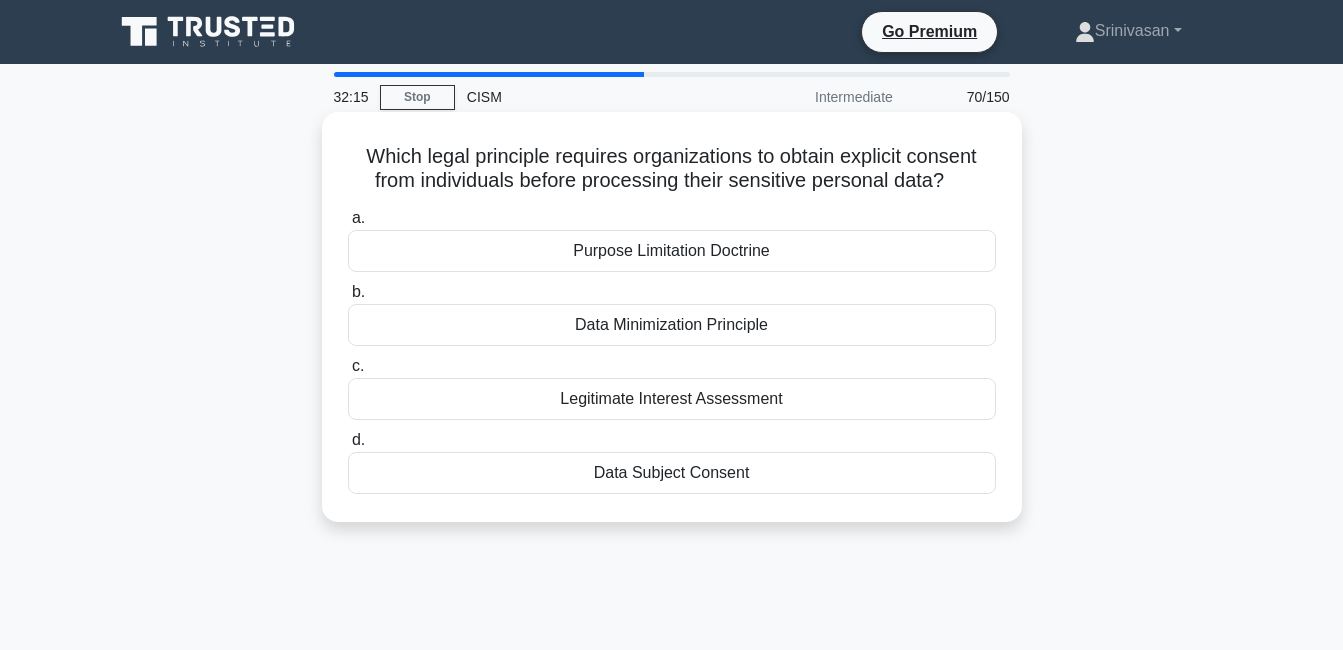 click on "Data Subject Consent" at bounding box center (672, 473) 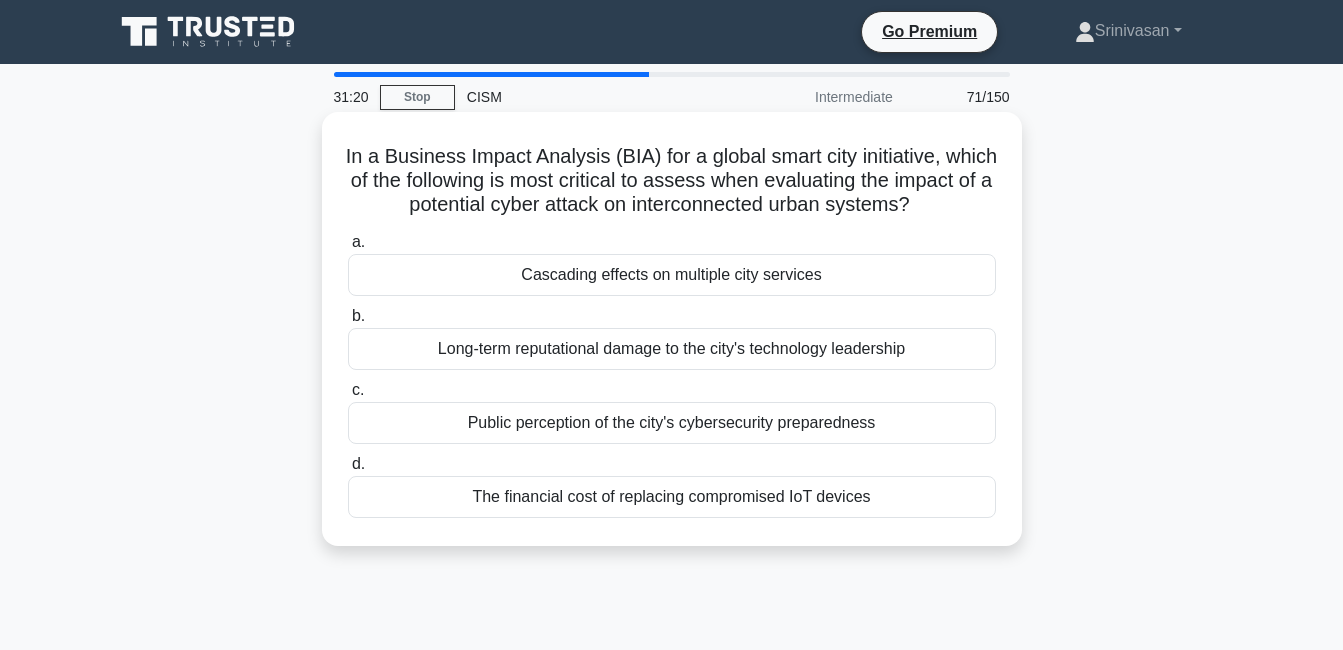 click on "Cascading effects on multiple city services" at bounding box center [672, 275] 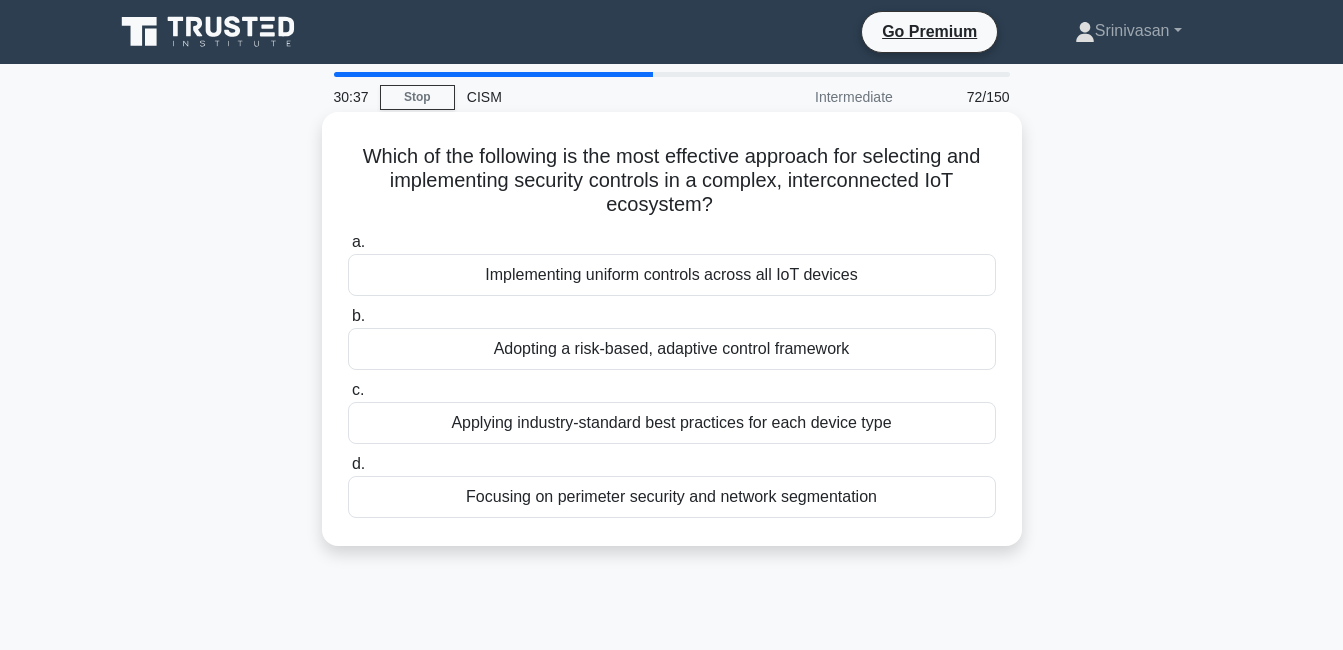click on "Adopting a risk-based, adaptive control framework" at bounding box center (672, 349) 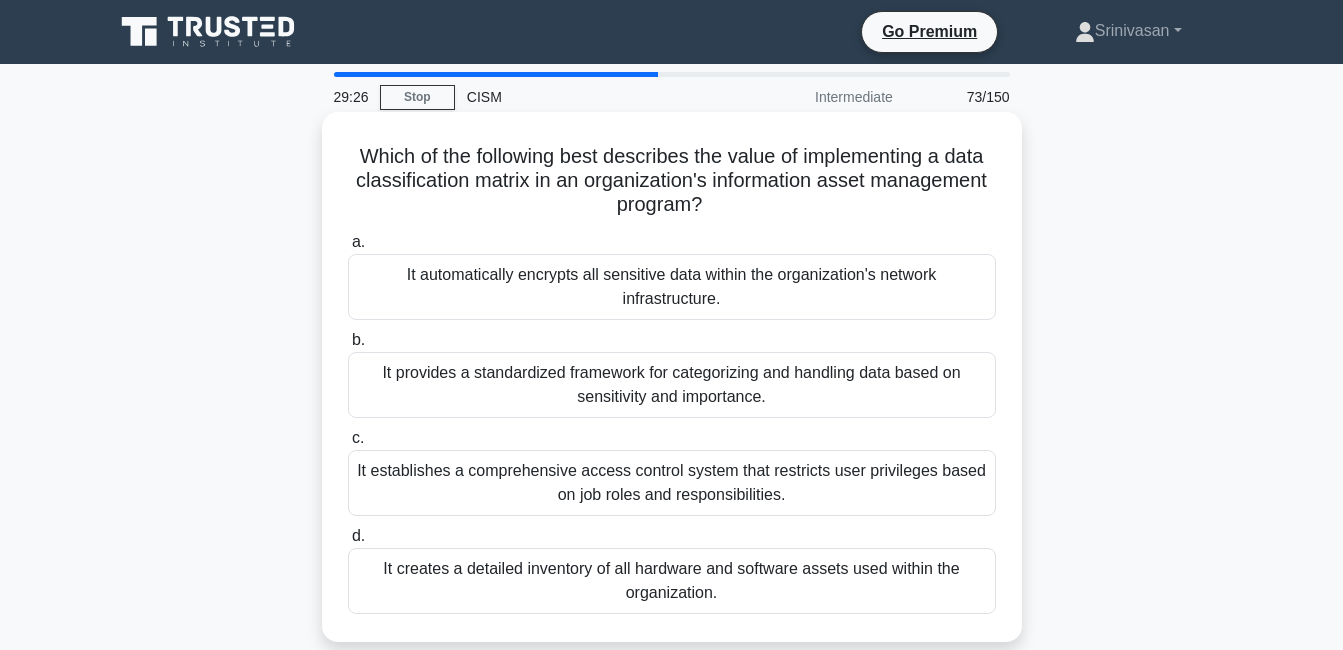 click on "It establishes a comprehensive access control system that restricts user privileges based on job roles and responsibilities." at bounding box center (672, 483) 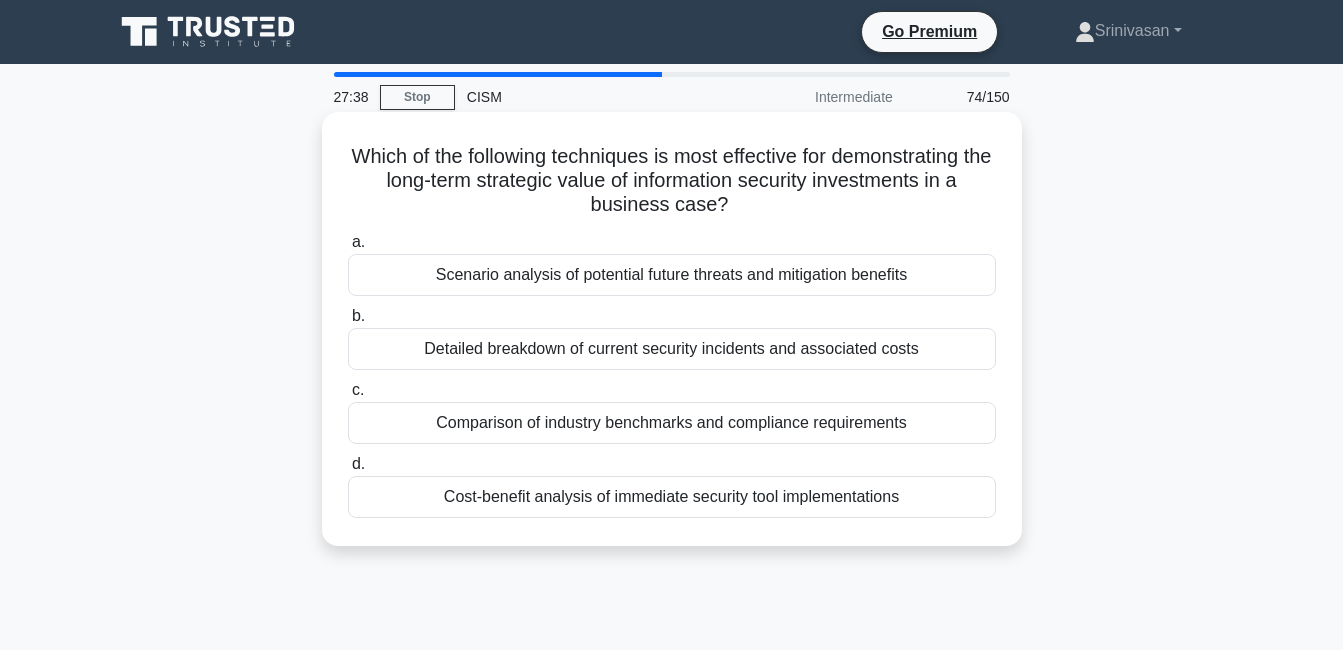click on "Cost-benefit analysis of immediate security tool implementations" at bounding box center [672, 497] 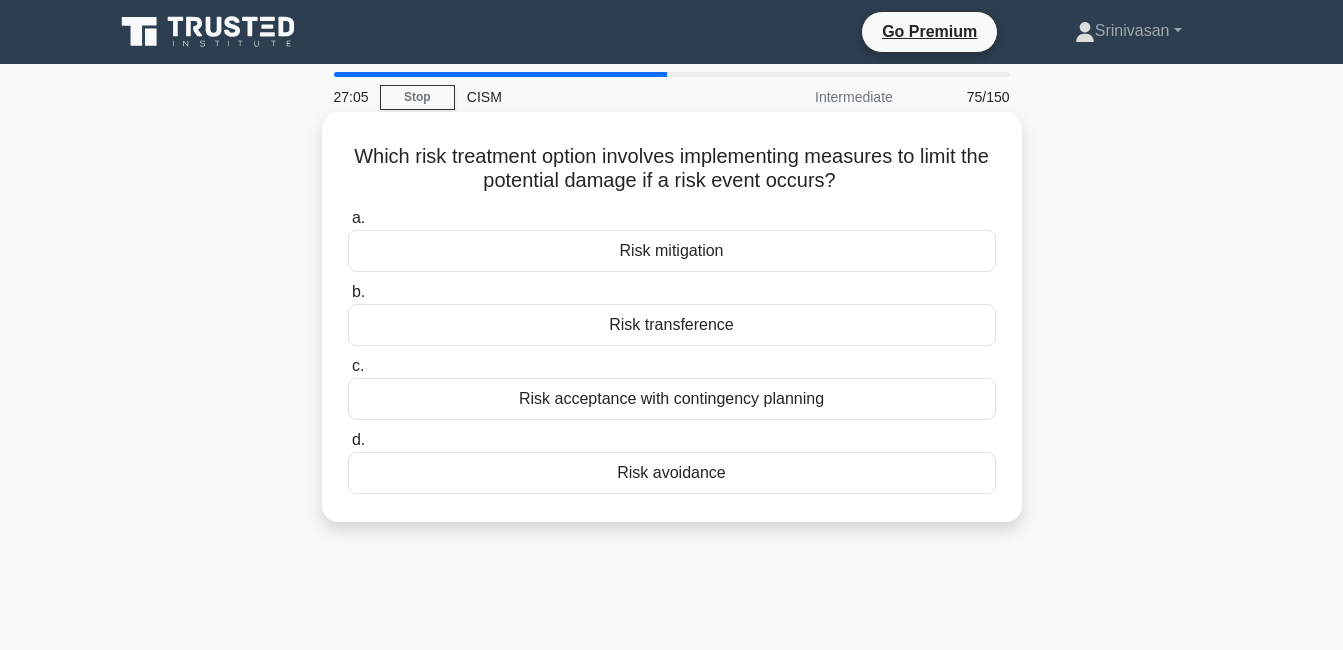 click on "Risk mitigation" at bounding box center (672, 251) 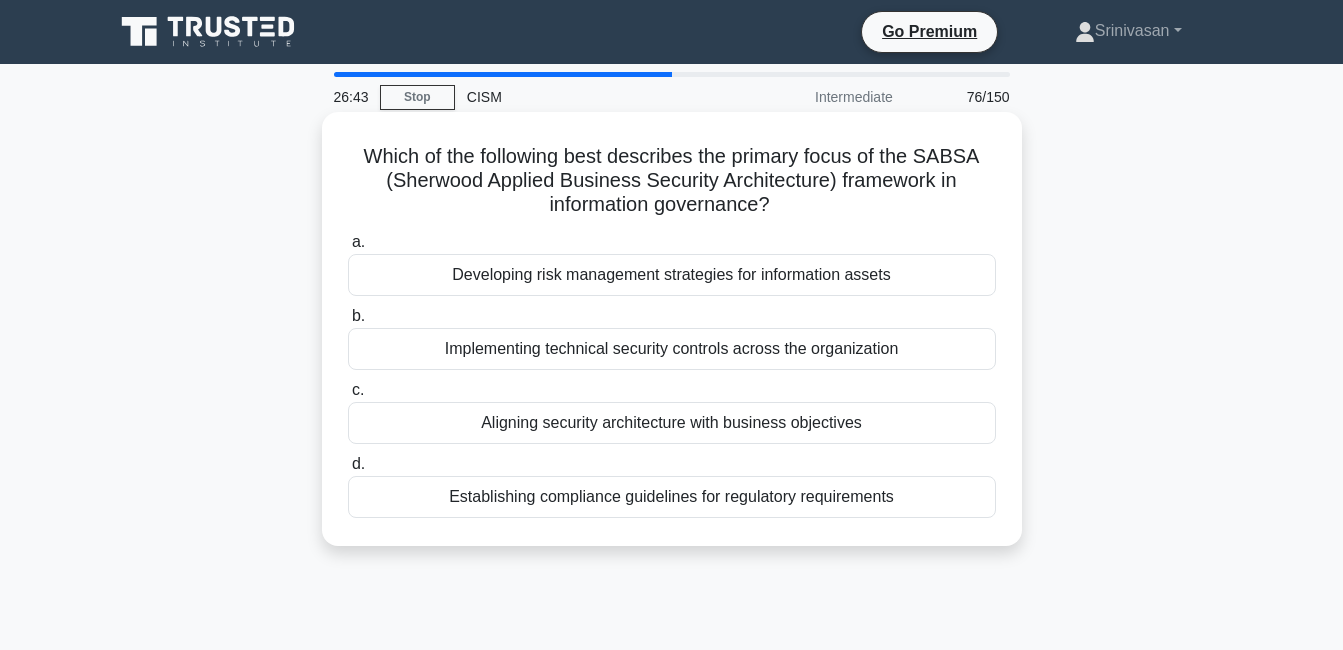 click on "Aligning security architecture with business objectives" at bounding box center [672, 423] 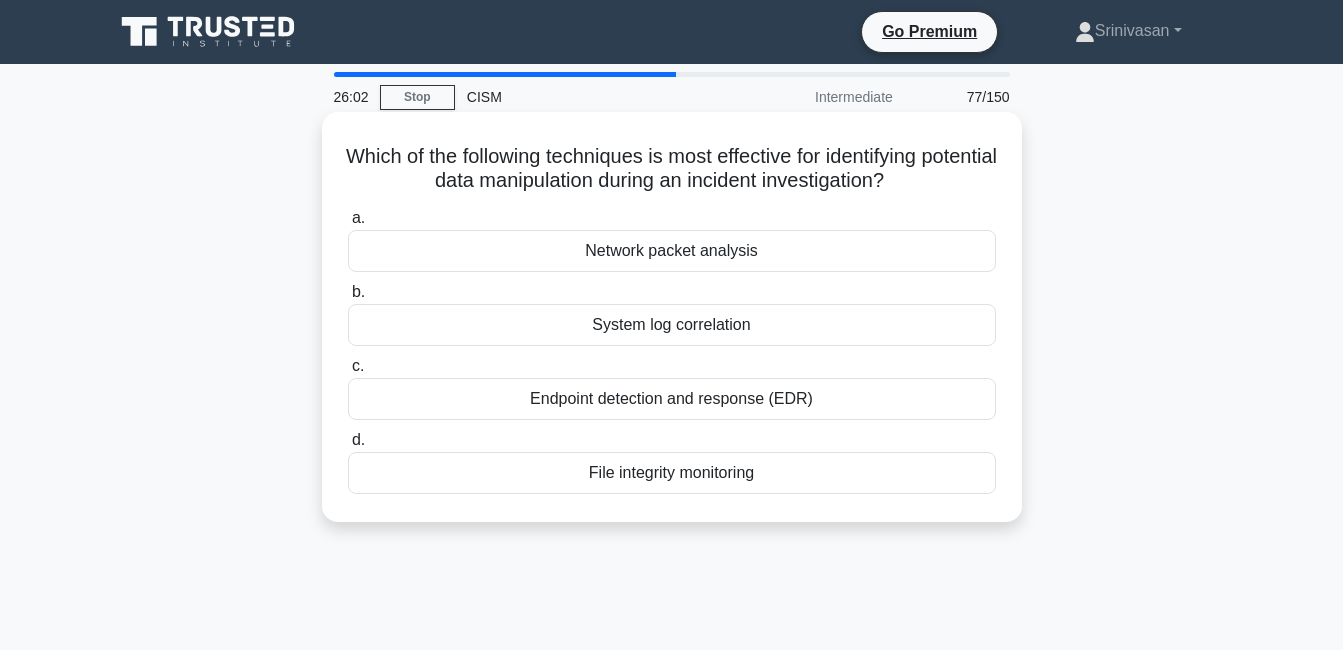 drag, startPoint x: 360, startPoint y: 163, endPoint x: 756, endPoint y: 467, distance: 499.2314 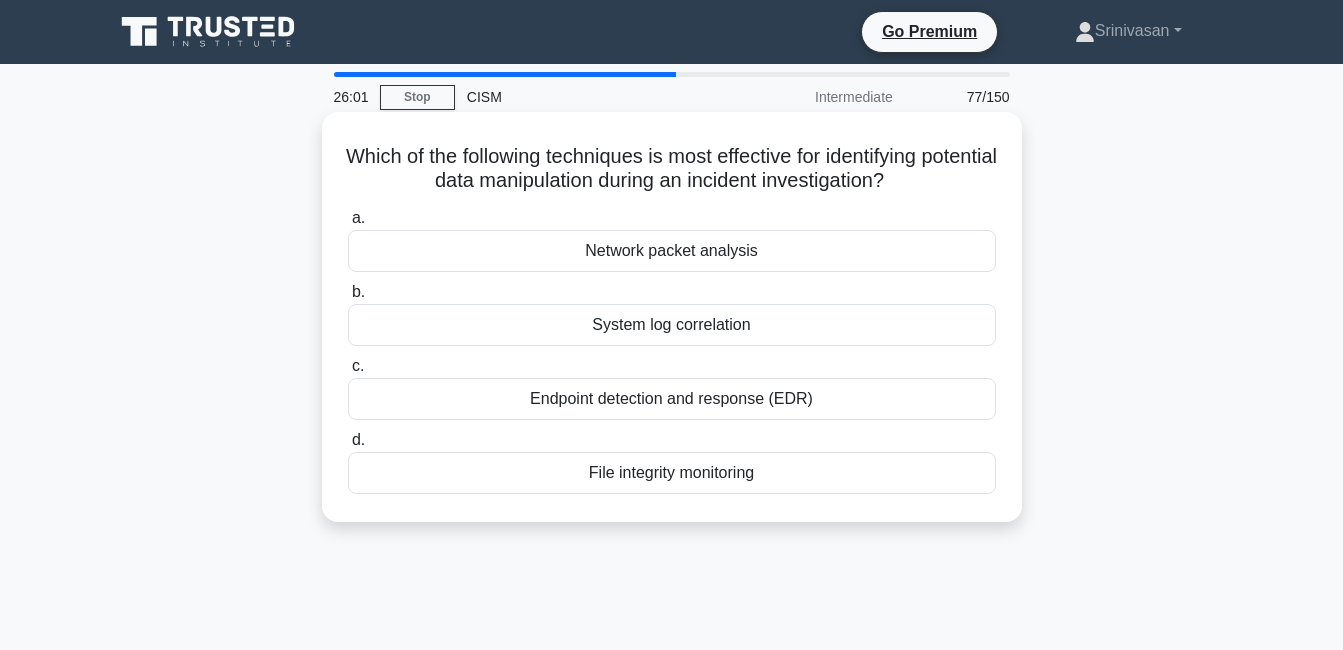 copy on "Which of the following techniques is most effective for identifying potential data manipulation during an incident investigation?
.spinner_0XTQ{transform-origin:center;animation:spinner_y6GP .75s linear infinite}@keyframes spinner_y6GP{100%{transform:rotate(360deg)}}
a.
Network packet analysis
b.
System log correlation
c.
Endpoint detection and response (EDR)
d.
File integrity monitoring" 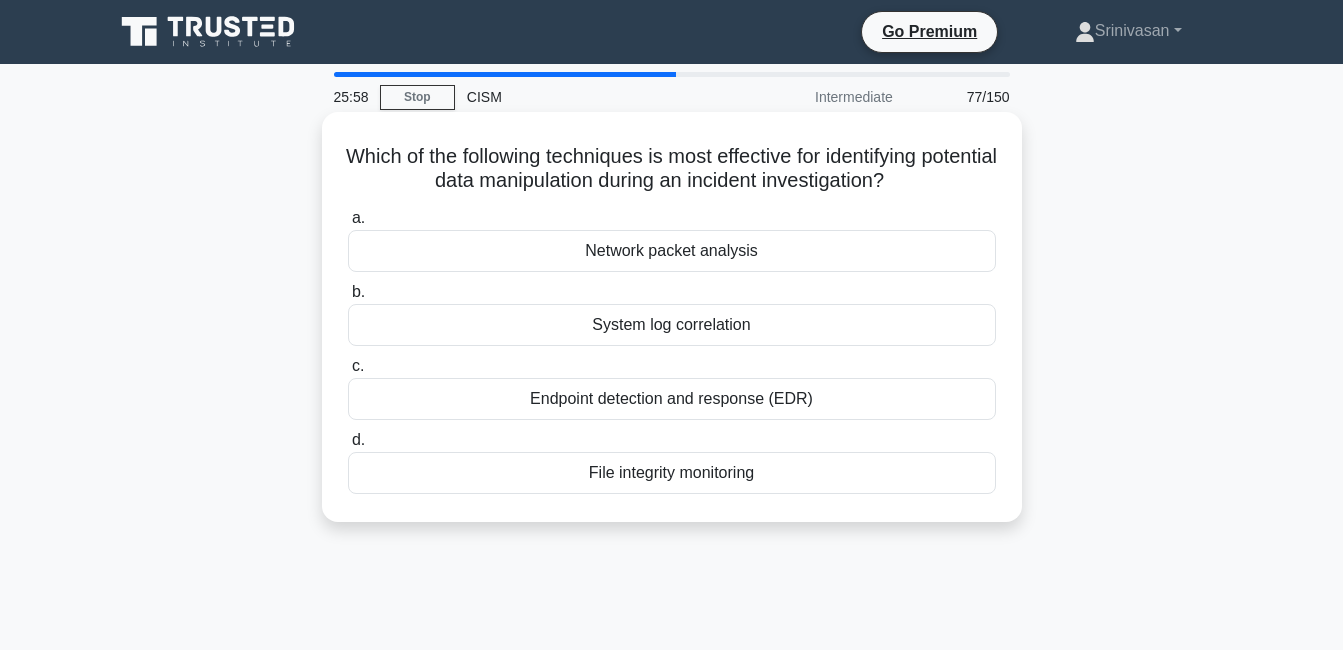 click on "Which of the following techniques is most effective for identifying potential data manipulation during an incident investigation?
.spinner_0XTQ{transform-origin:center;animation:spinner_y6GP .75s linear infinite}@keyframes spinner_y6GP{100%{transform:rotate(360deg)}}" at bounding box center (672, 169) 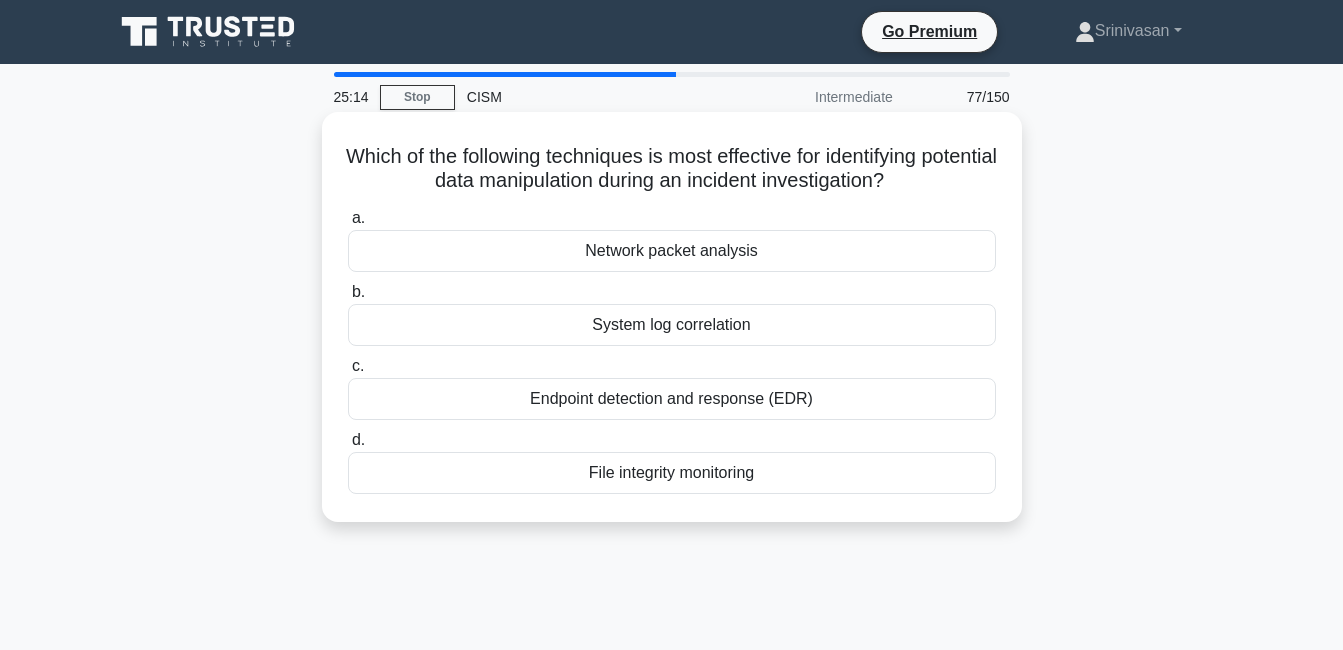 click on "File integrity monitoring" at bounding box center [672, 473] 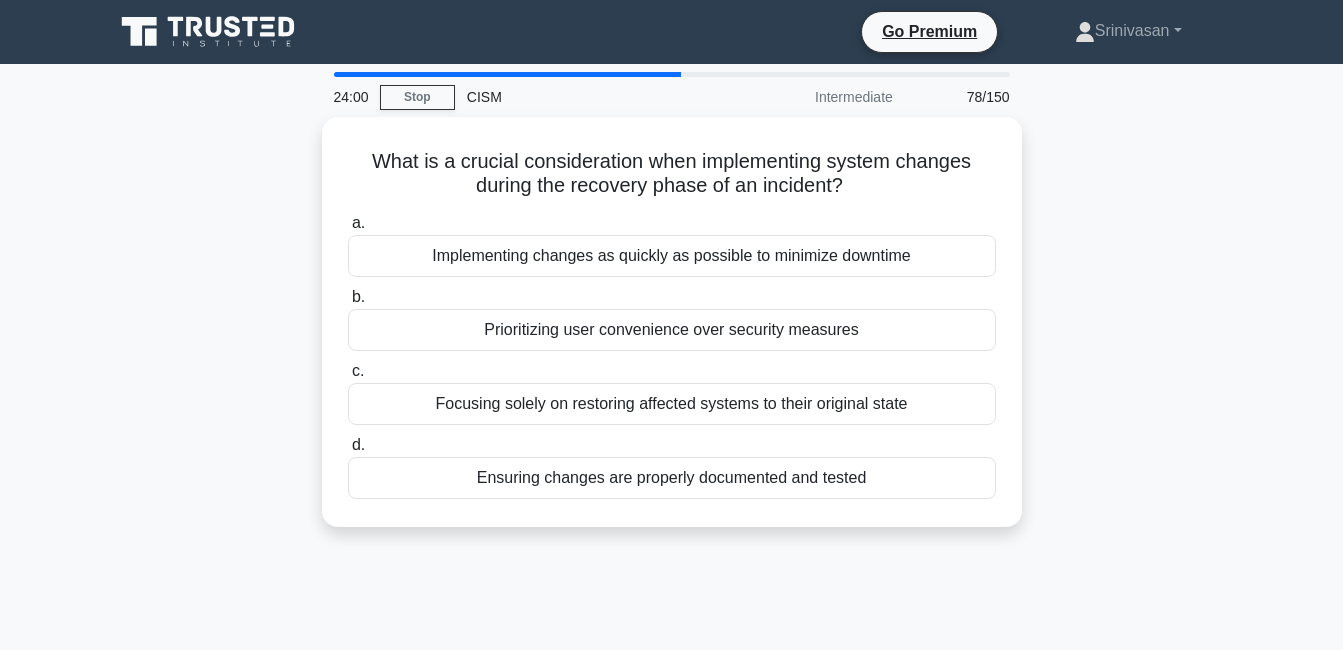 click on "Ensuring changes are properly documented and tested" at bounding box center (672, 478) 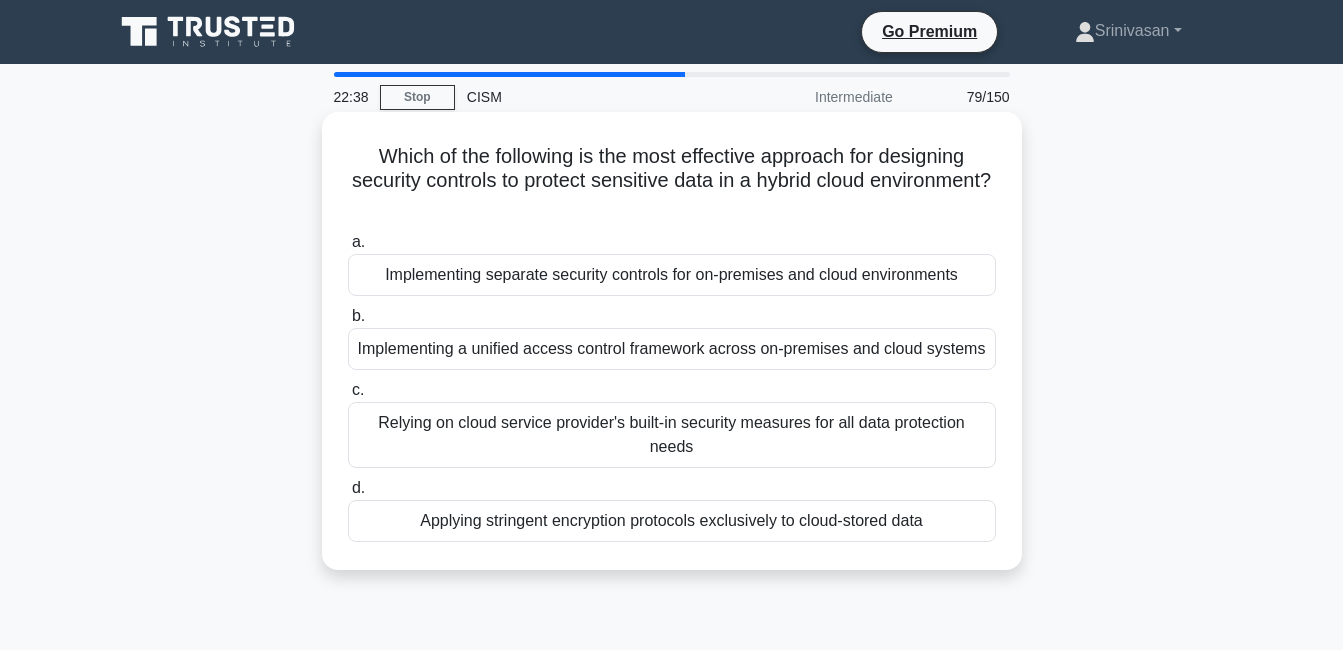 click on "Implementing separate security controls for on-premises and cloud environments" at bounding box center [672, 275] 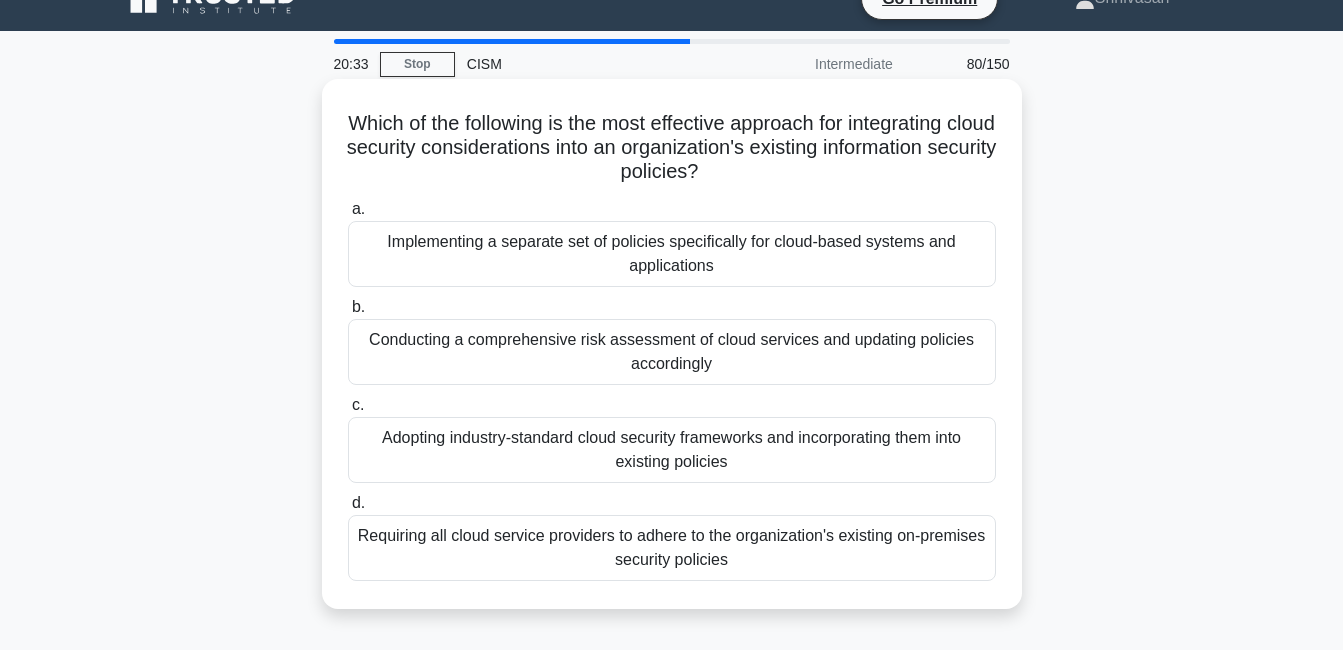 scroll, scrollTop: 38, scrollLeft: 0, axis: vertical 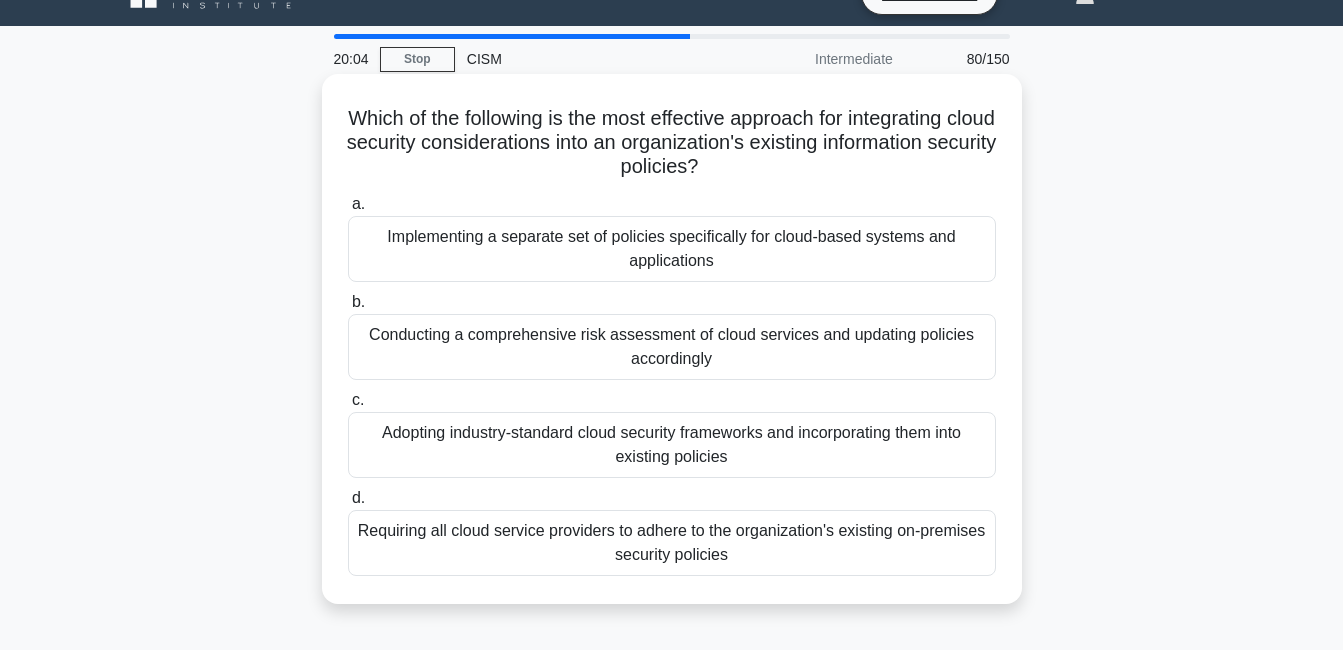 drag, startPoint x: 349, startPoint y: 106, endPoint x: 958, endPoint y: 559, distance: 759.0059 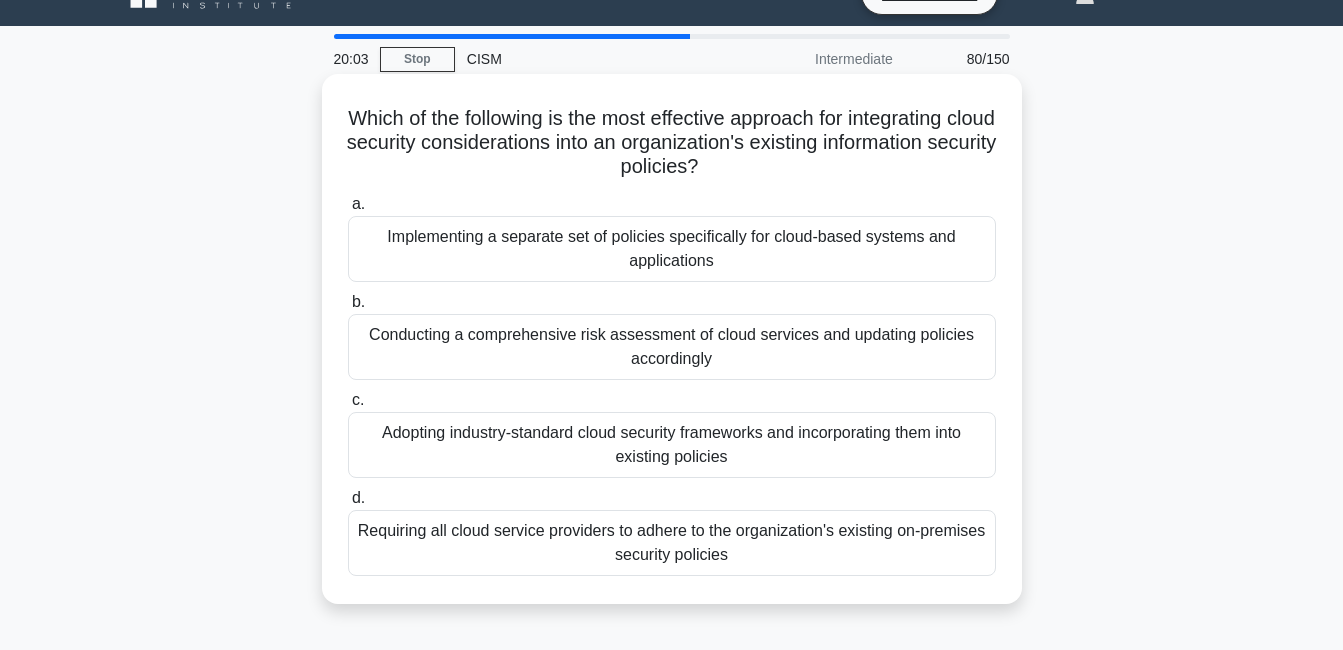 copy on "Which of the following is the most effective approach for integrating cloud security considerations into an organization's existing information security policies?
.spinner_0XTQ{transform-origin:center;animation:spinner_y6GP .75s linear infinite}@keyframes spinner_y6GP{100%{transform:rotate(360deg)}}
a.
Implementing a separate set of policies specifically for cloud-based systems and applications
b.
Conducting a comprehensive risk assessment of cloud services and updating policies accordingly
c.
Adopting industry-standard cloud security frameworks and incorporating them into existing policies
d.
Requiring all cloud service providers to adhere to the organization's existing on-premises security policies" 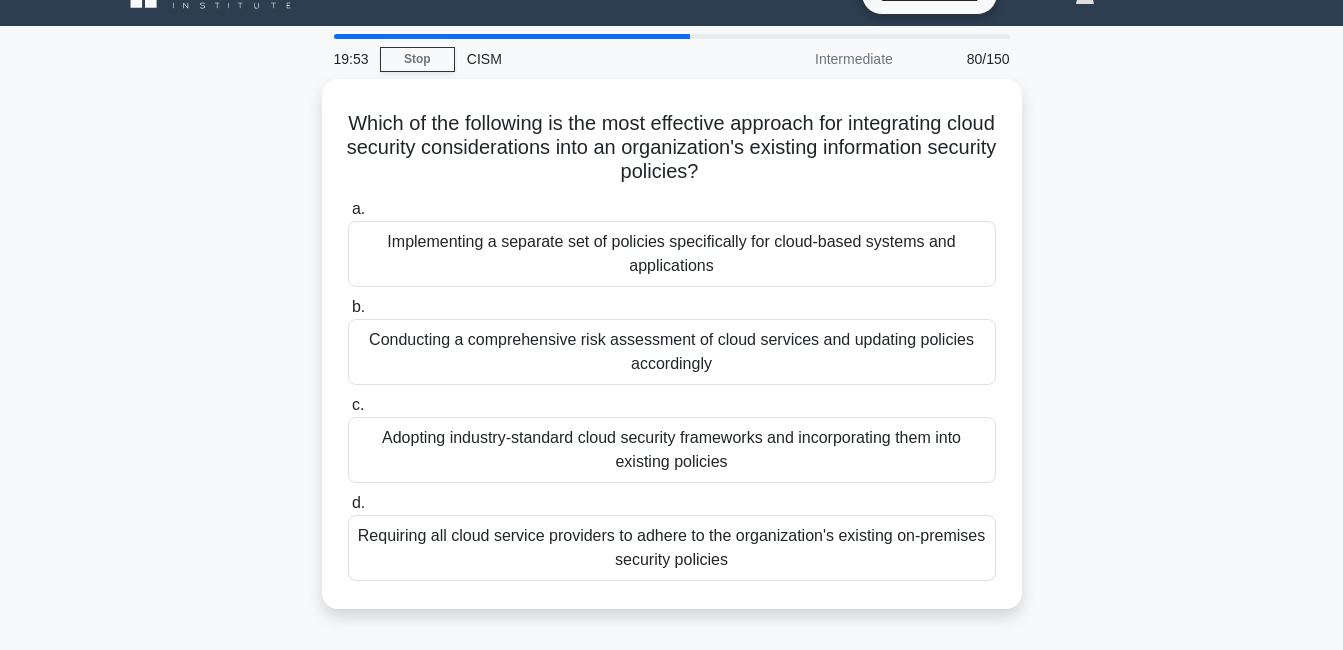click on "Which of the following is the most effective approach for integrating cloud security considerations into an organization's existing information security policies?
.spinner_0XTQ{transform-origin:center;animation:spinner_y6GP .75s linear infinite}@keyframes spinner_y6GP{100%{transform:rotate(360deg)}}
a.
Implementing a separate set of policies specifically for cloud-based systems and applications
b." at bounding box center (672, 356) 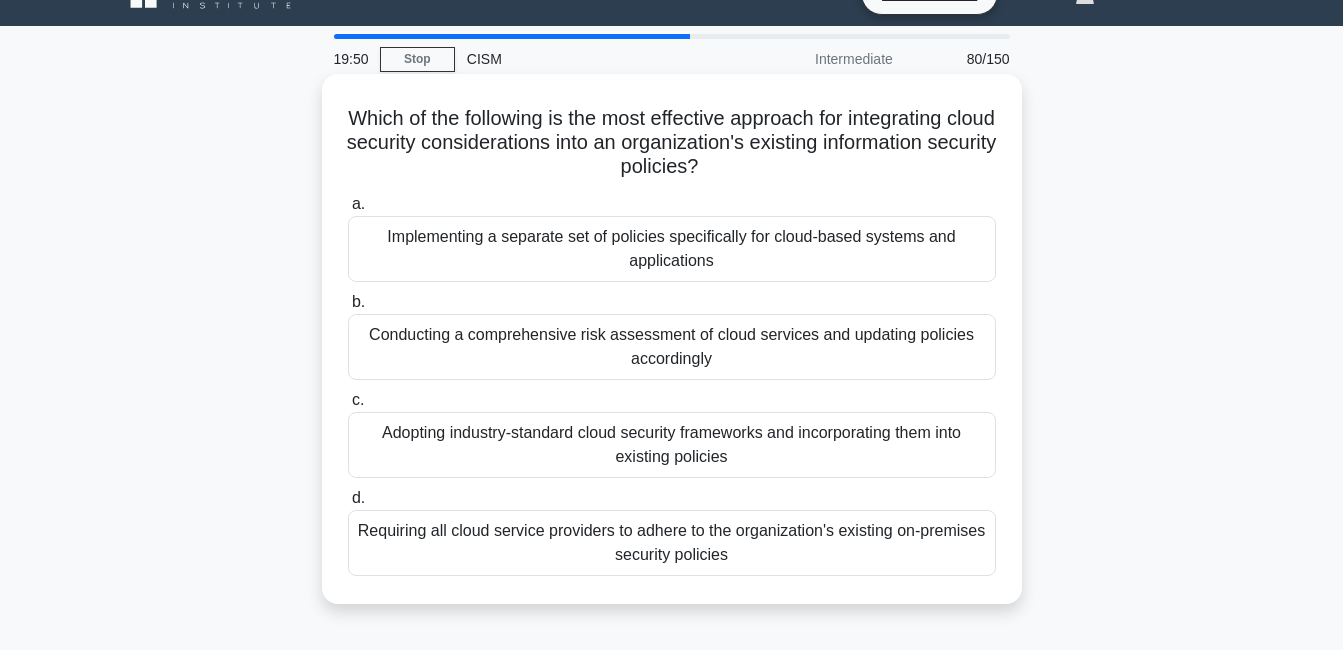 click on "Conducting a comprehensive risk assessment of cloud services and updating policies accordingly" at bounding box center [672, 347] 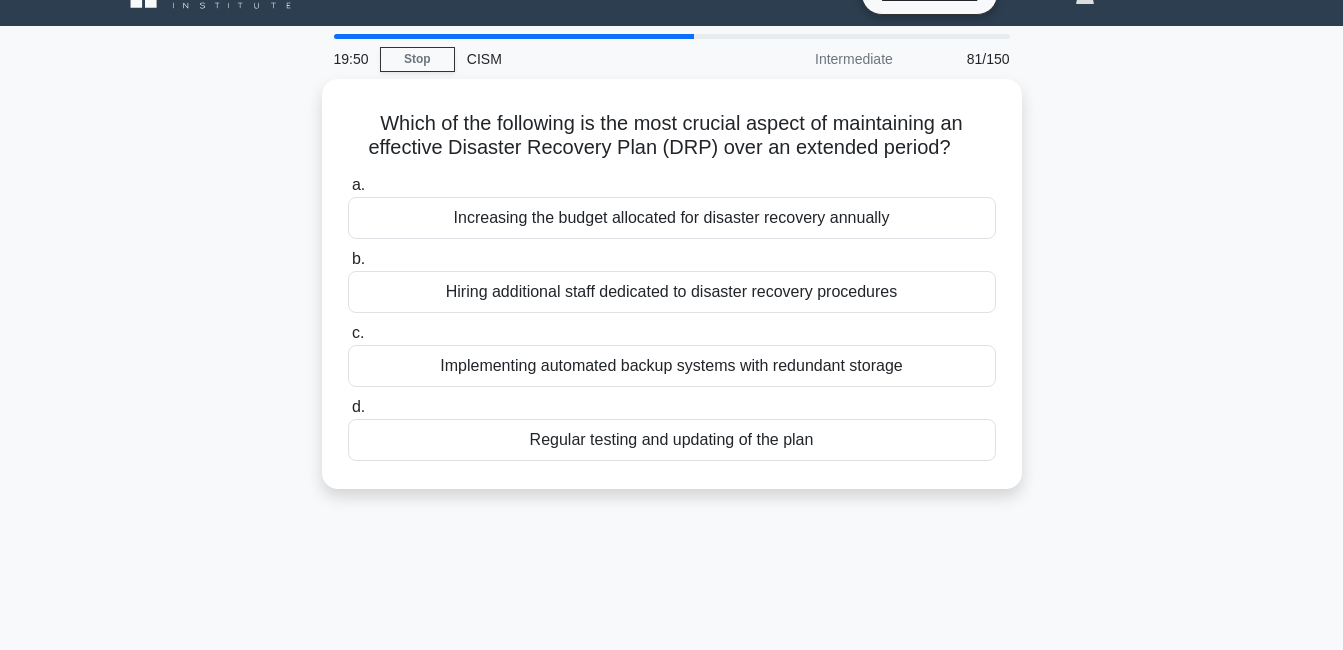 scroll, scrollTop: 0, scrollLeft: 0, axis: both 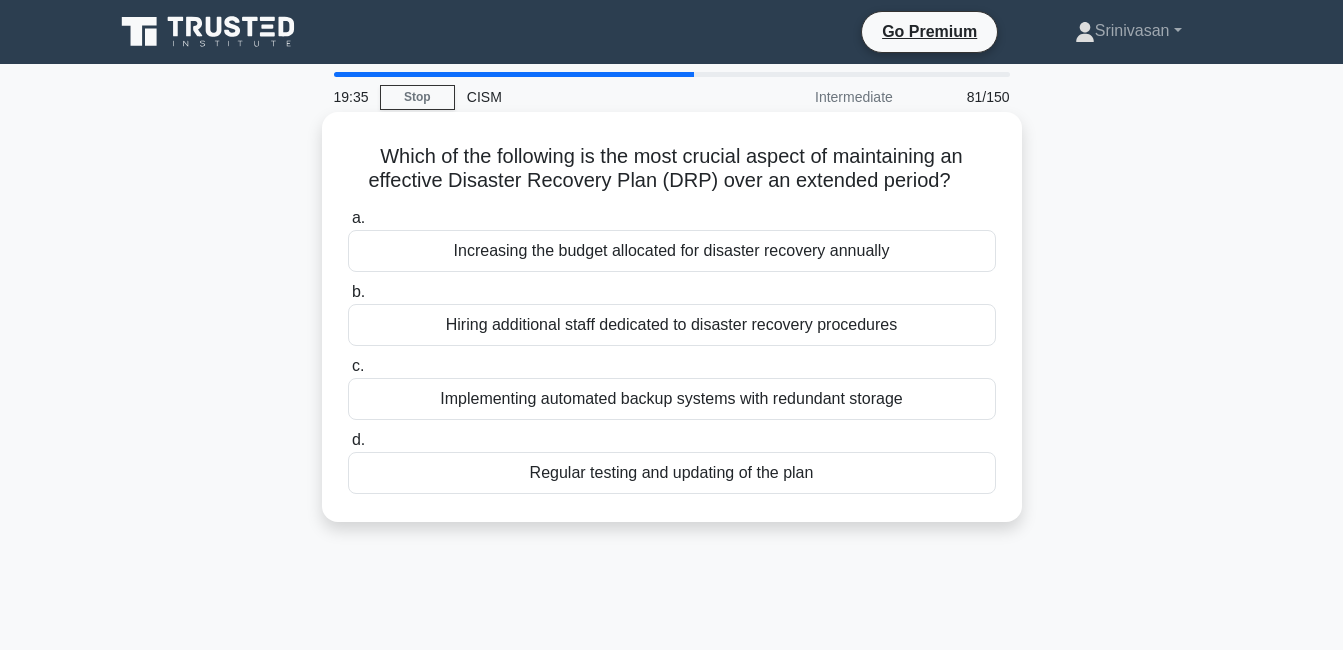 click on "Implementing automated backup systems with redundant storage" at bounding box center [672, 399] 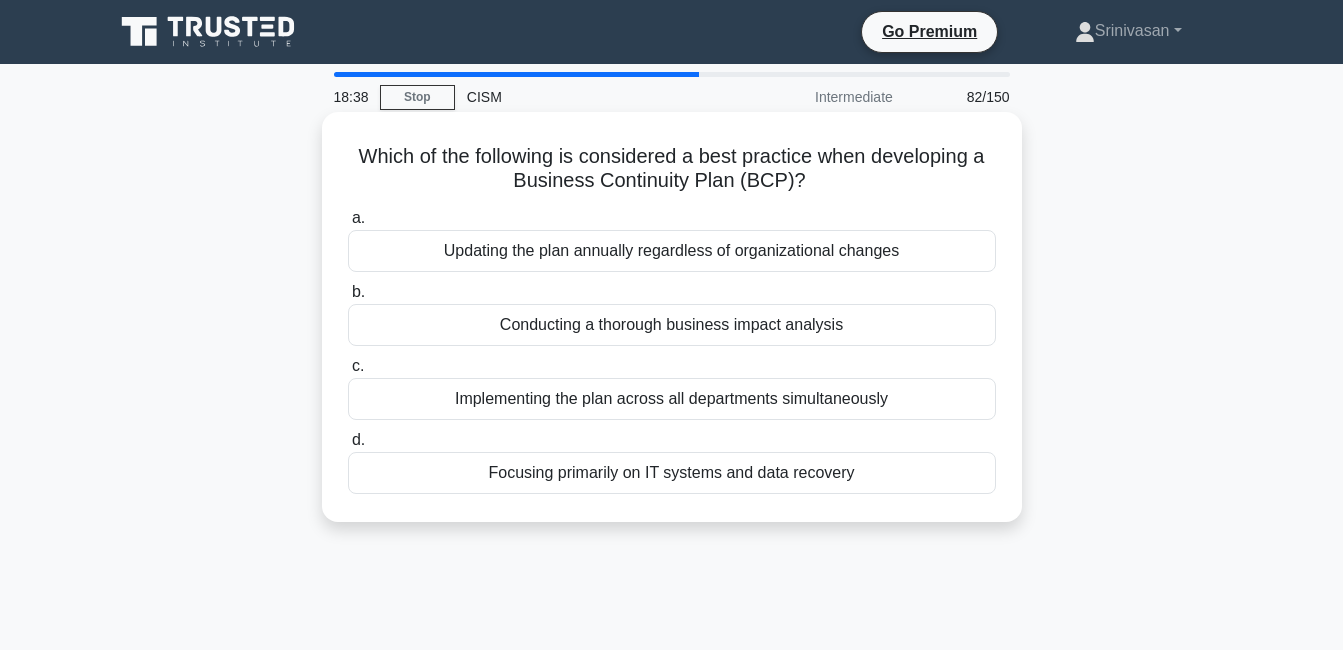 click on "Conducting a thorough business impact analysis" at bounding box center [672, 325] 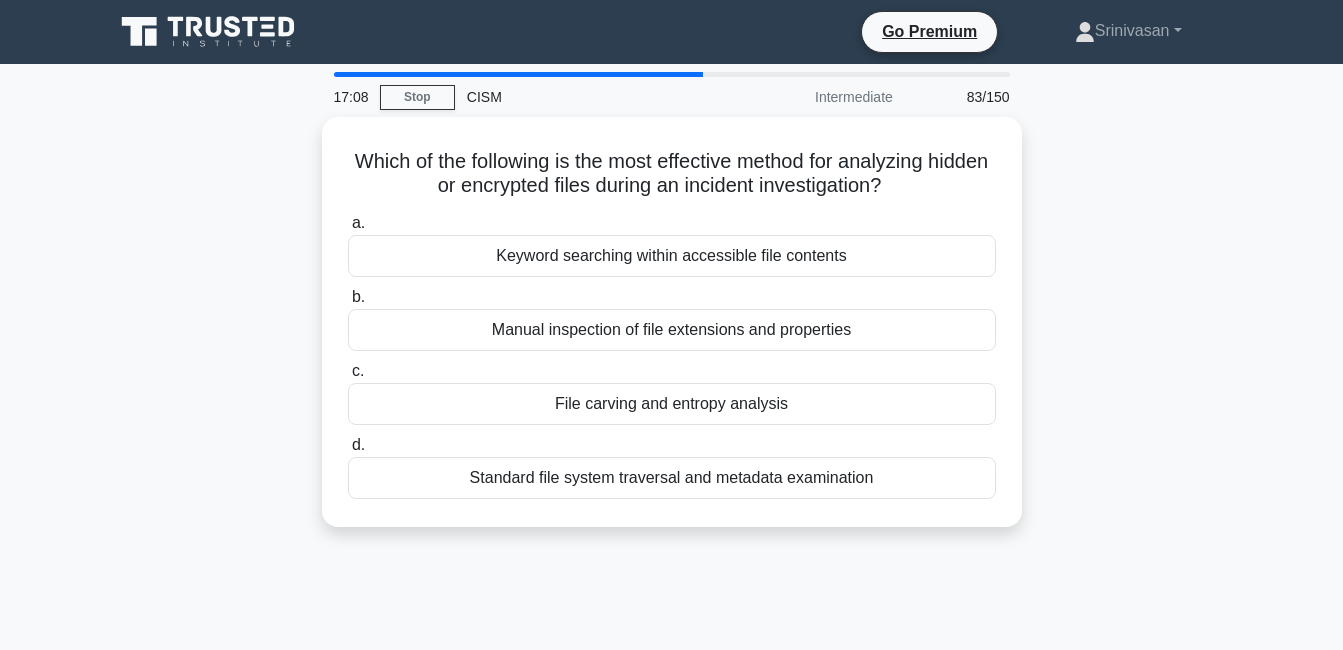 drag, startPoint x: 349, startPoint y: 162, endPoint x: 915, endPoint y: 533, distance: 676.75476 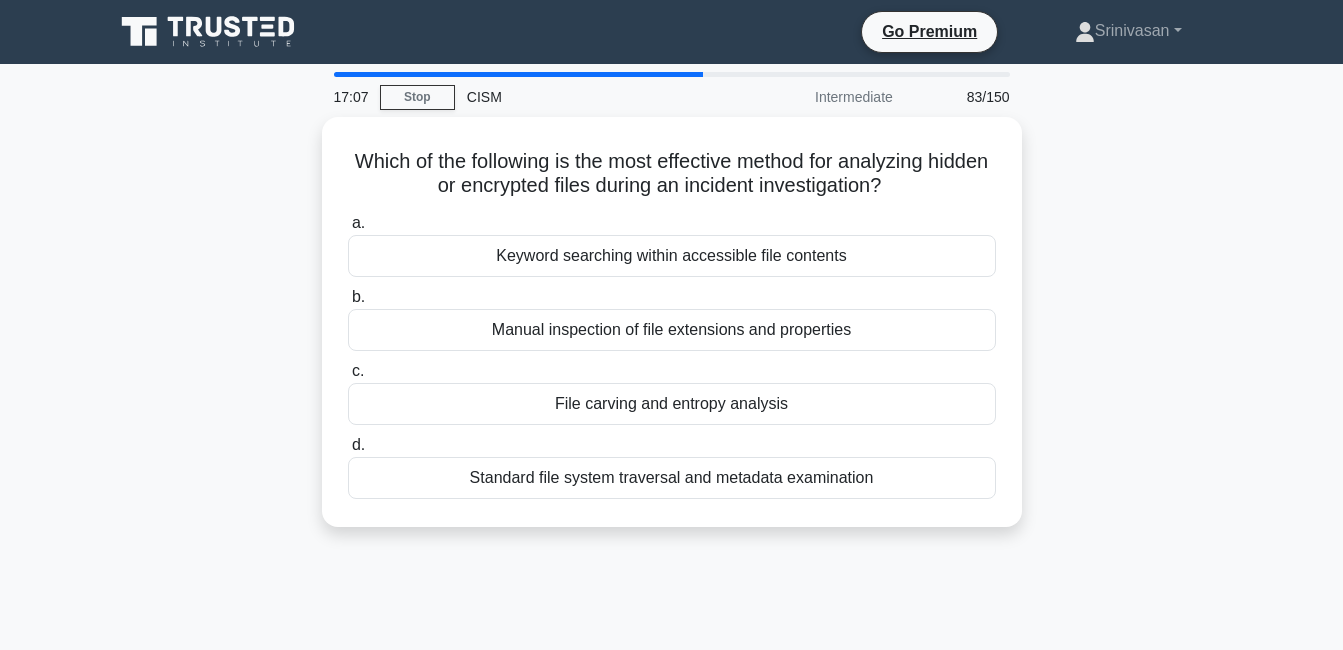 copy on "Which of the following is the most effective method for analyzing hidden or encrypted files during an incident investigation?
.spinner_0XTQ{transform-origin:center;animation:spinner_y6GP .75s linear infinite}@keyframes spinner_y6GP{100%{transform:rotate(360deg)}}
a.
Keyword searching within accessible file contents
b.
Manual inspection of file extensions and properties
c.
File carving and entropy analysis
d.
Standard file system traversal and metadata examination" 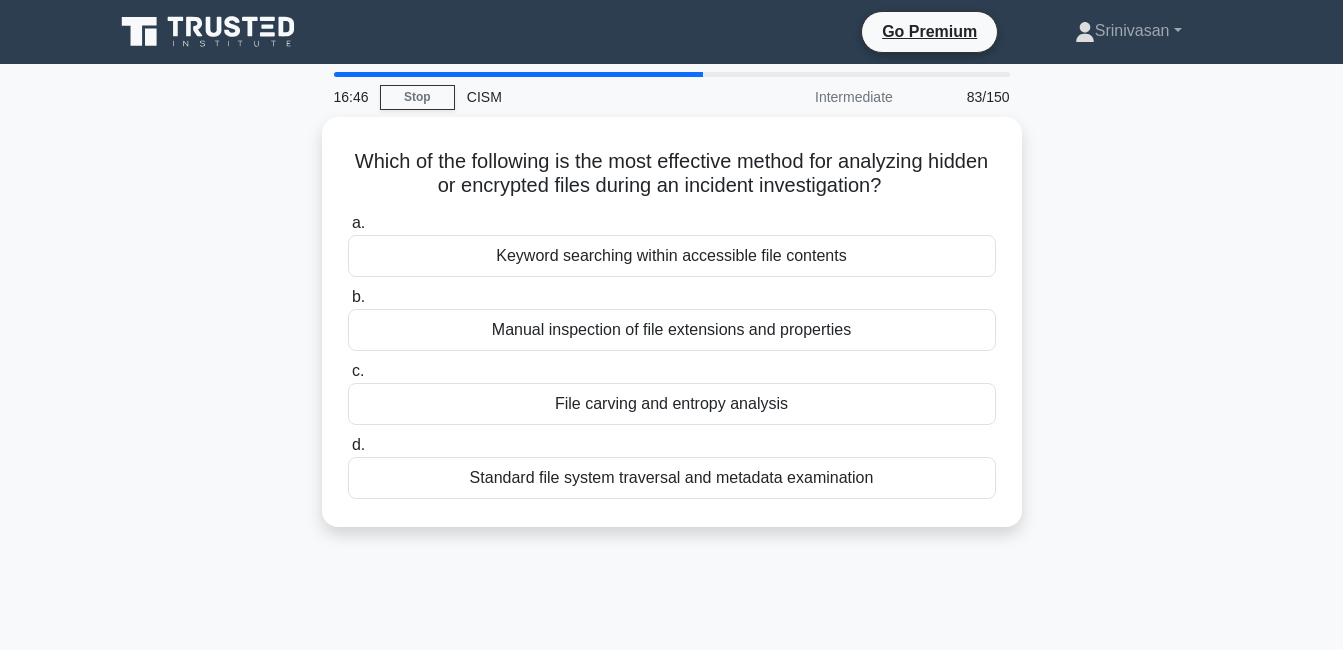 click on "Which of the following is the most effective method for analyzing hidden or encrypted files during an incident investigation?
.spinner_0XTQ{transform-origin:center;animation:spinner_y6GP .75s linear infinite}@keyframes spinner_y6GP{100%{transform:rotate(360deg)}}
a.
Keyword searching within accessible file contents
b. c. d." at bounding box center (672, 334) 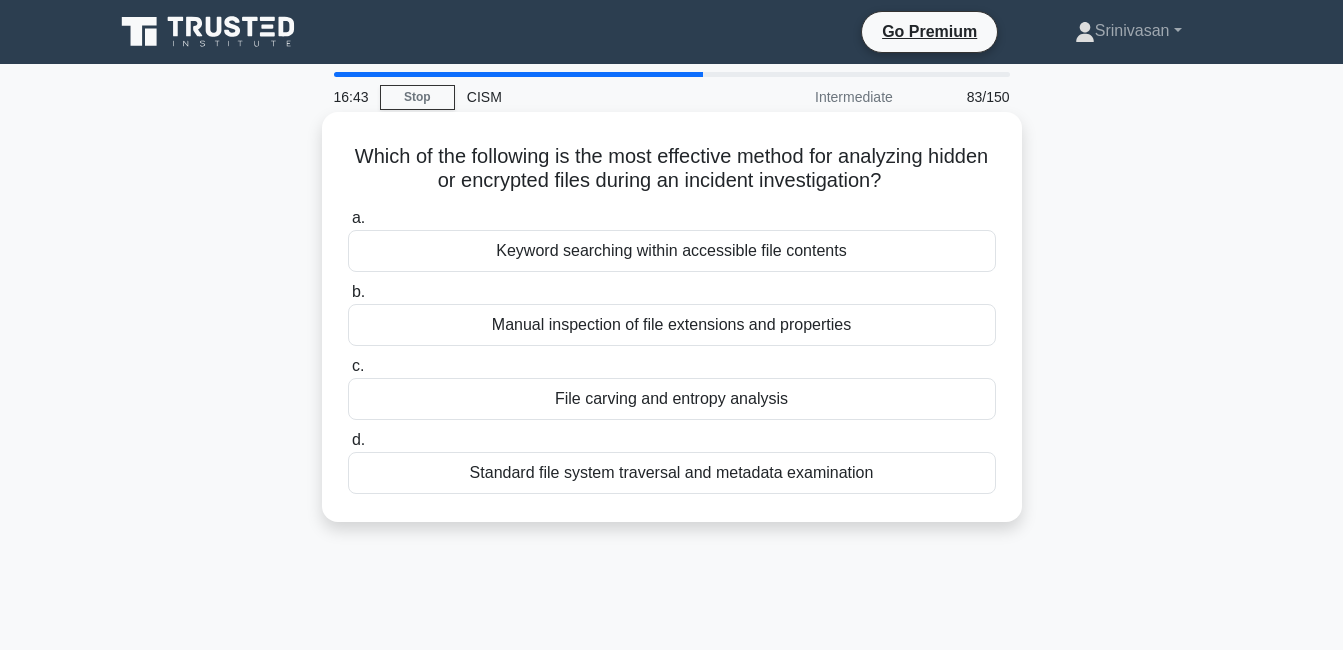 click on "File carving and entropy analysis" at bounding box center [672, 399] 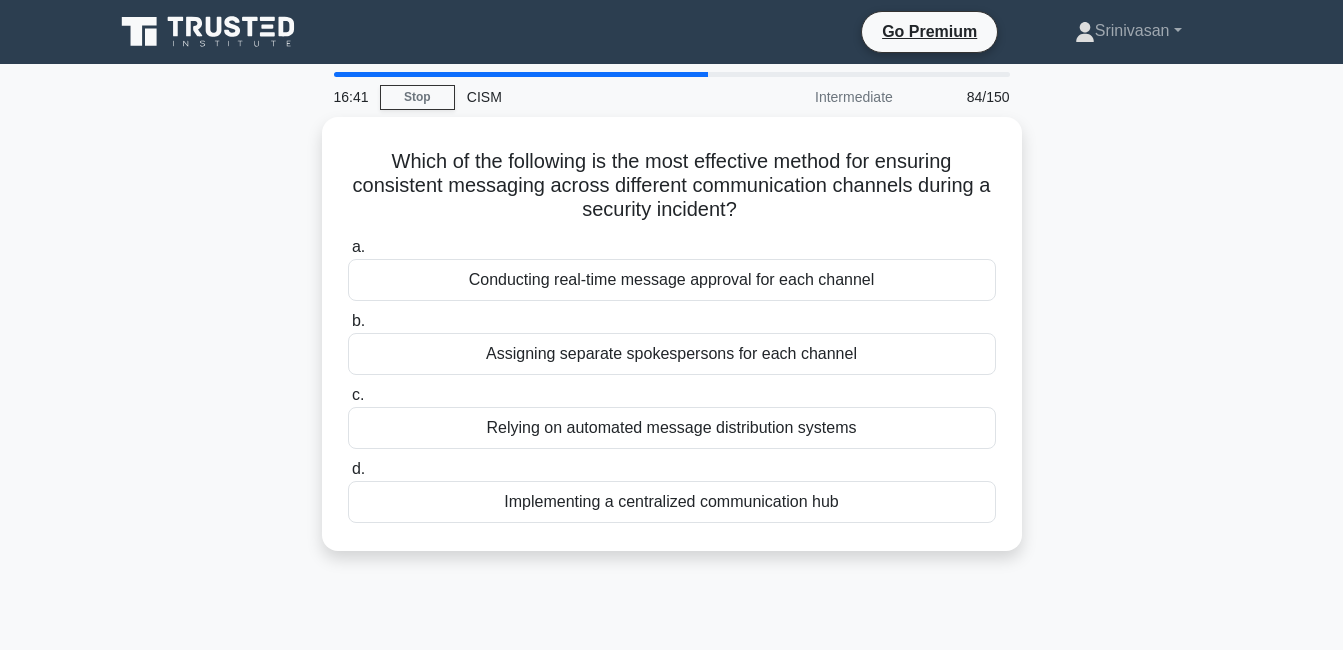 click on "Which of the following is the most effective method for ensuring consistent messaging across different communication channels during a security incident?
.spinner_0XTQ{transform-origin:center;animation:spinner_y6GP .75s linear infinite}@keyframes spinner_y6GP{100%{transform:rotate(360deg)}}
a.
Conducting real-time message approval for each channel
b. c. d." at bounding box center [672, 346] 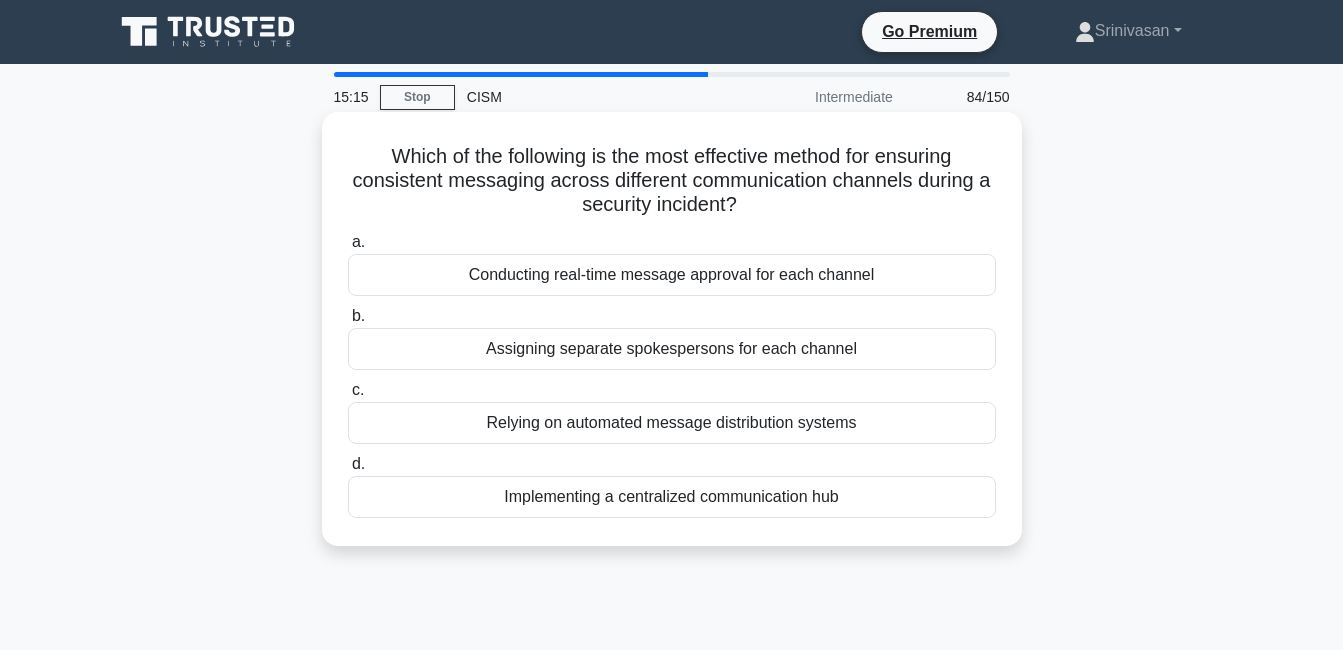 click on "Implementing a centralized communication hub" at bounding box center (672, 497) 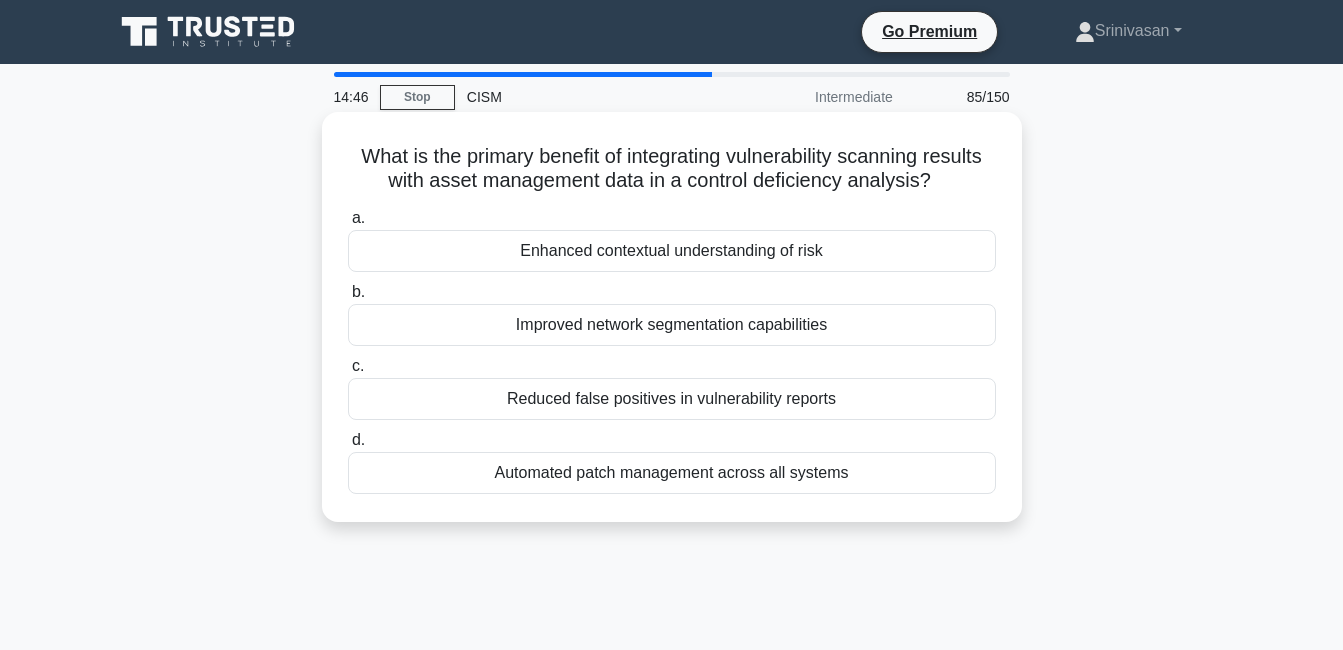 click on "Automated patch management across all systems" at bounding box center [672, 473] 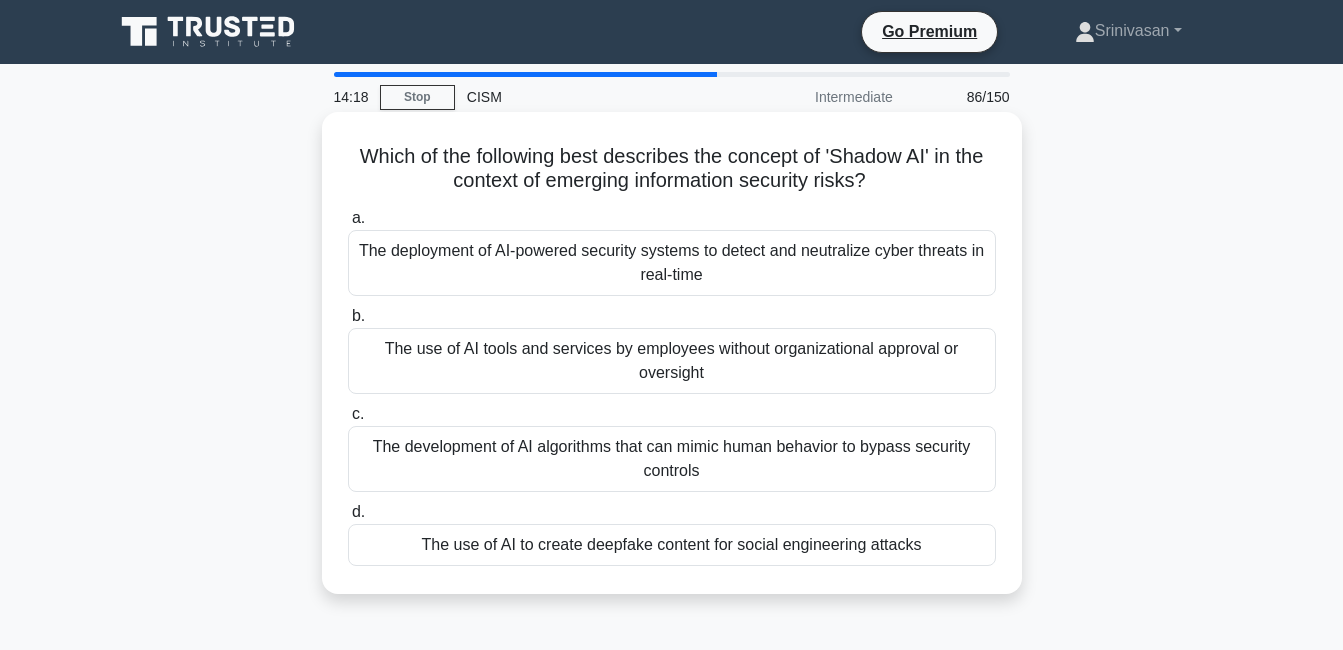 drag, startPoint x: 331, startPoint y: 149, endPoint x: 933, endPoint y: 565, distance: 731.75134 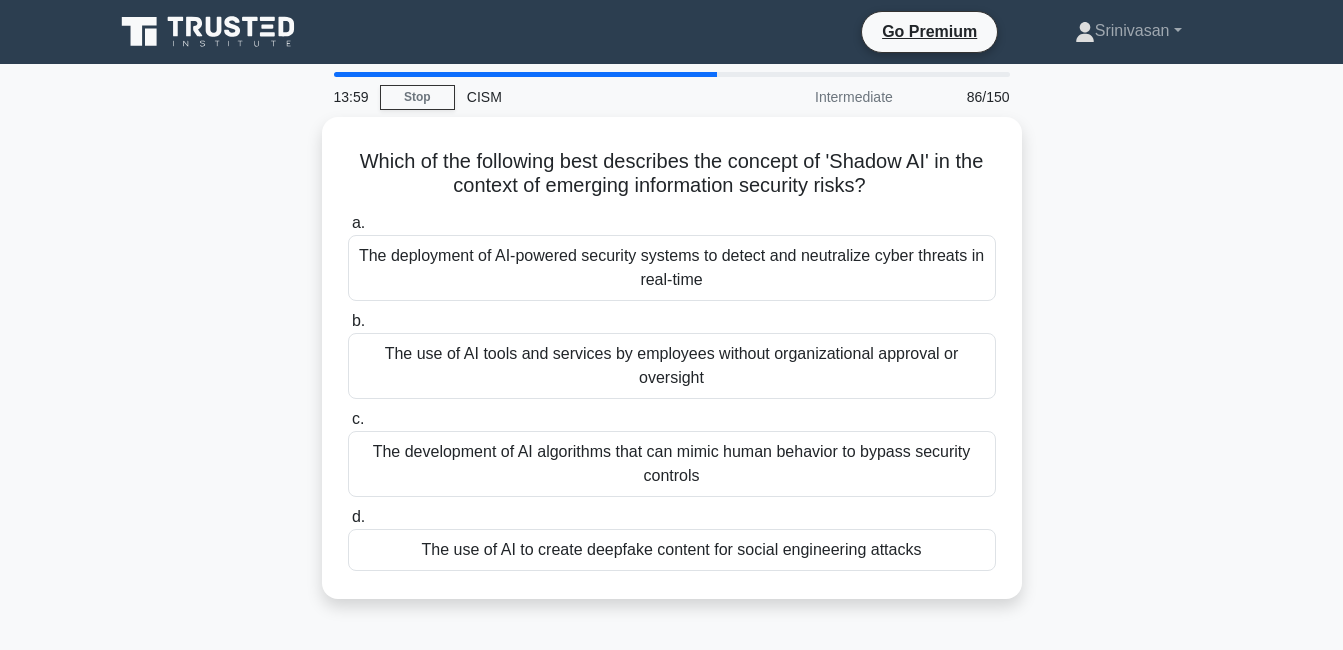 click on "Which of the following best describes the concept of 'Shadow AI' in the context of emerging information security risks?
.spinner_0XTQ{transform-origin:center;animation:spinner_y6GP .75s linear infinite}@keyframes spinner_y6GP{100%{transform:rotate(360deg)}}
a.
The deployment of AI-powered security systems to detect and neutralize cyber threats in real-time
b. c. d." at bounding box center (672, 370) 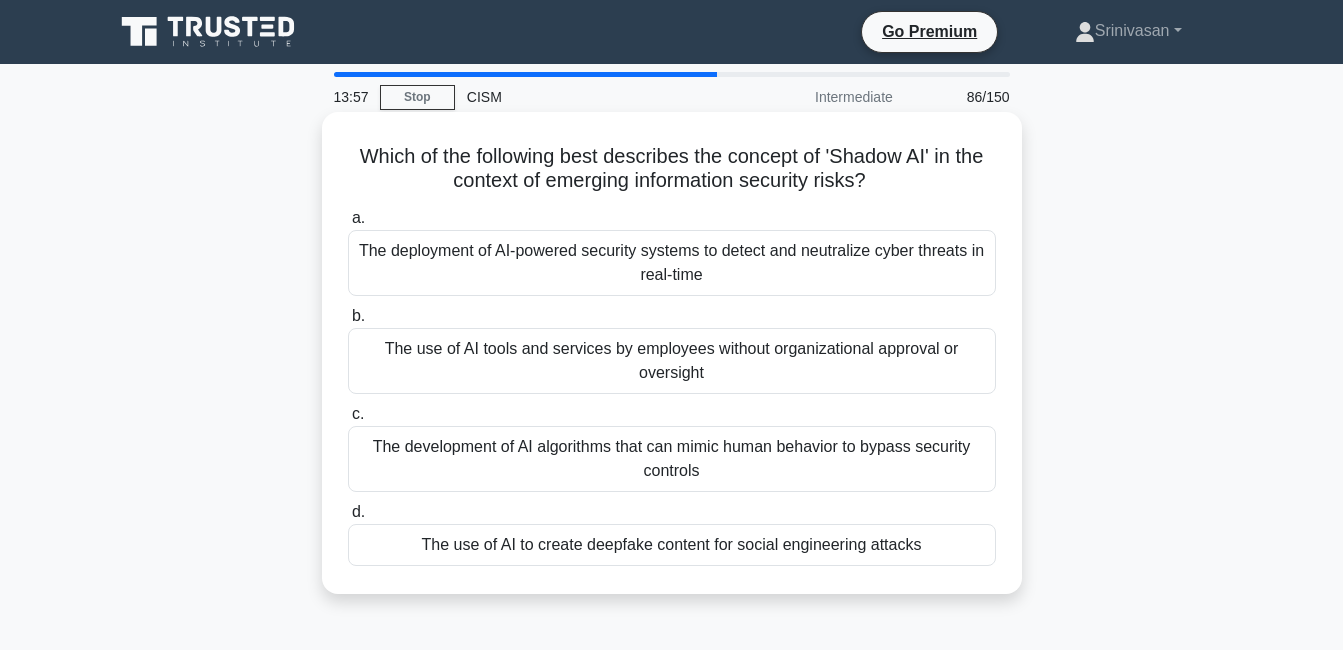 click on "The use of AI tools and services by employees without organizational approval or oversight" at bounding box center [672, 361] 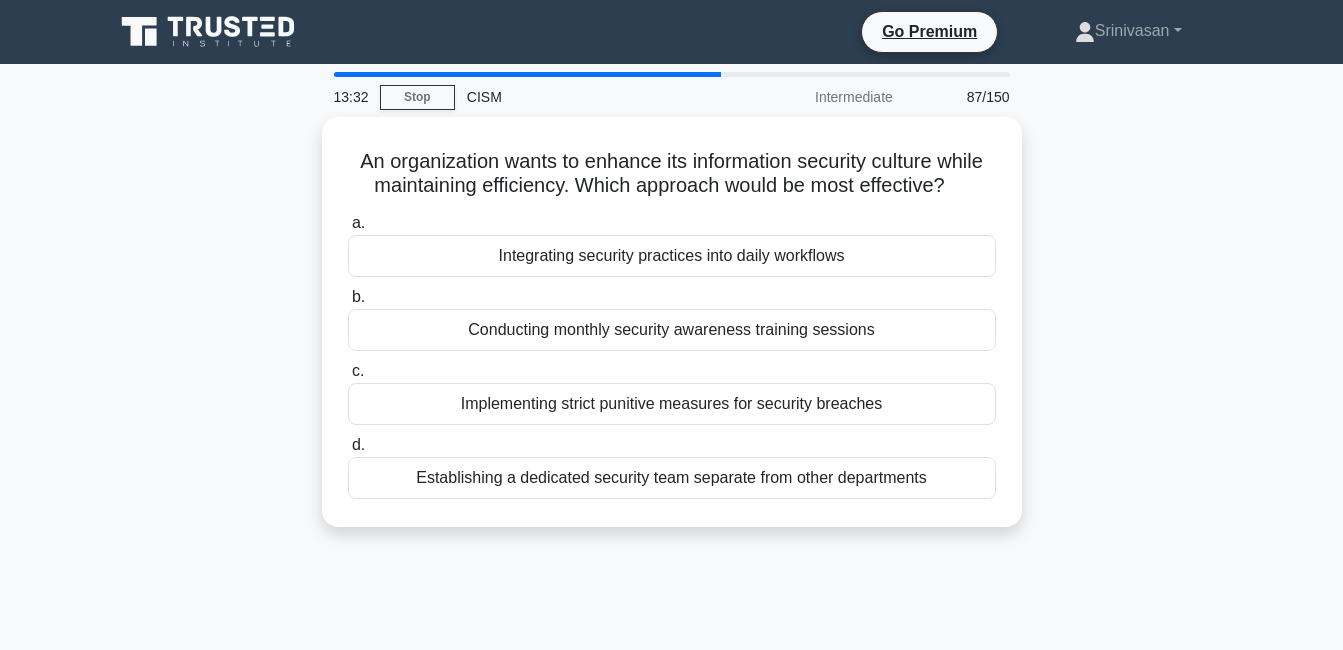 click on "An organization wants to enhance its information security culture while maintaining efficiency. Which approach would be most effective?
.spinner_0XTQ{transform-origin:center;animation:spinner_y6GP .75s linear infinite}@keyframes spinner_y6GP{100%{transform:rotate(360deg)}}
a.
Integrating security practices into daily workflows
b. c. d." at bounding box center [672, 334] 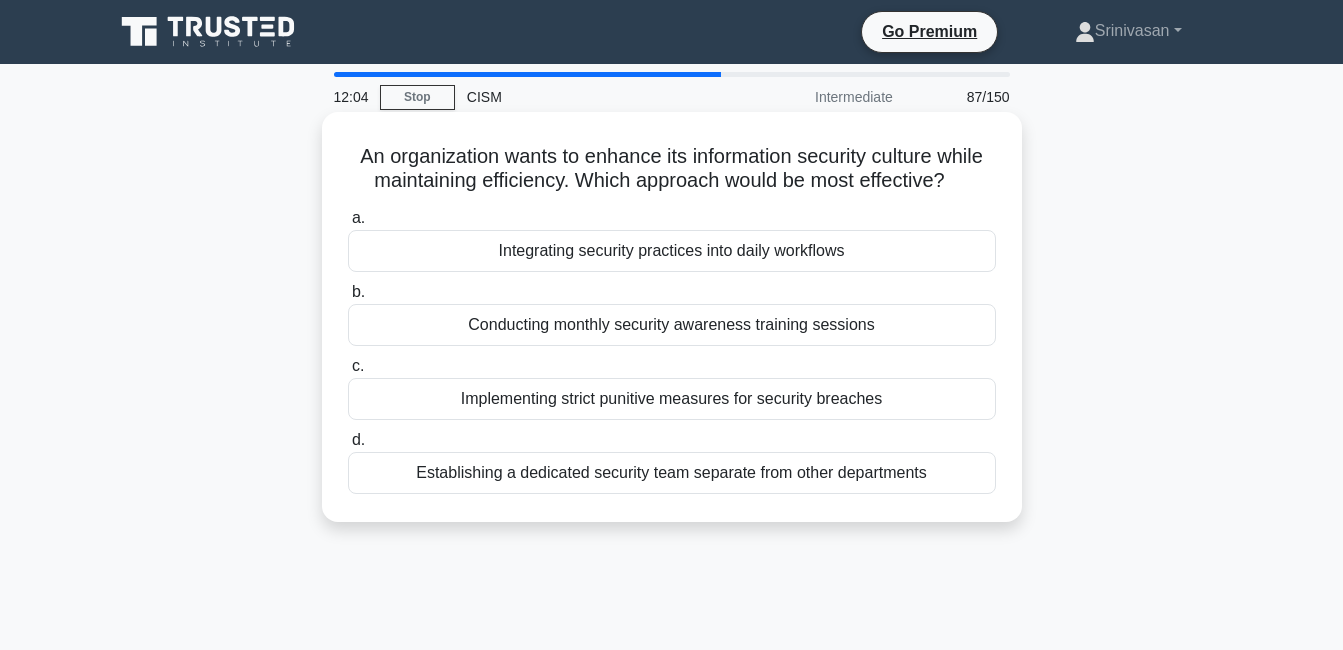 click on "Integrating security practices into daily workflows" at bounding box center [672, 251] 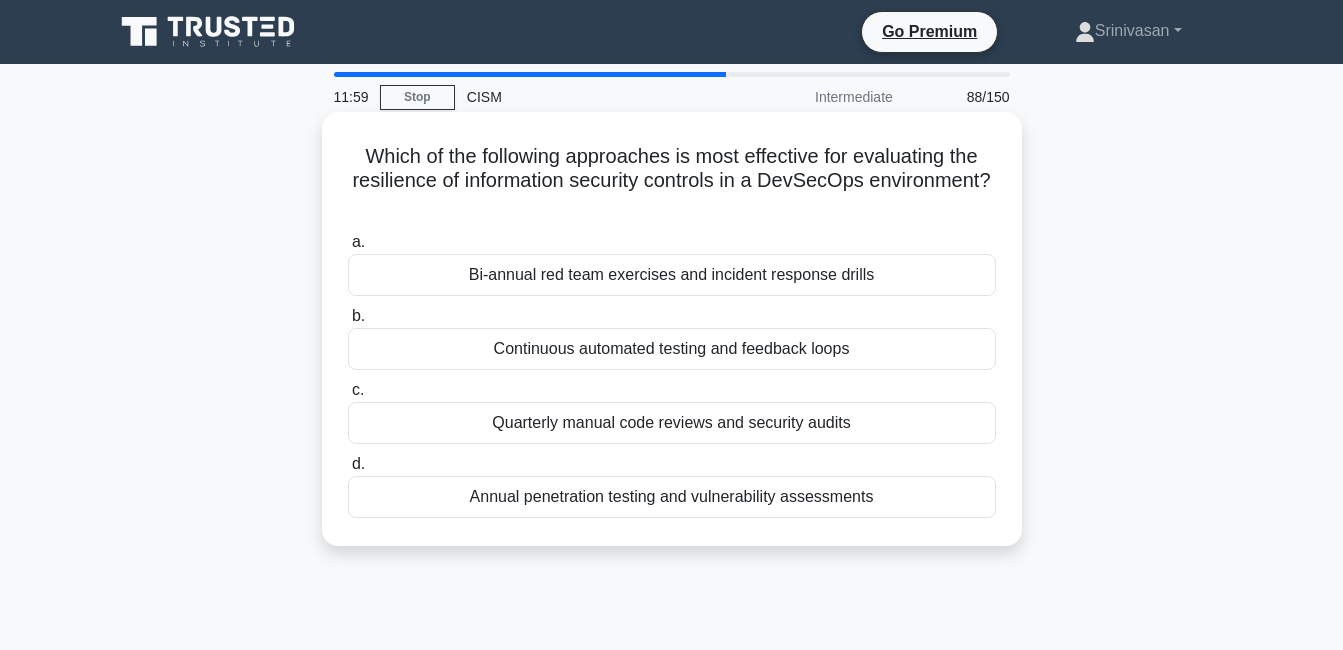 click on "Continuous automated testing and feedback loops" at bounding box center (672, 349) 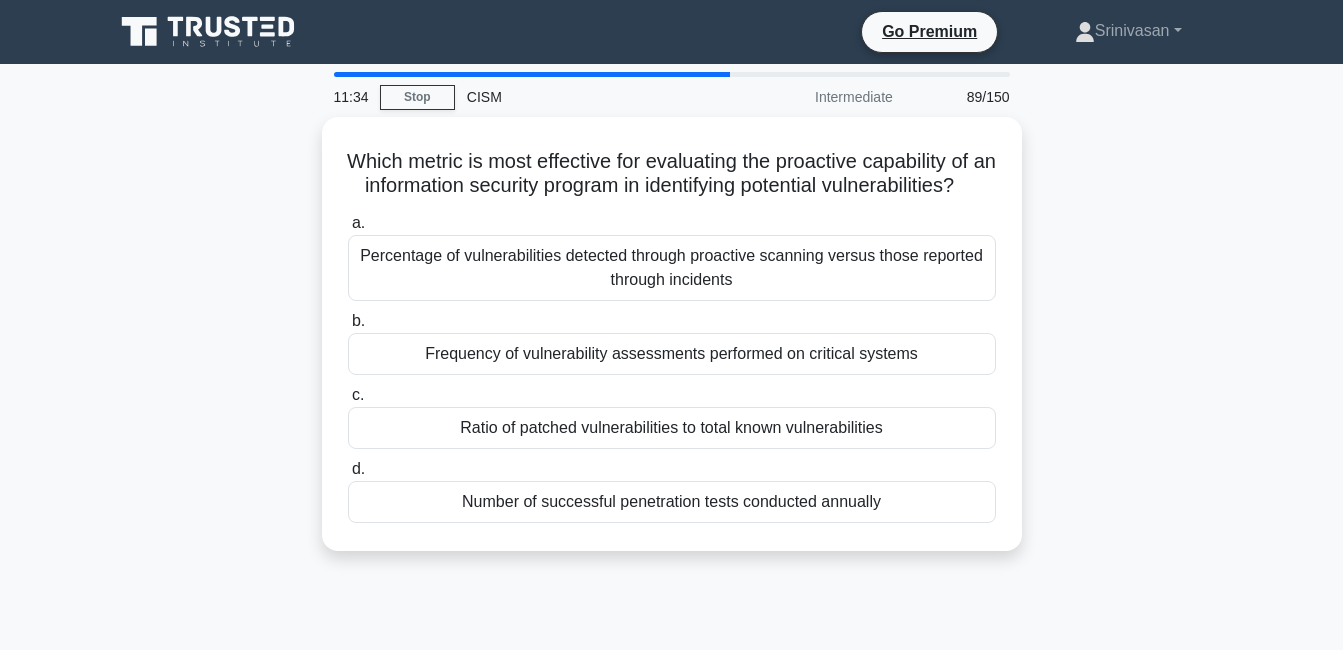 click on "11:34
Stop
CISM
Intermediate
89/150
Which metric is most effective for evaluating the proactive capability of an information security program in identifying potential vulnerabilities?
.spinner_0XTQ{transform-origin:center;animation:spinner_y6GP .75s linear infinite}@keyframes spinner_y6GP{100%{transform:rotate(360deg)}}
a.
b." at bounding box center [671, 572] 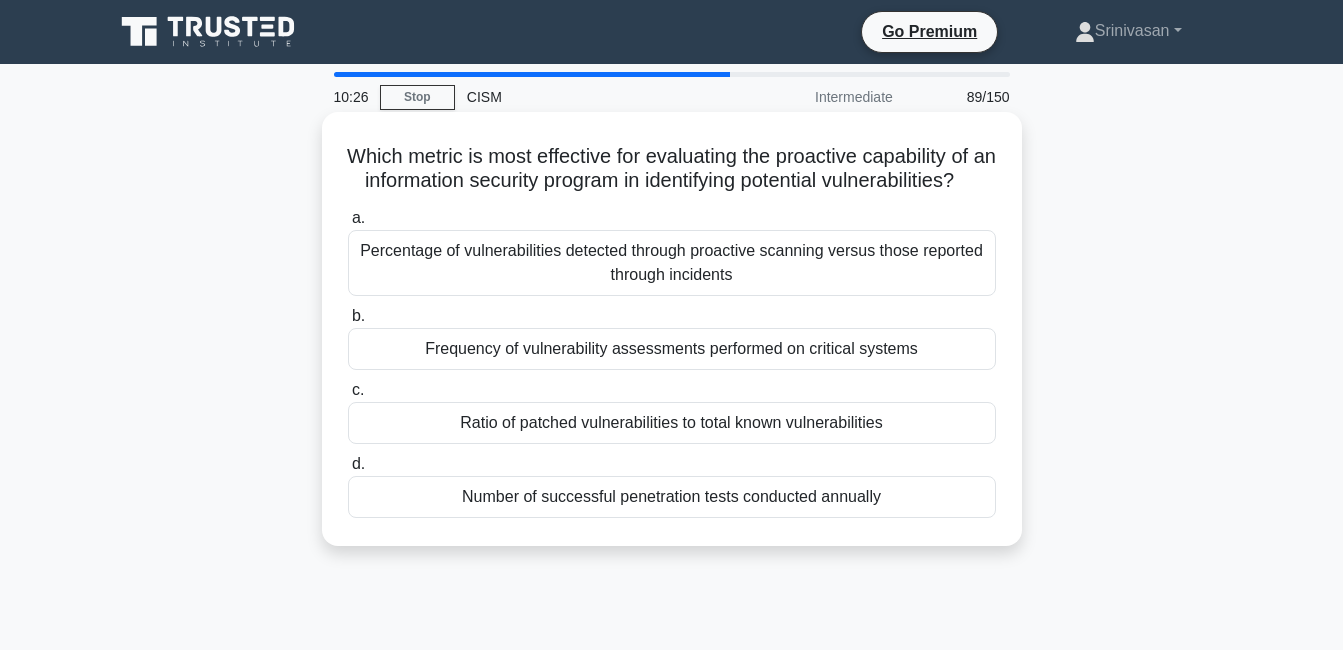 click on "Percentage of vulnerabilities detected through proactive scanning versus those reported through incidents" at bounding box center (672, 263) 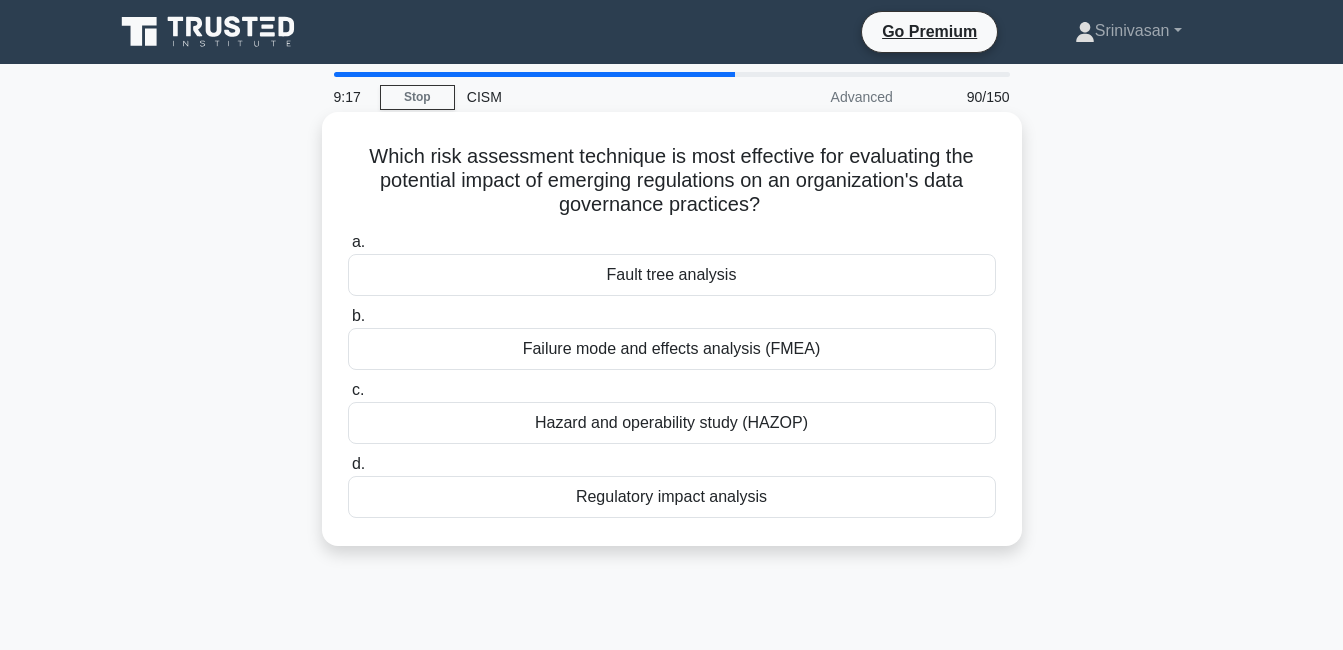 click on "Failure mode and effects analysis (FMEA)" at bounding box center (672, 349) 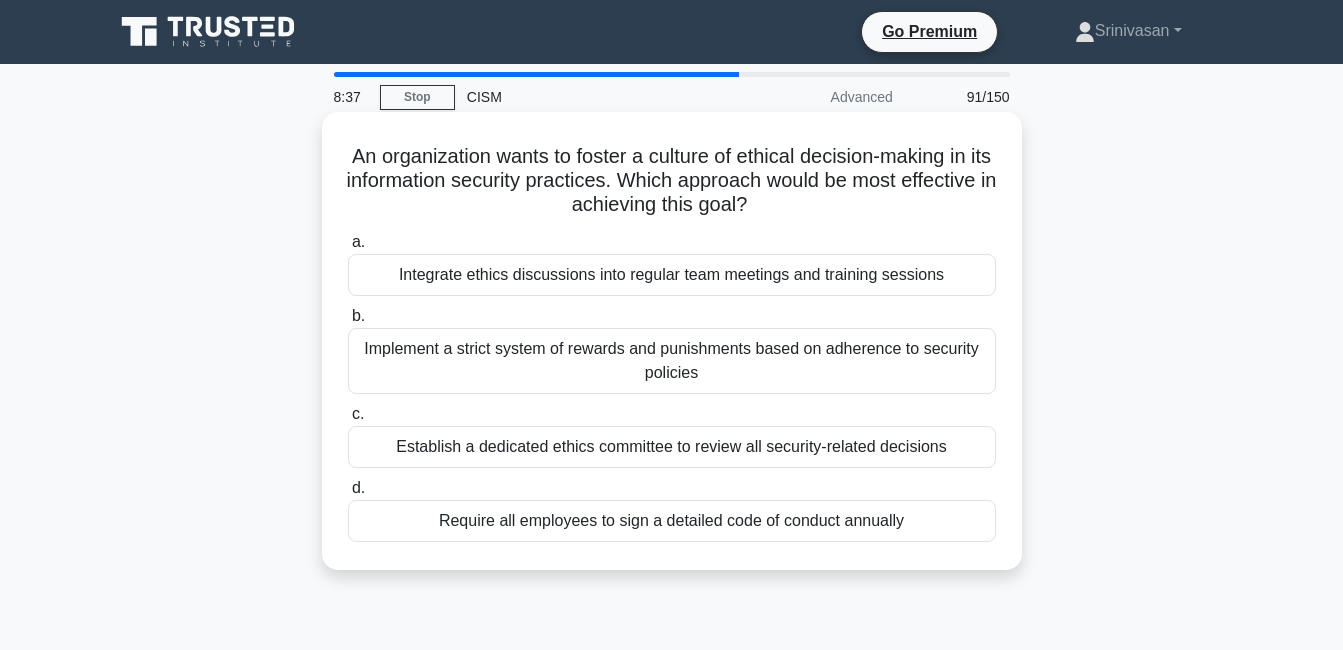 click on "Require all employees to sign a detailed code of conduct annually" at bounding box center (672, 521) 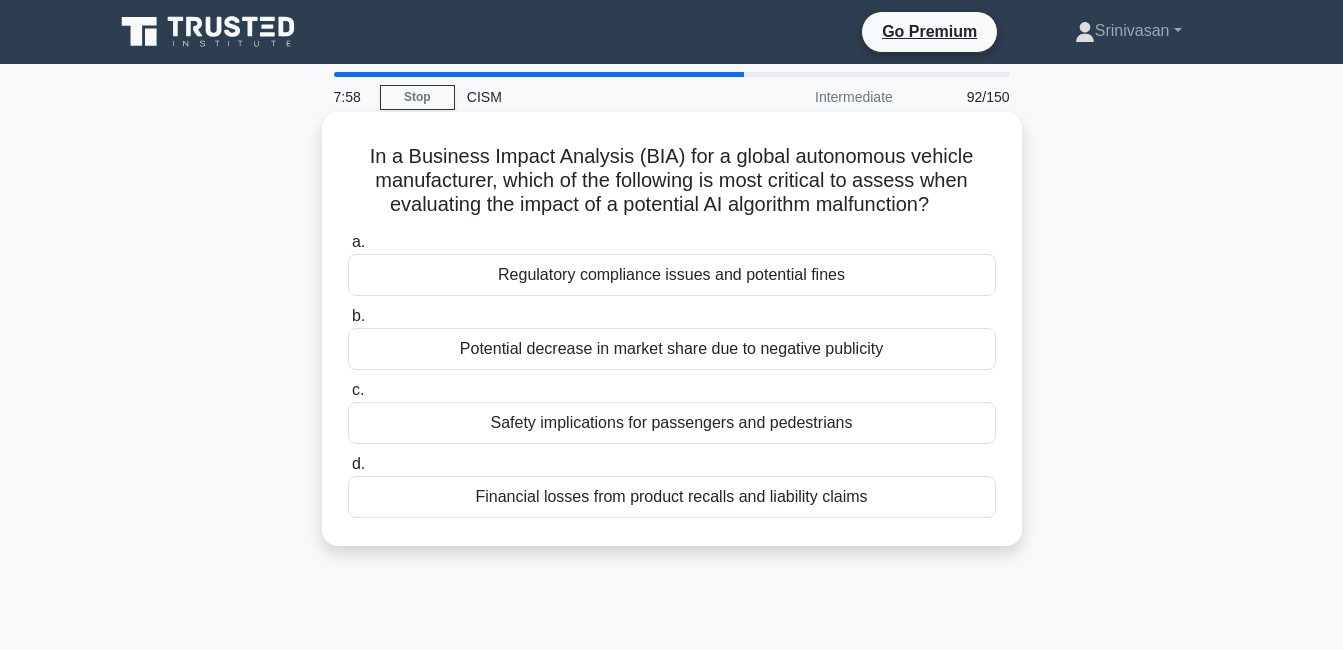click on "d.
Financial losses from product recalls and liability claims" at bounding box center (672, 485) 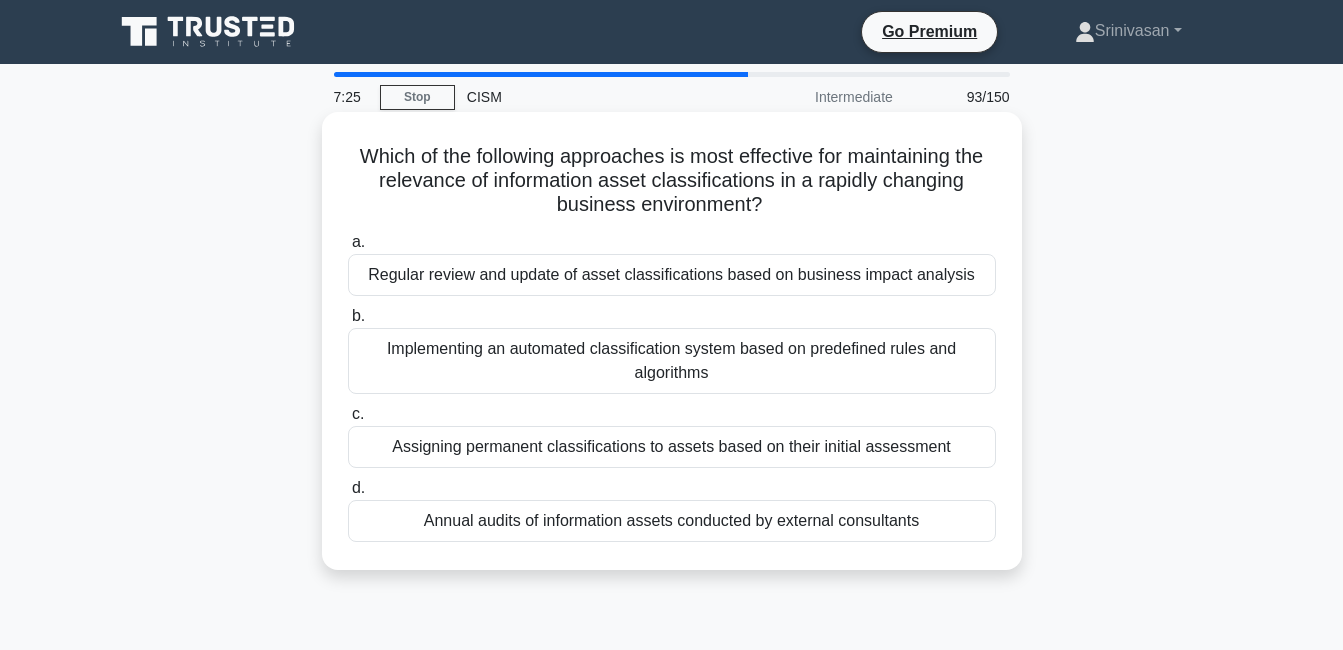 click on "Regular review and update of asset classifications based on business impact analysis" at bounding box center (672, 275) 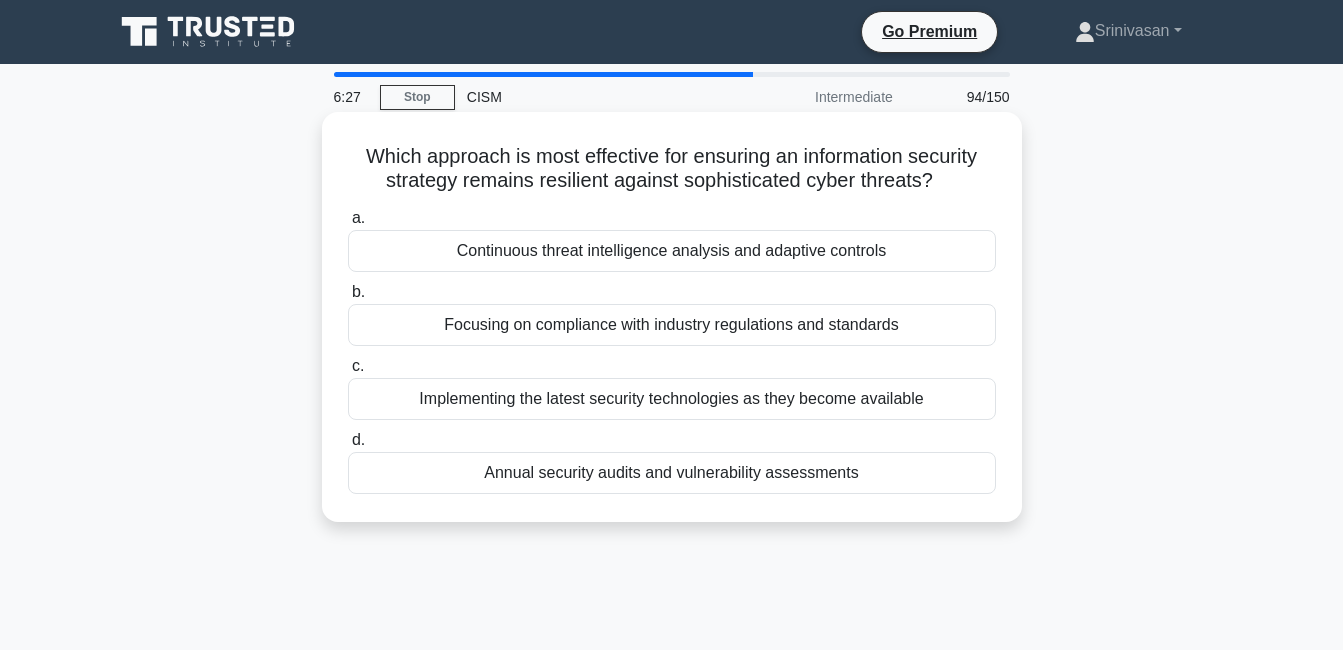 click on "Continuous threat intelligence analysis and adaptive controls" at bounding box center (672, 251) 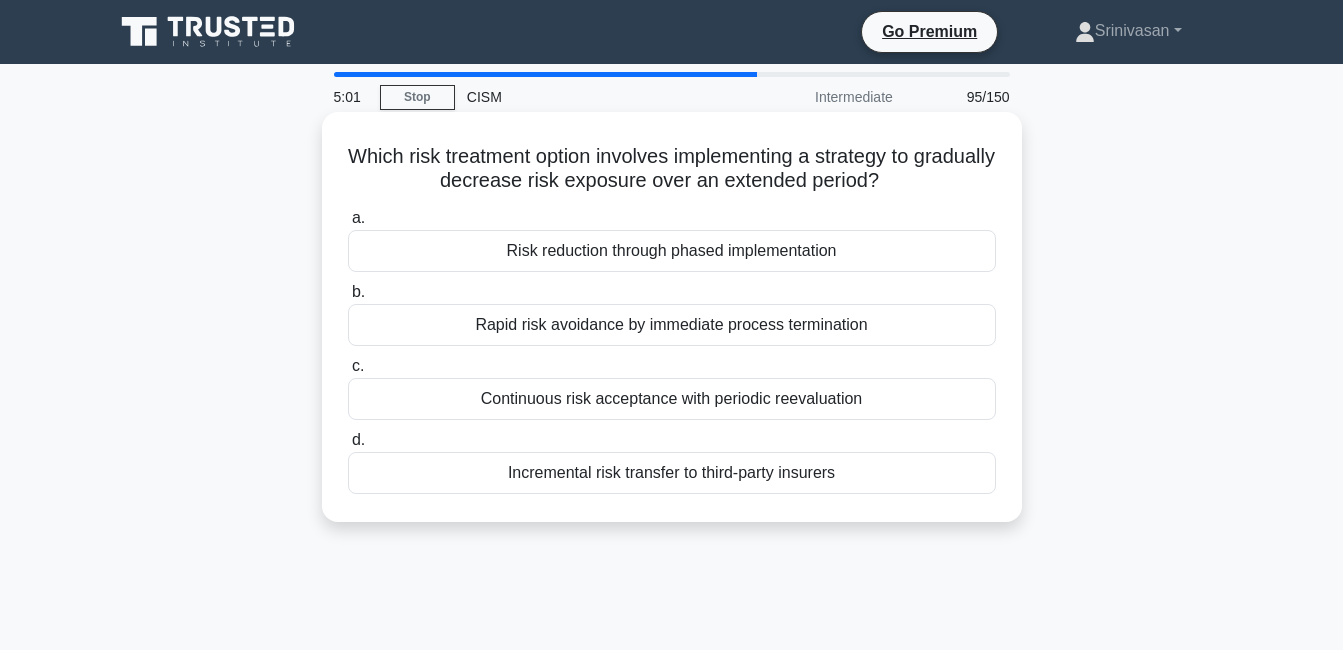 click on "Risk reduction through phased implementation" at bounding box center (672, 251) 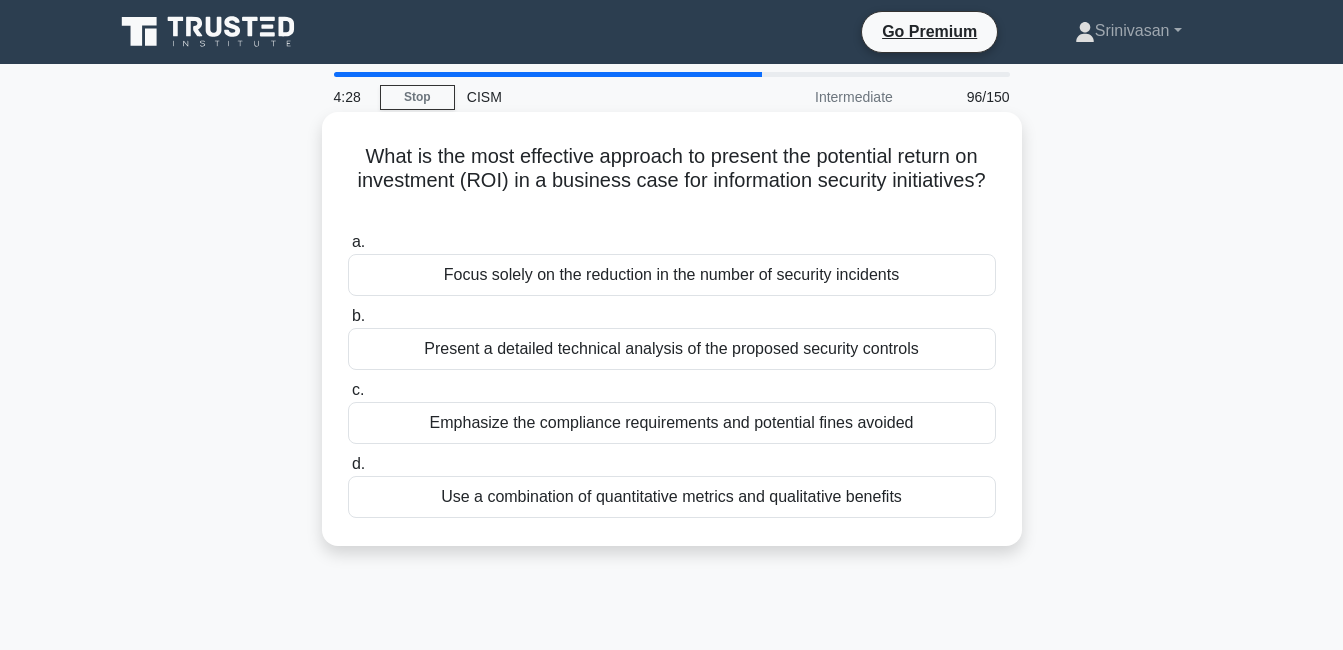 click on "Use a combination of quantitative metrics and qualitative benefits" at bounding box center [672, 497] 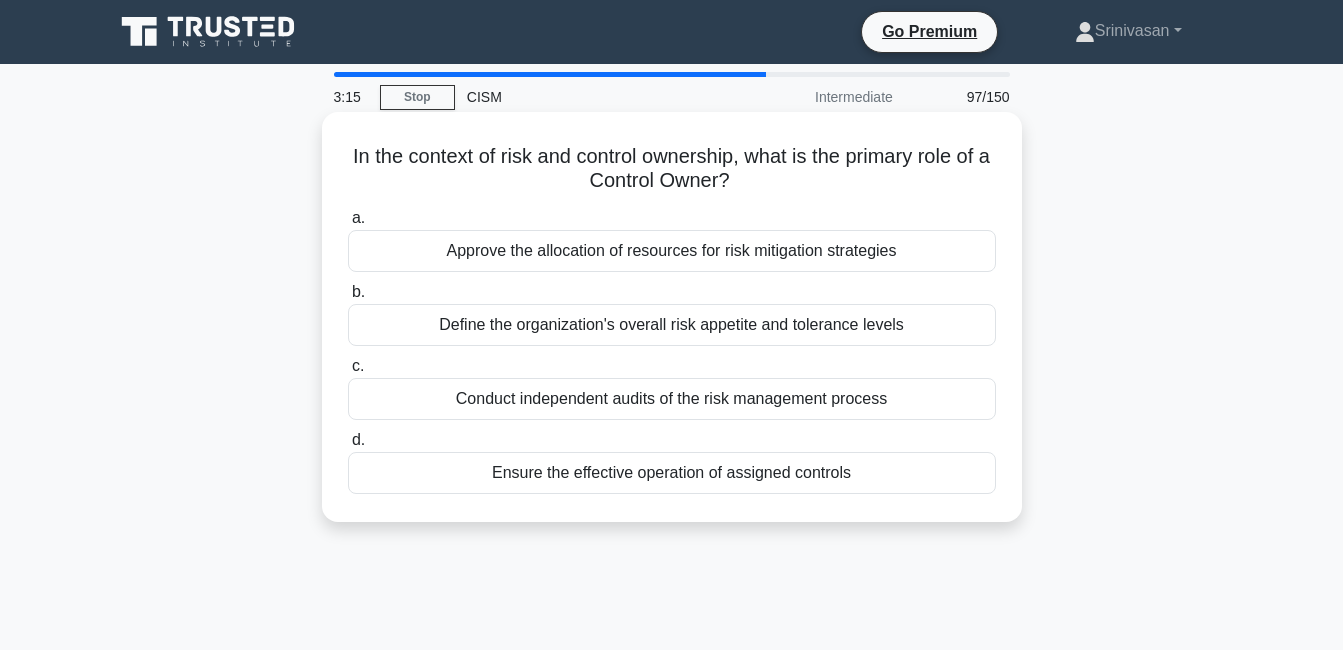 click on "Define the organization's overall risk appetite and tolerance levels" at bounding box center (672, 325) 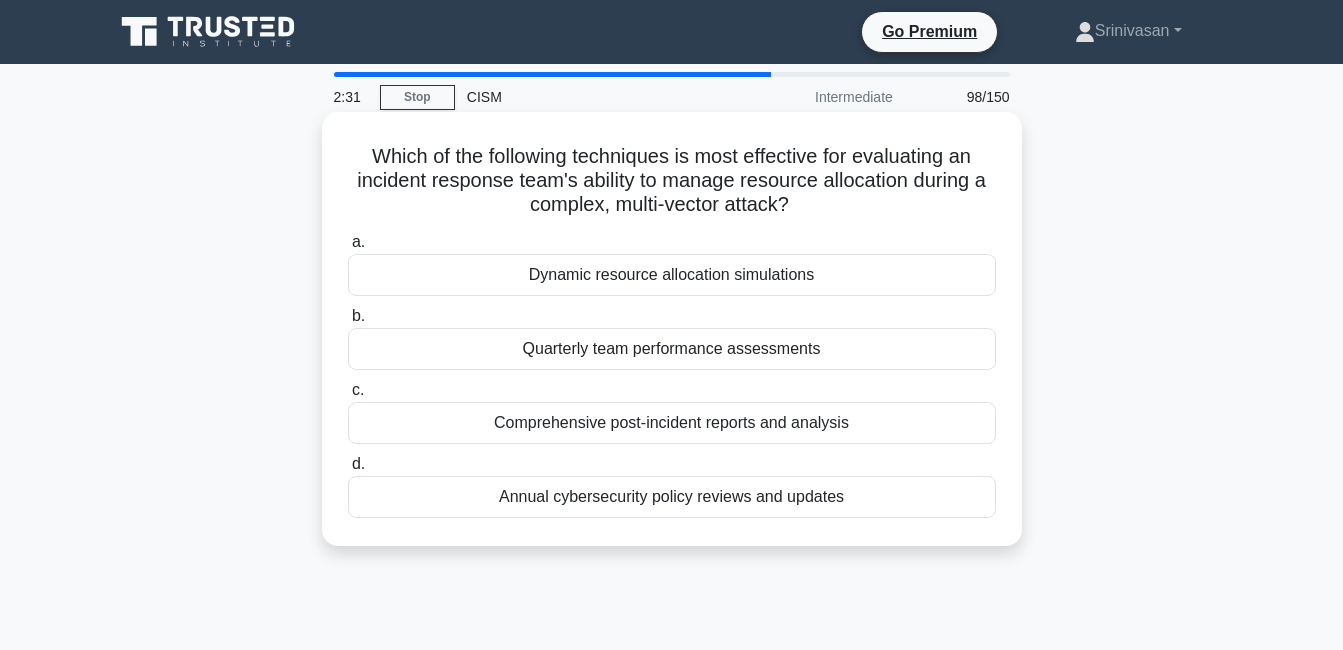 click on "Dynamic resource allocation simulations" at bounding box center [672, 275] 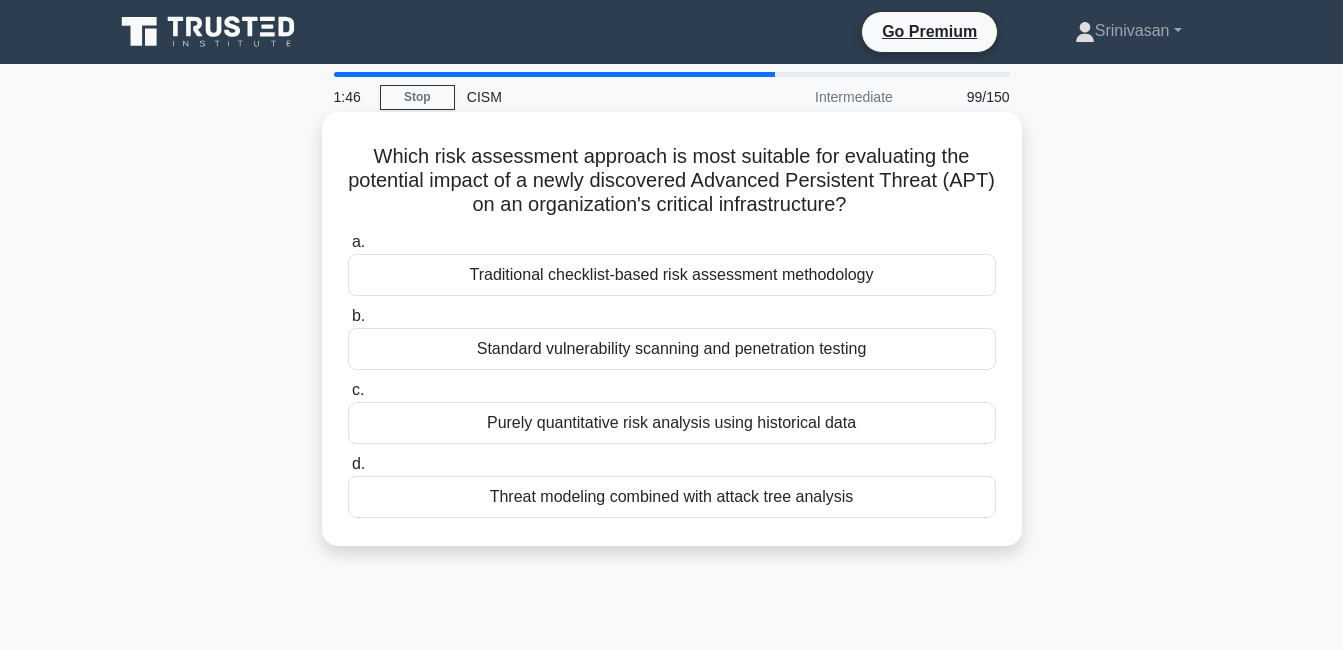 drag, startPoint x: 338, startPoint y: 155, endPoint x: 865, endPoint y: 530, distance: 646.8029 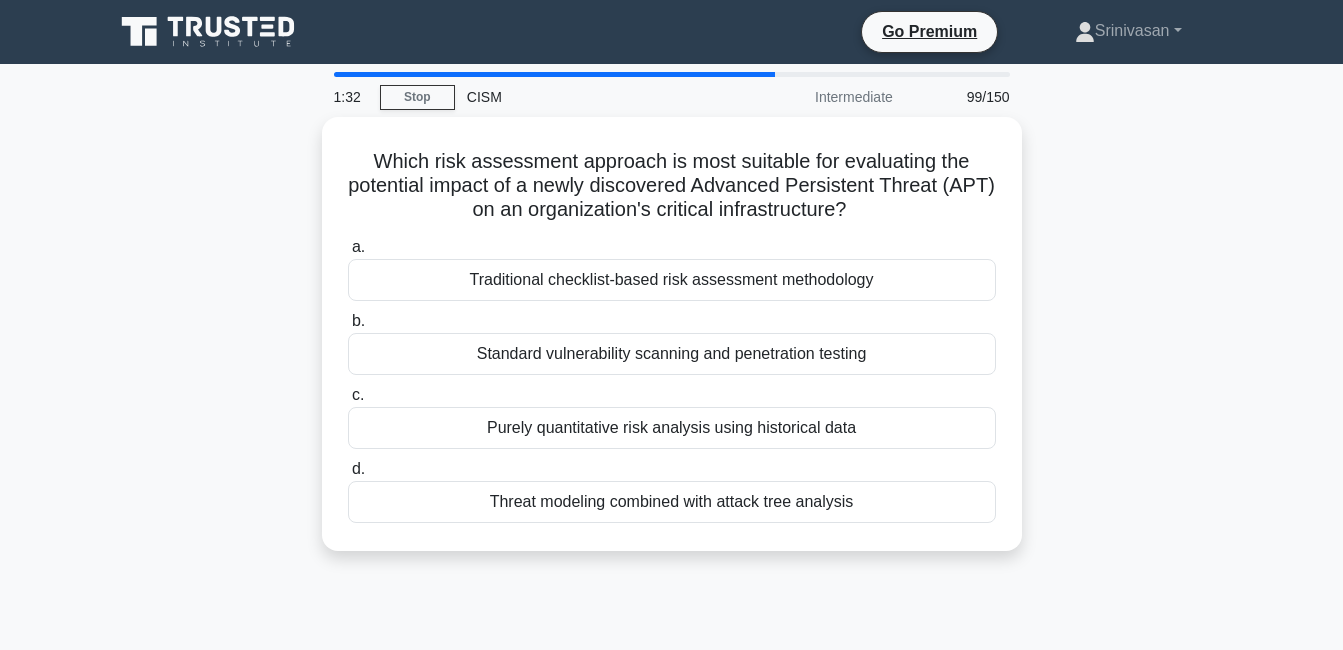 click on "Which risk assessment approach is most suitable for evaluating the potential impact of a newly discovered Advanced Persistent Threat (APT) on an organization's critical infrastructure?
.spinner_0XTQ{transform-origin:center;animation:spinner_y6GP .75s linear infinite}@keyframes spinner_y6GP{100%{transform:rotate(360deg)}}
a.
Traditional checklist-based risk assessment methodology
b. c. d." at bounding box center (672, 346) 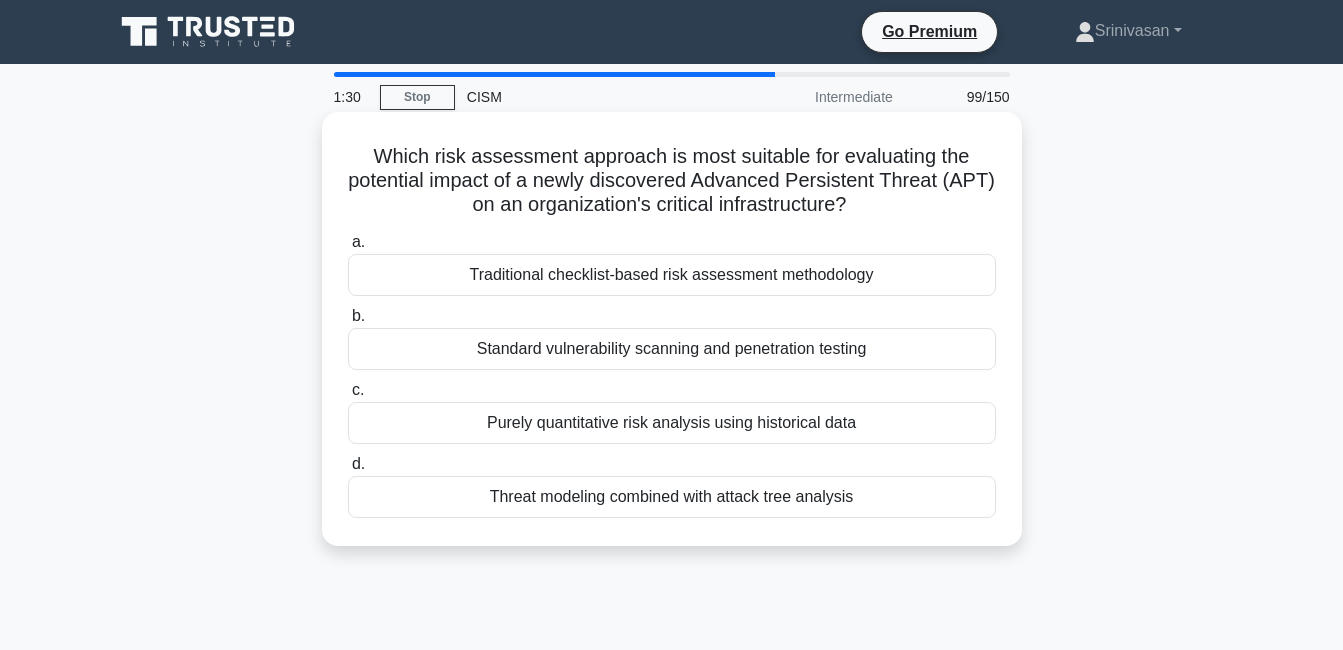 click on "Threat modeling combined with attack tree analysis" at bounding box center [672, 497] 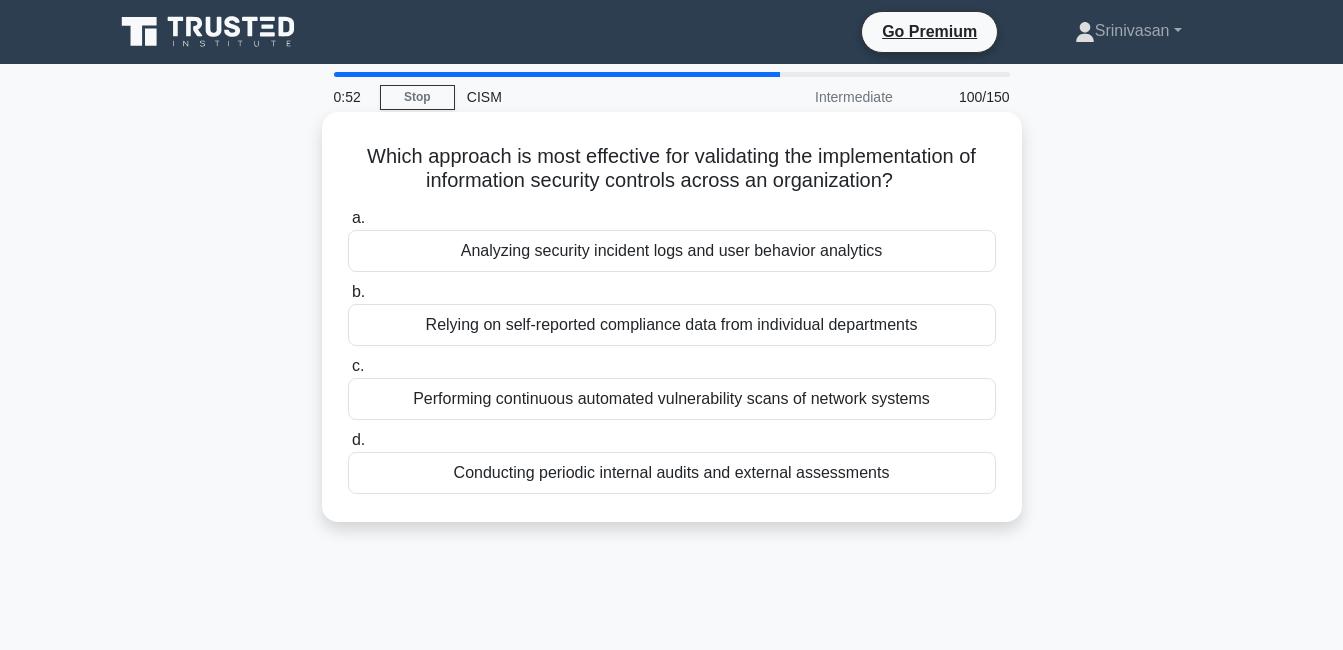 click on "Performing continuous automated vulnerability scans of network systems" at bounding box center [672, 399] 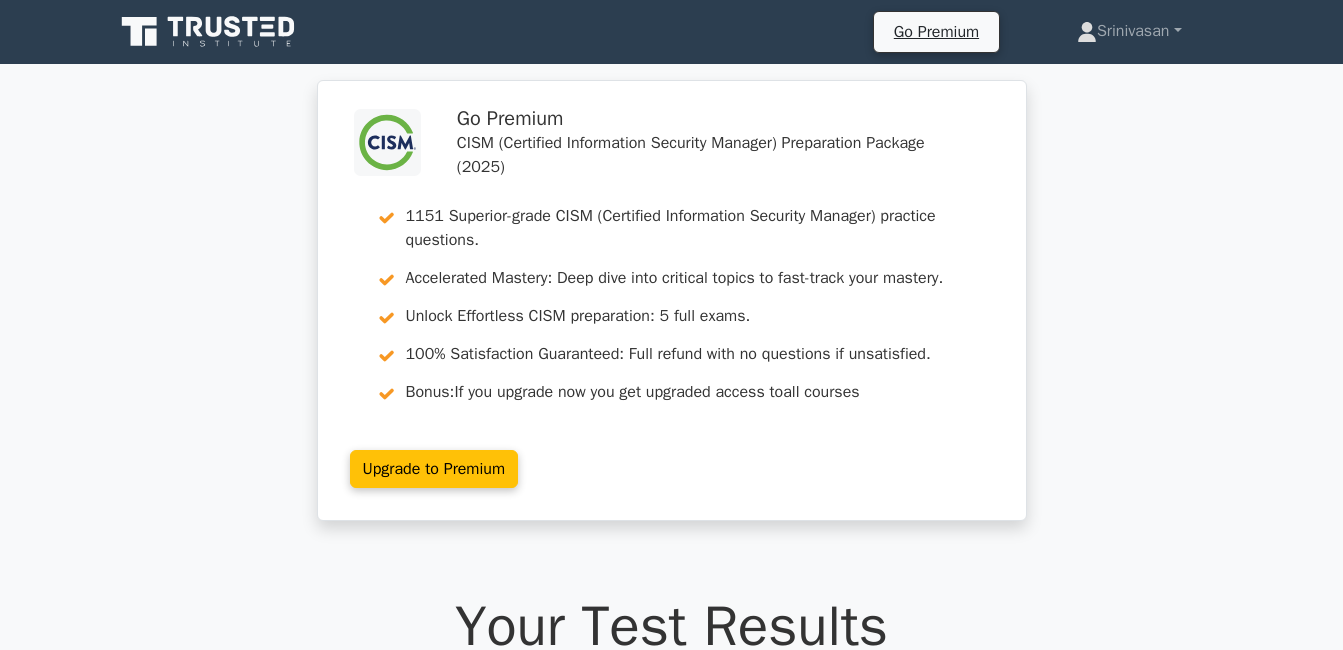 scroll, scrollTop: 0, scrollLeft: 0, axis: both 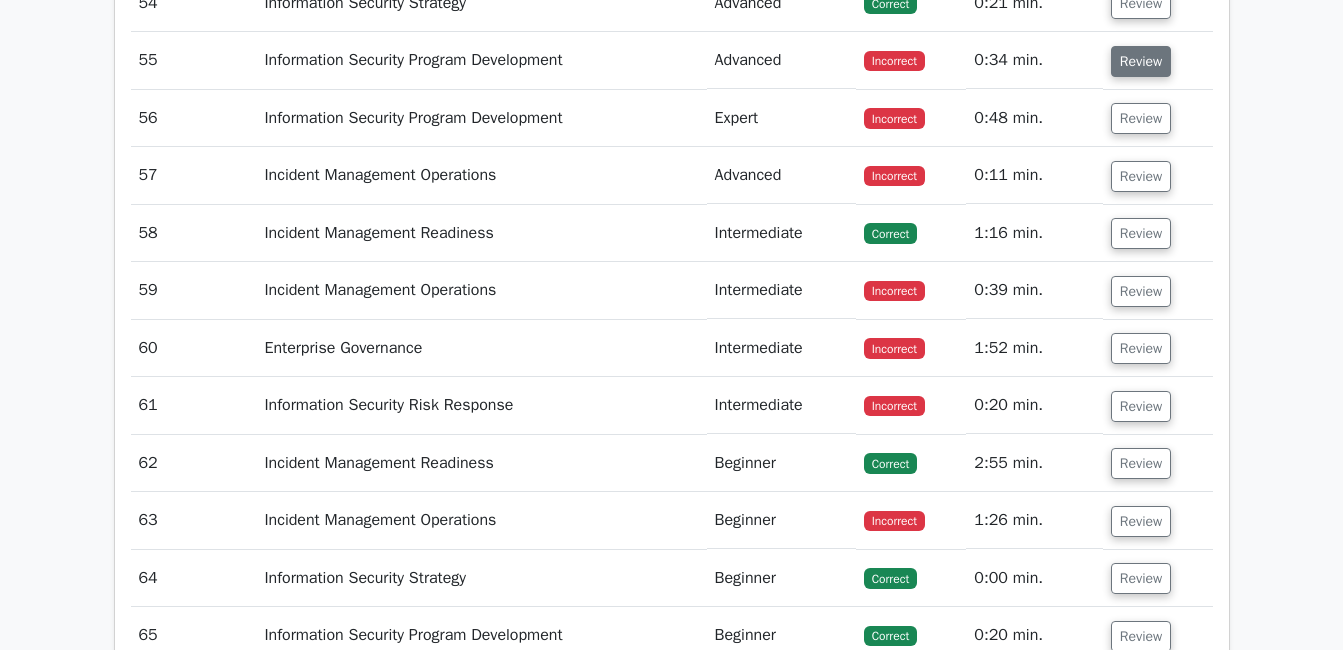 click on "Review" at bounding box center (1141, 61) 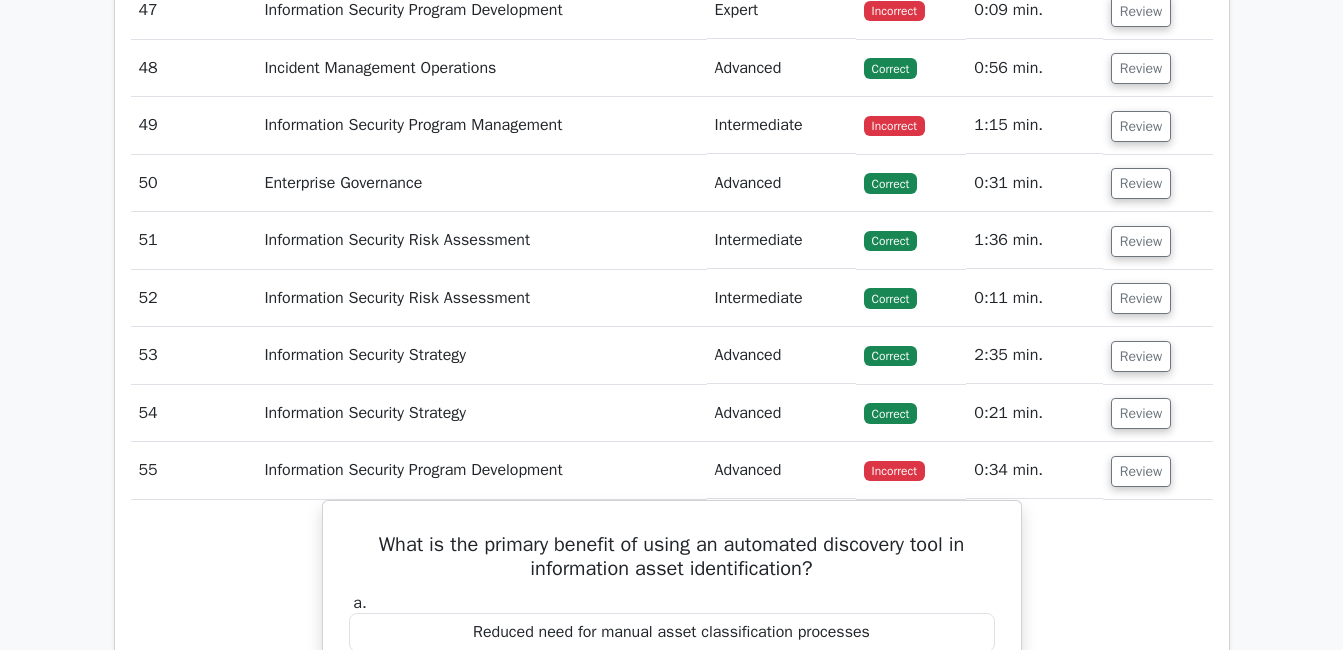 scroll, scrollTop: 5503, scrollLeft: 0, axis: vertical 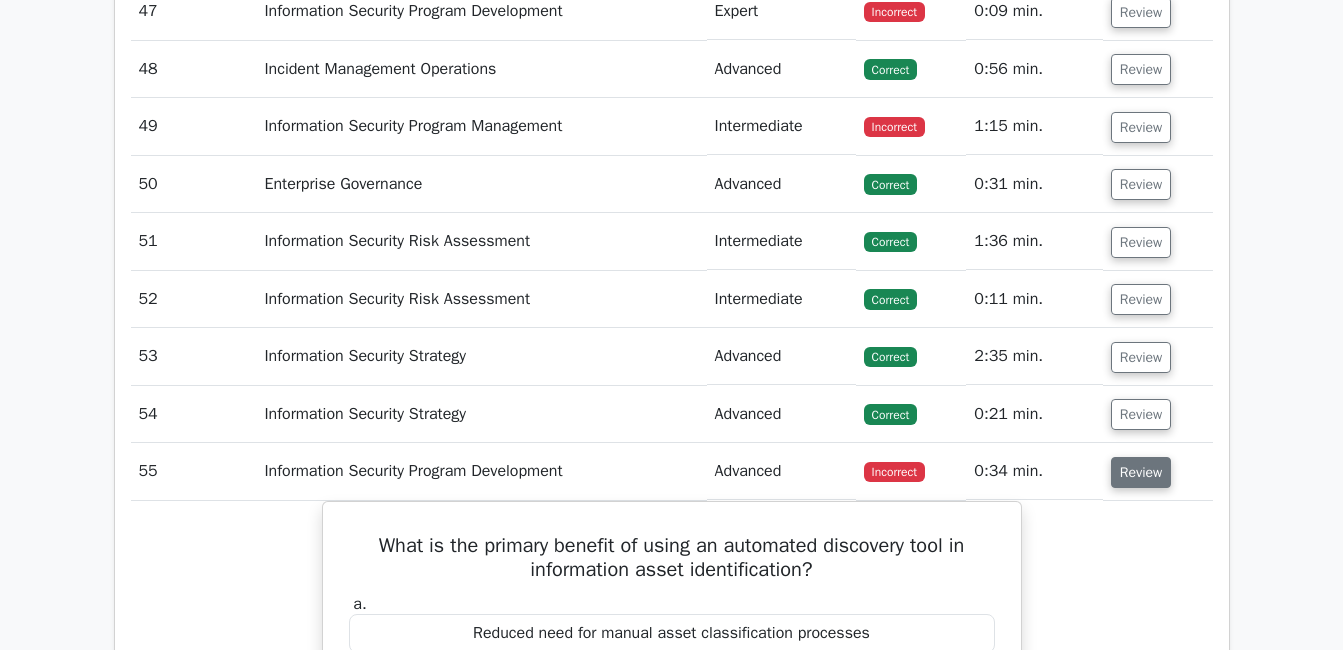 click on "Review" at bounding box center [1141, 472] 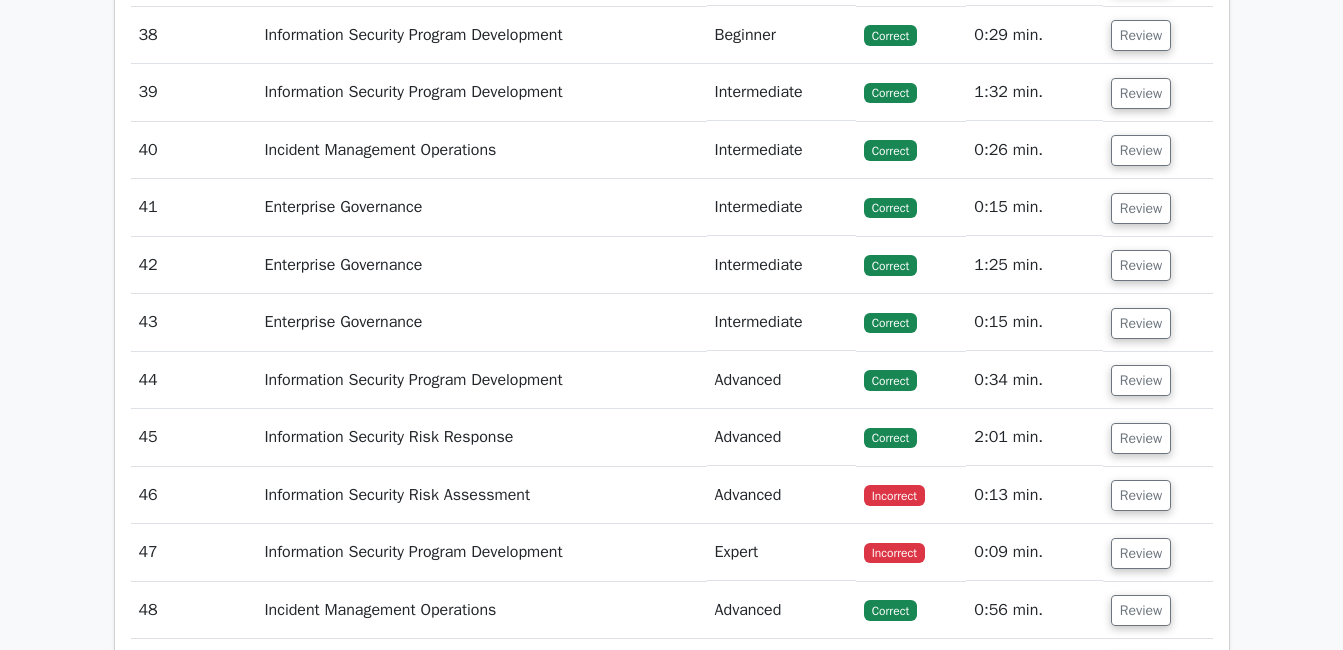 scroll, scrollTop: 4955, scrollLeft: 0, axis: vertical 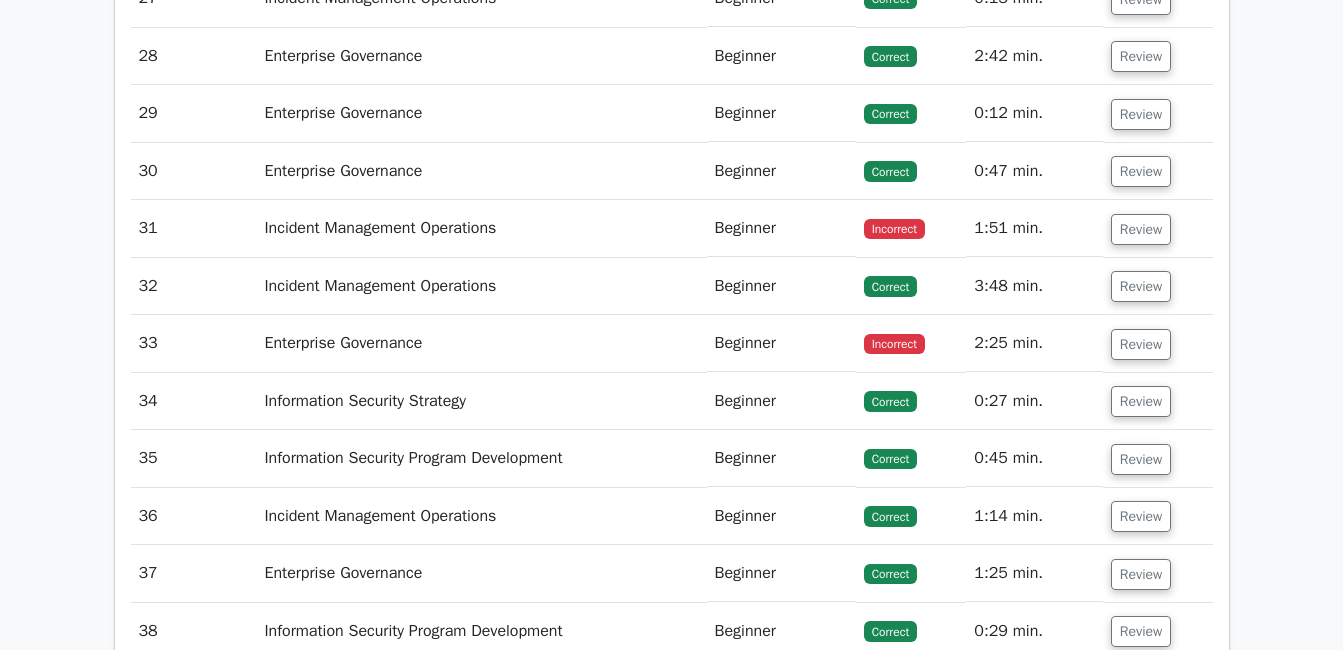 click on "Beginner" at bounding box center (781, 516) 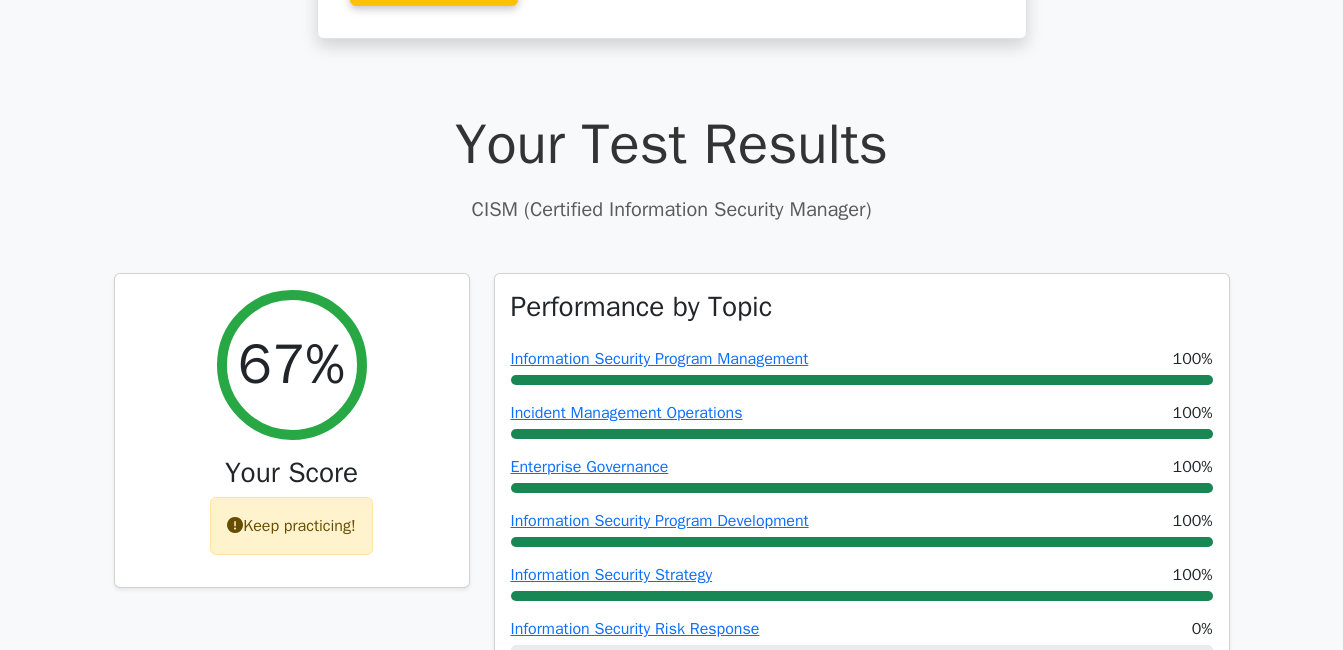 scroll, scrollTop: 524, scrollLeft: 0, axis: vertical 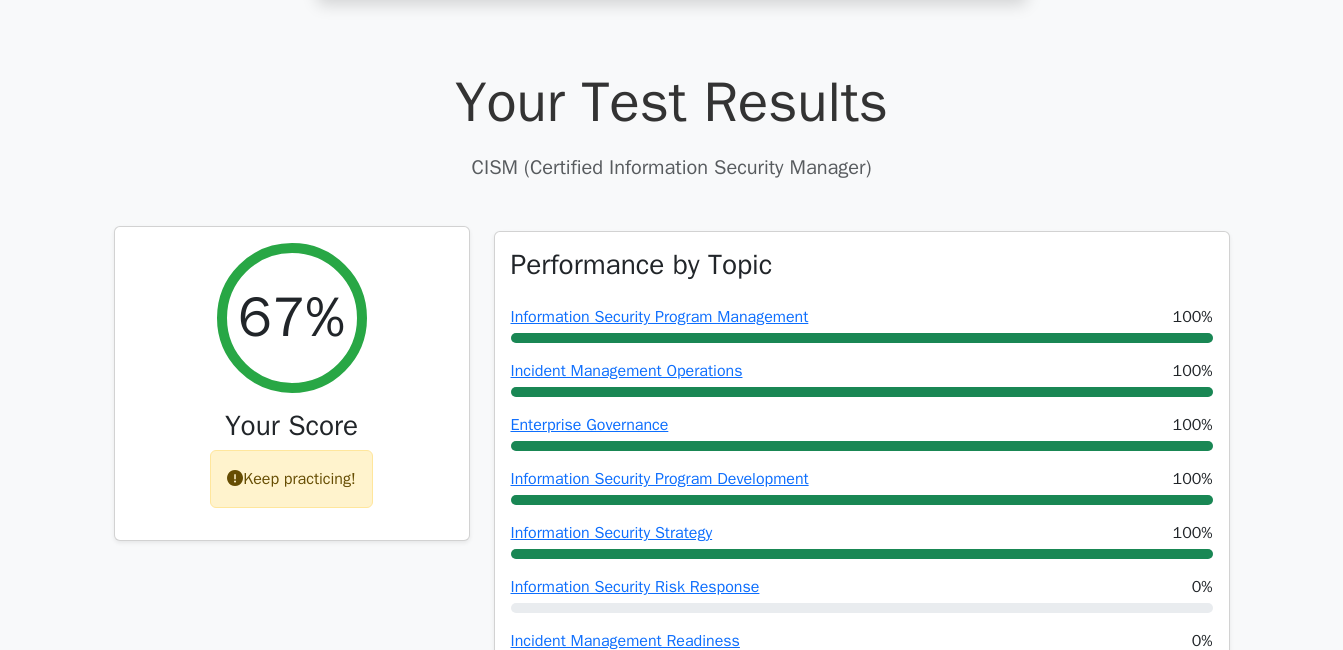 click at bounding box center (235, 478) 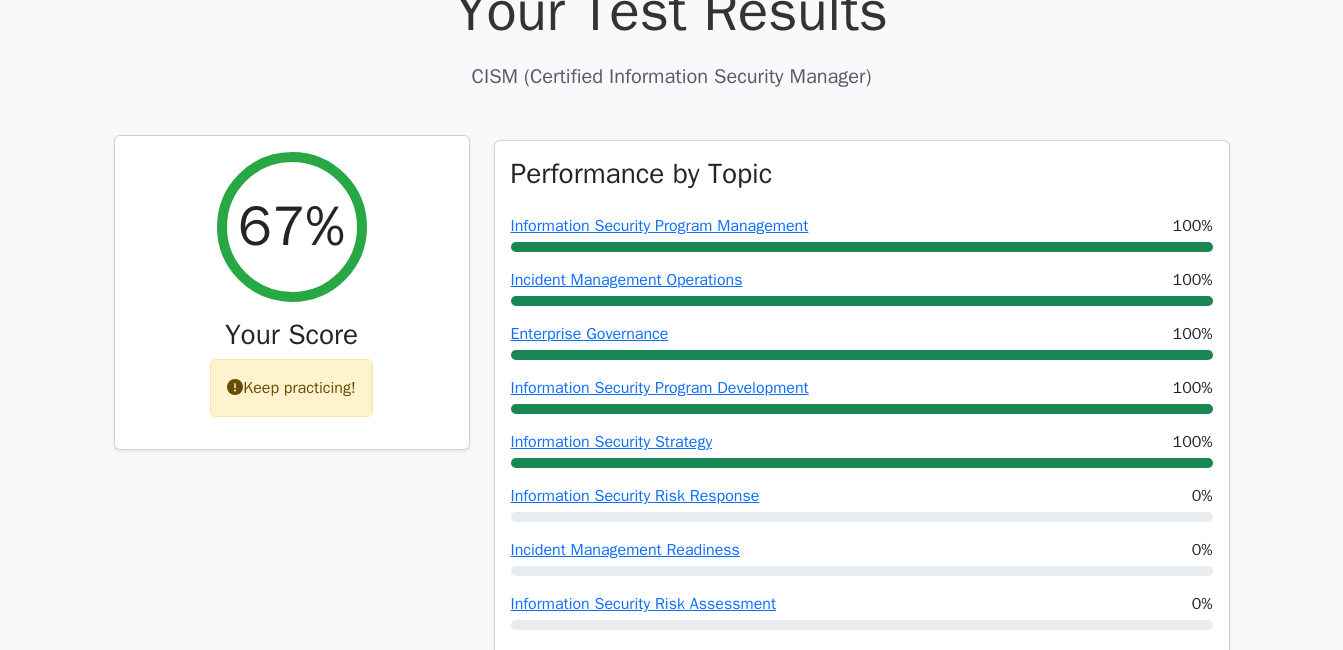 scroll, scrollTop: 617, scrollLeft: 0, axis: vertical 